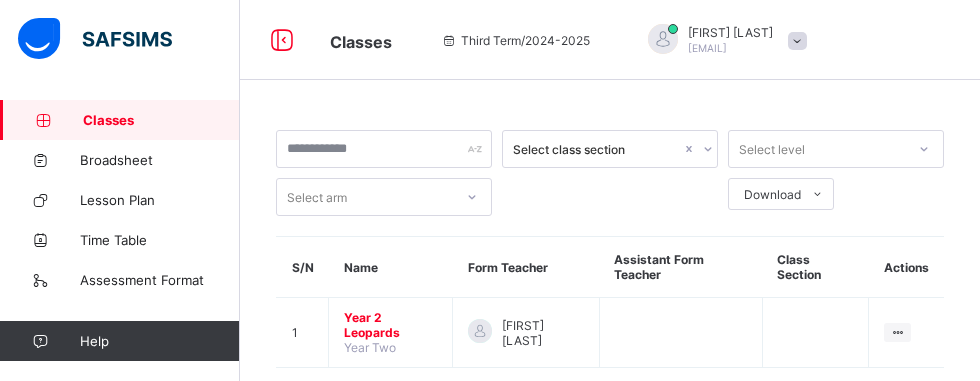 scroll, scrollTop: 0, scrollLeft: 0, axis: both 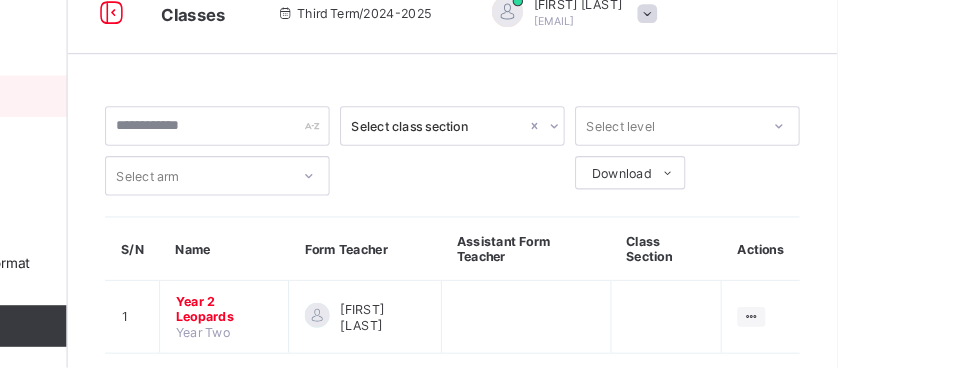 click on "Year 2   Leopards" at bounding box center [390, 325] 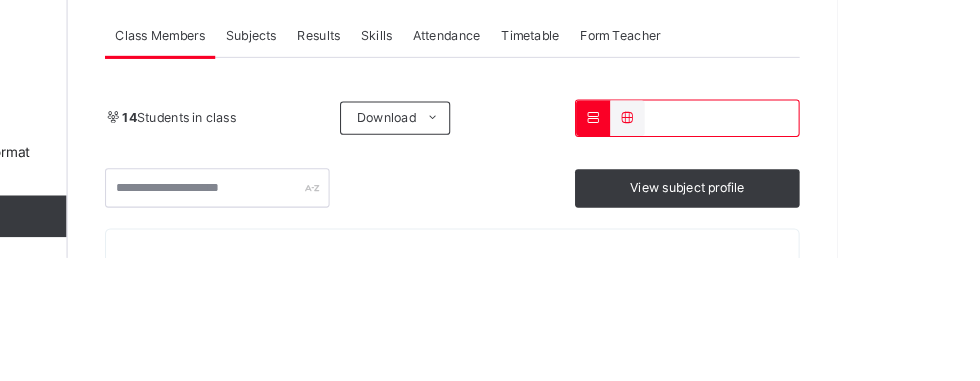 scroll, scrollTop: 0, scrollLeft: 0, axis: both 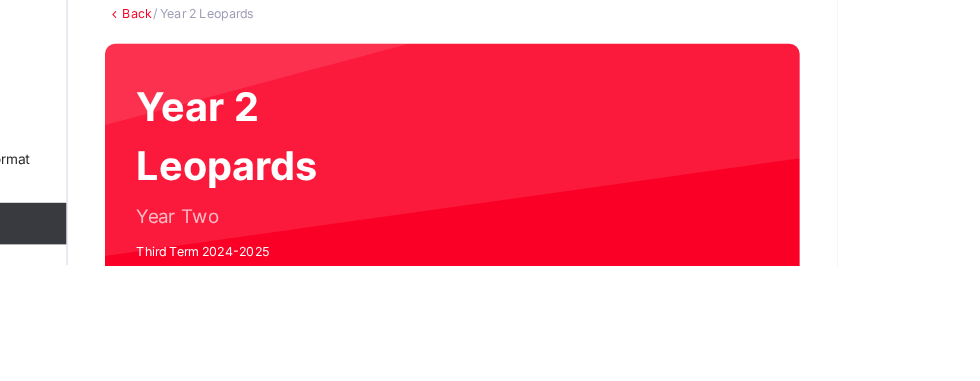 click on "Third Term 2024-2025" at bounding box center [394, 368] 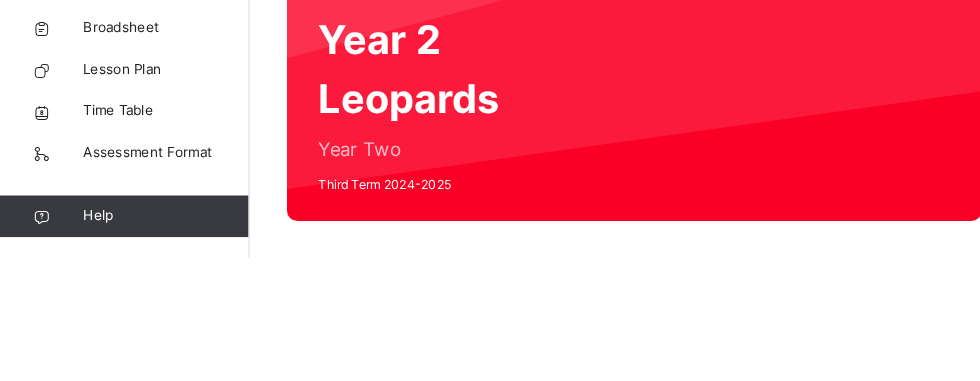 scroll, scrollTop: 97, scrollLeft: 0, axis: vertical 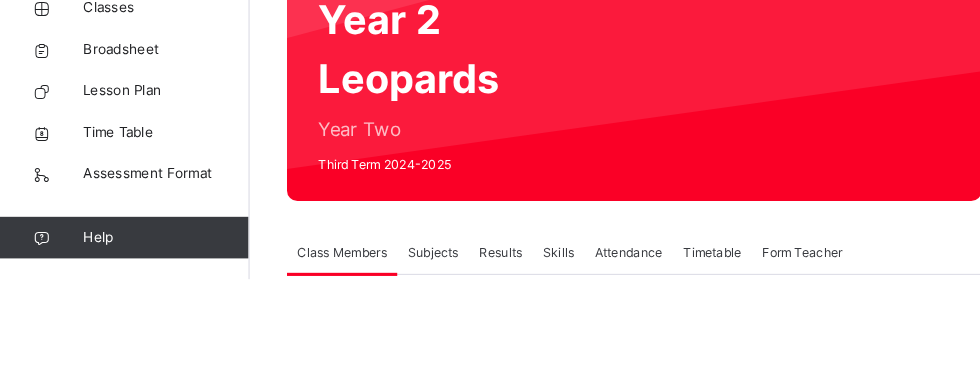 click on "Classes" at bounding box center [160, 120] 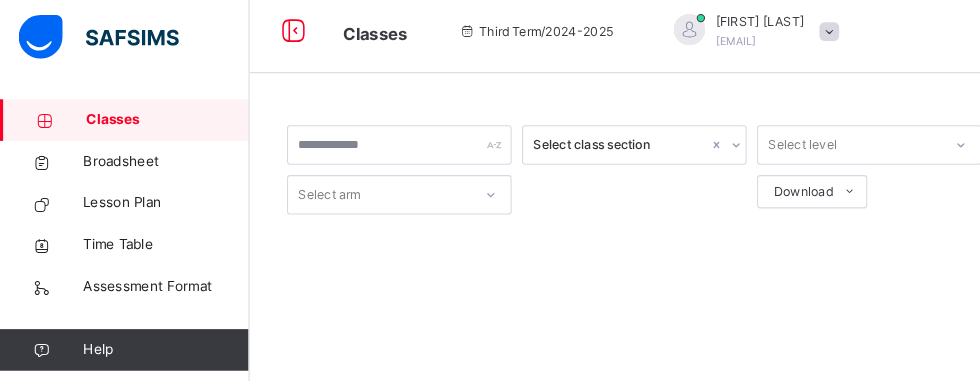 scroll, scrollTop: 0, scrollLeft: 0, axis: both 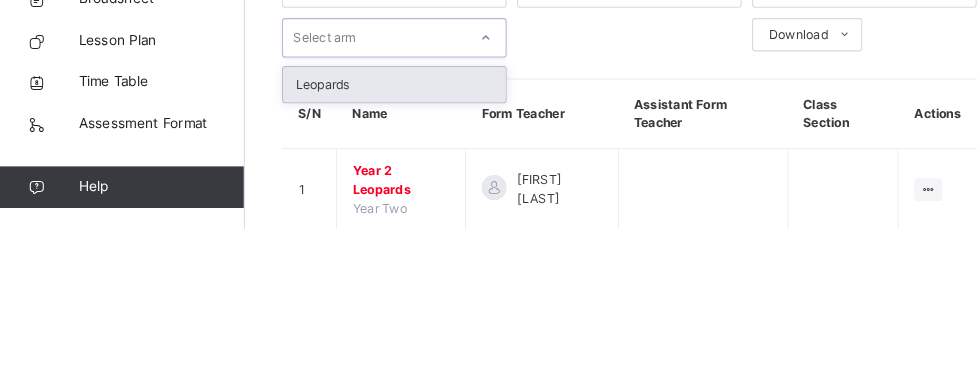 click on "Download Pdf Report Excel Report" at bounding box center [836, 197] 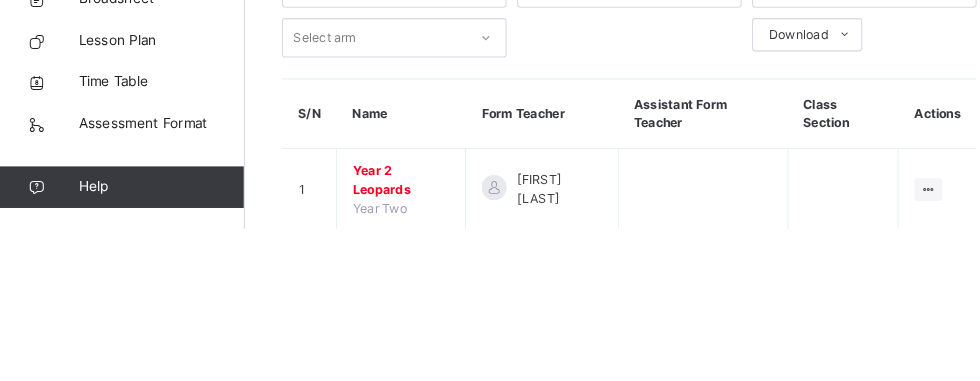 scroll, scrollTop: 0, scrollLeft: 0, axis: both 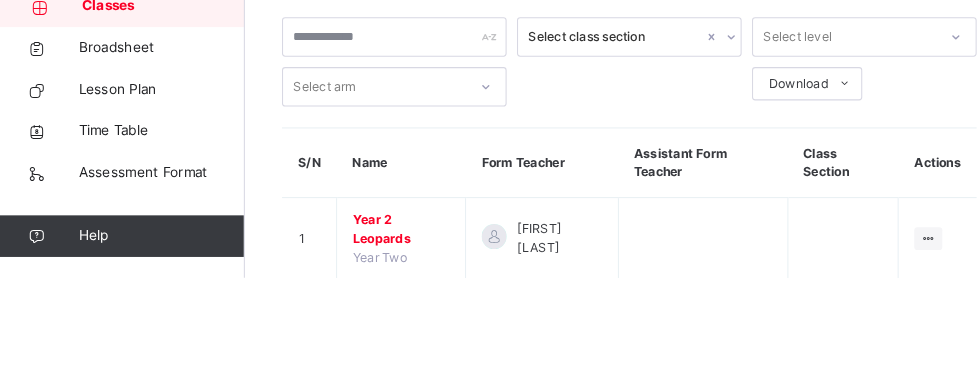click on "Select class section Select level Select arm Download Pdf Report Excel Report S/N Name Form Teacher Assistant Form Teacher Class Section Actions 1 Year 2 Leopards Year Two [FIRST] [LAST] Racheal View Class" at bounding box center (610, 256) 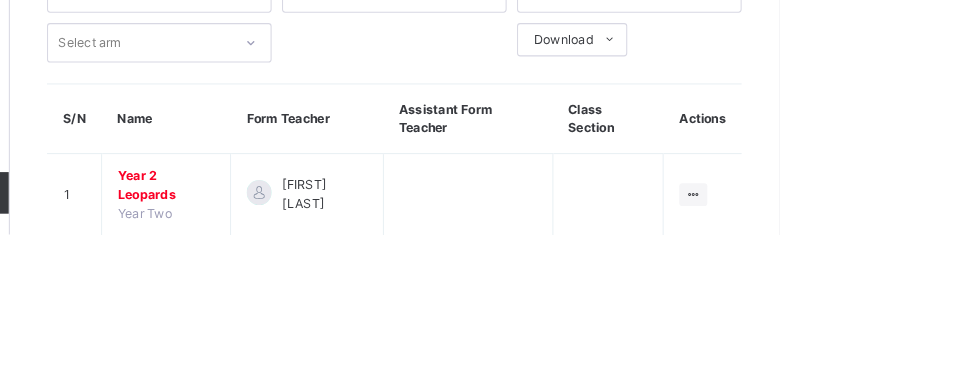 click at bounding box center [924, 149] 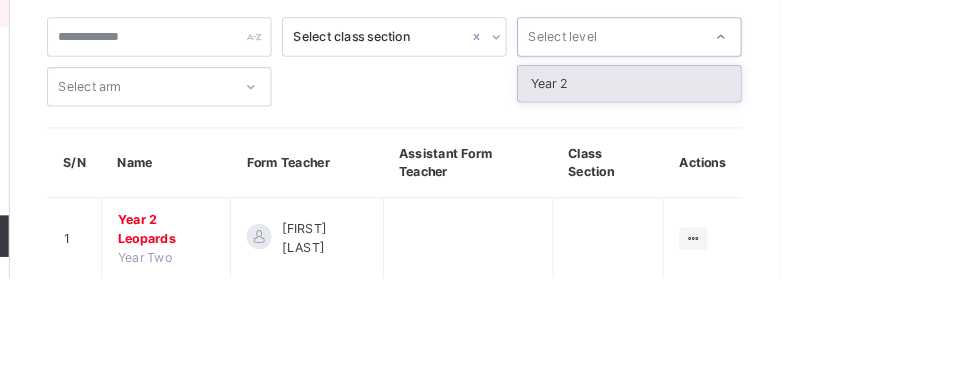 scroll, scrollTop: 0, scrollLeft: 0, axis: both 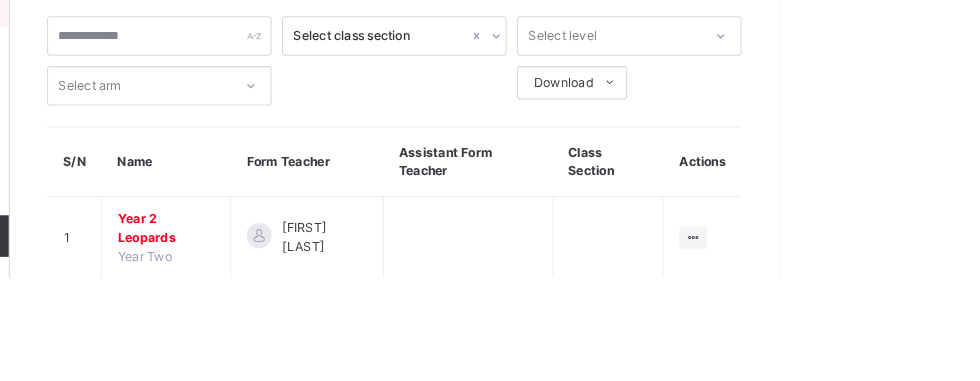 click on "Classes [TERM] Term / [YEAR]-[YEAR] [FIRST] [LAST] [EMAIL] Classes Broadsheet Lesson Plan Time Table Assessment Format Help Onboarding Great job! You have finished setting up all essential configurations. Our wizard which has lots of in-built templates will continue to guide you through with the academic configurations. Academic Configuration Steps Continue × Idle Mode Due to inactivity you would be logged out to the system in the next 15mins , click the "Resume" button to keep working or the "Log me out" button to log out of the system. Log me out Resume Select class section Select level Select arm Download Pdf Report Excel Report S/N Name Form Teacher Assistant Form Teacher Class Section Actions 1 Year [NUMBER] Leopards Year Two [FIRST] [LAST] View Class × Form Teacher Select Form Teacher [FIRST] [LAST] Select Assistant Form Teacher Cancel Save YOU-NIK GROUP OF SCHOOLS , Phone: List of Classes [DATE], [TIME] Total no. of classes: 53 1" at bounding box center [490, 216] 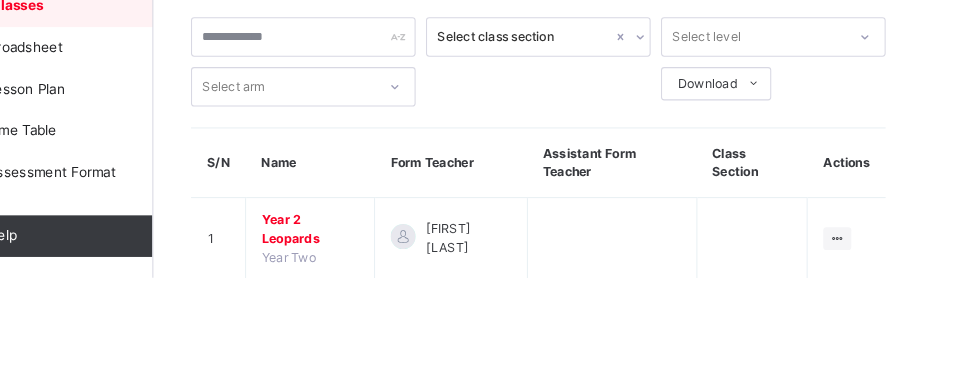 scroll, scrollTop: 0, scrollLeft: 0, axis: both 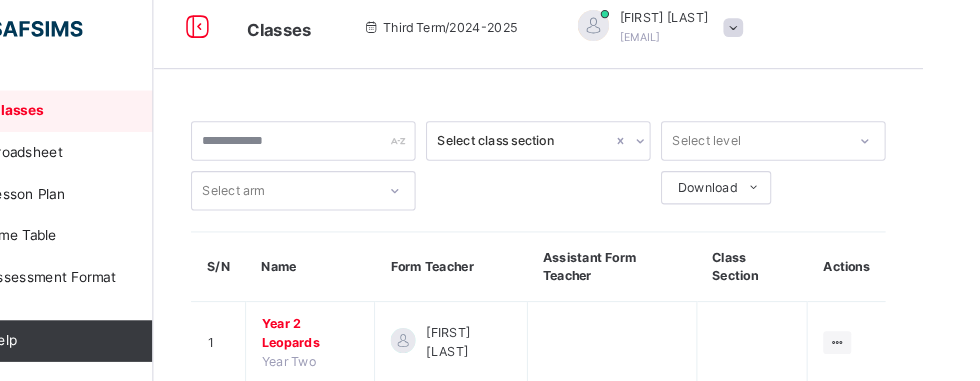 click on "Year 2   Leopards" at bounding box center (390, 334) 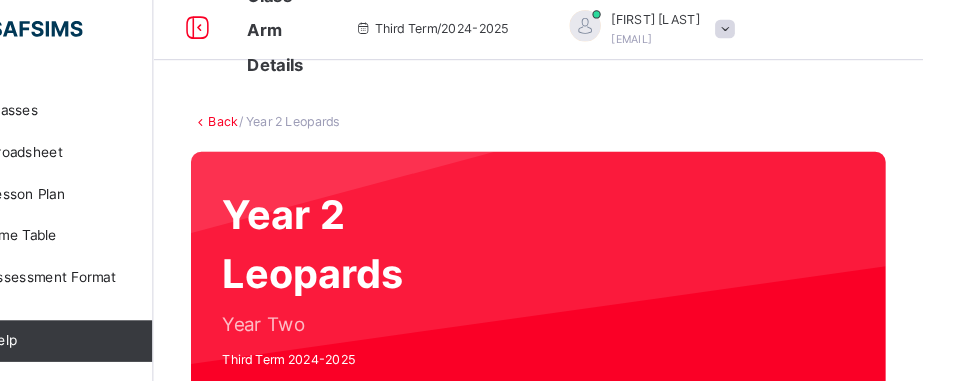 scroll, scrollTop: 188, scrollLeft: 0, axis: vertical 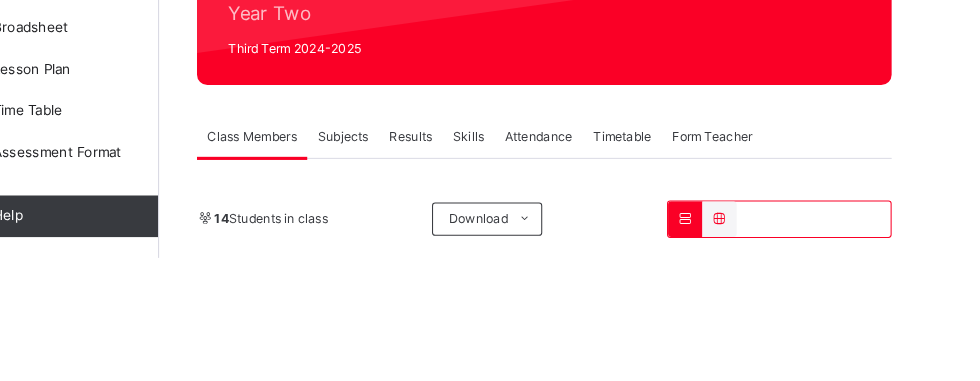 click on "Subjects" at bounding box center (416, 265) 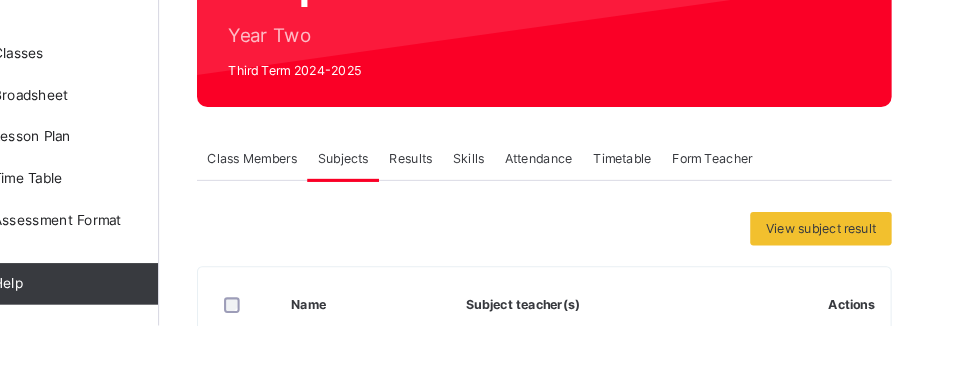 scroll, scrollTop: 0, scrollLeft: 0, axis: both 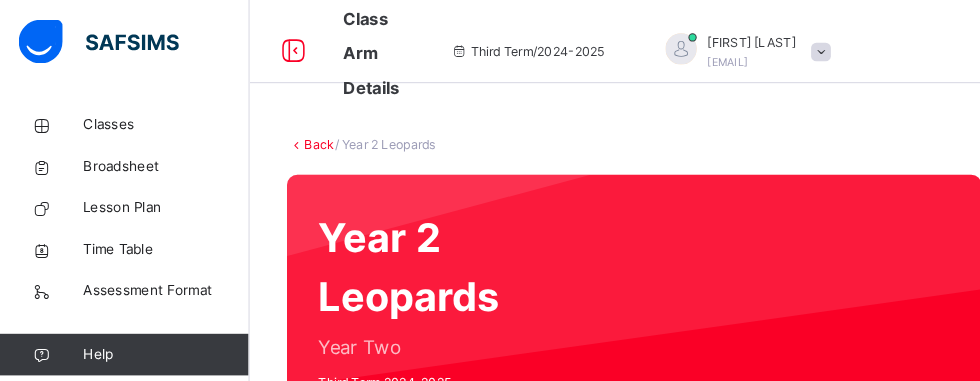 click on "Broadsheet" at bounding box center [160, 160] 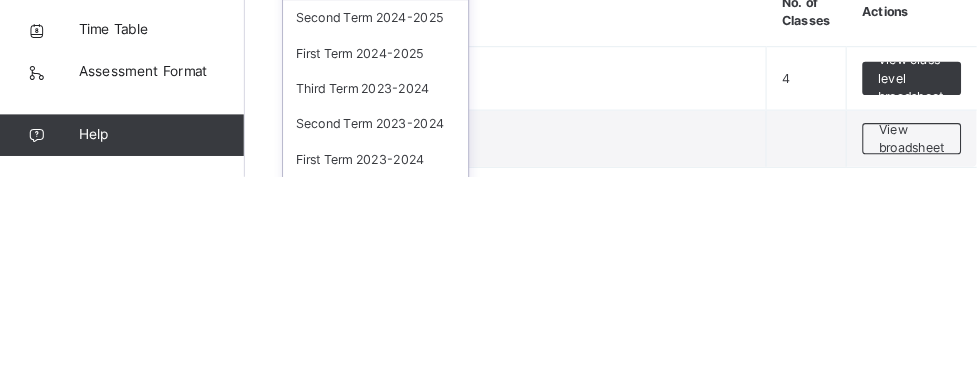 click on "Second Term 2024-2025" at bounding box center (366, 228) 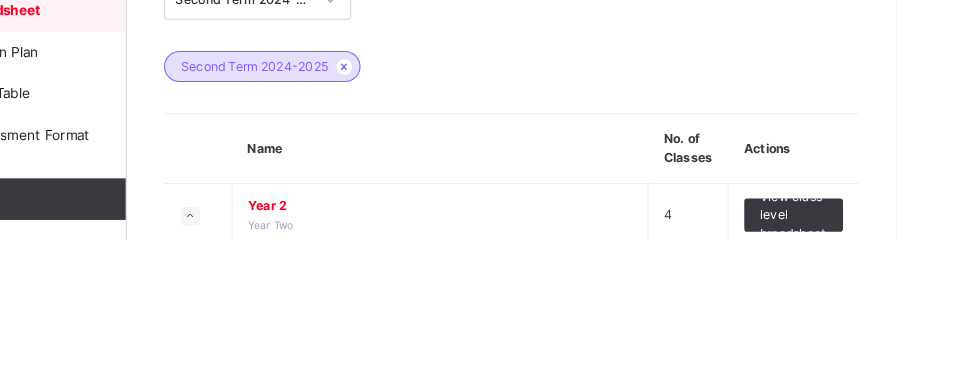 click on "Year 2 Leopards" at bounding box center [402, 413] 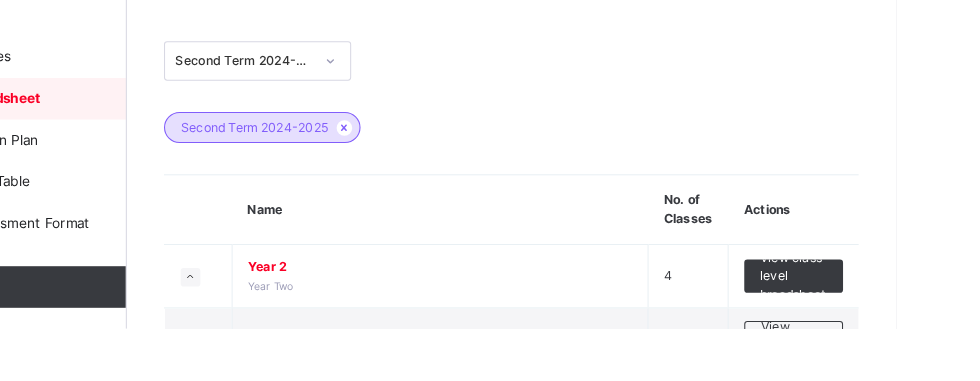 scroll, scrollTop: 0, scrollLeft: 0, axis: both 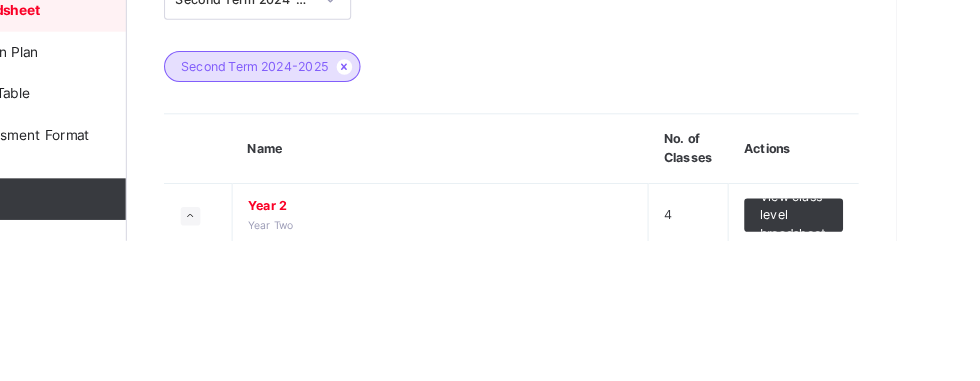 click on "View broadsheet" at bounding box center (881, 414) 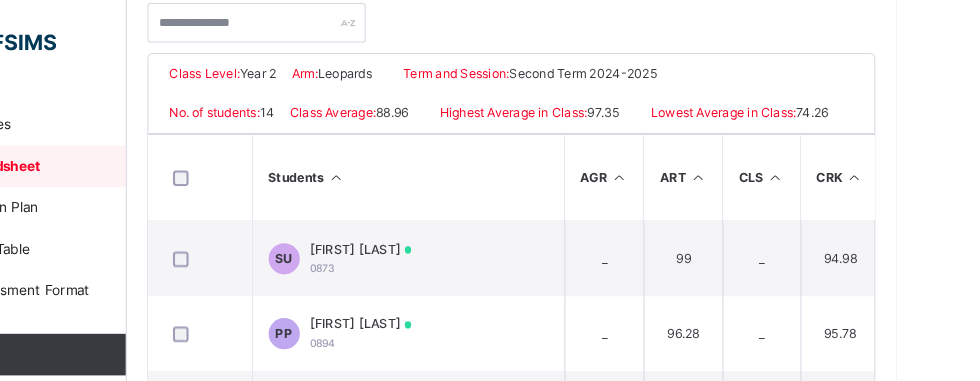 scroll, scrollTop: 411, scrollLeft: 0, axis: vertical 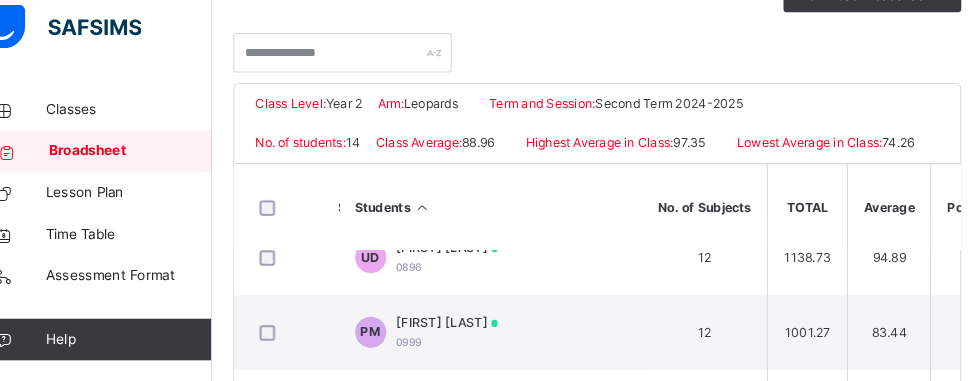 click on "Classes" at bounding box center [160, 120] 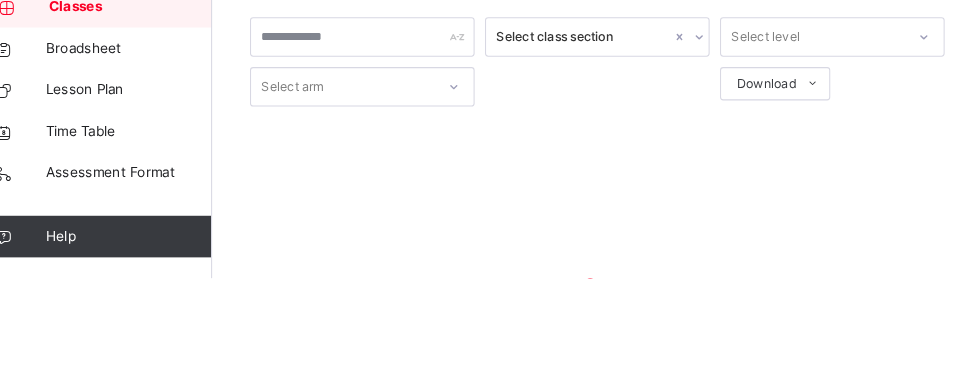 scroll, scrollTop: 0, scrollLeft: 0, axis: both 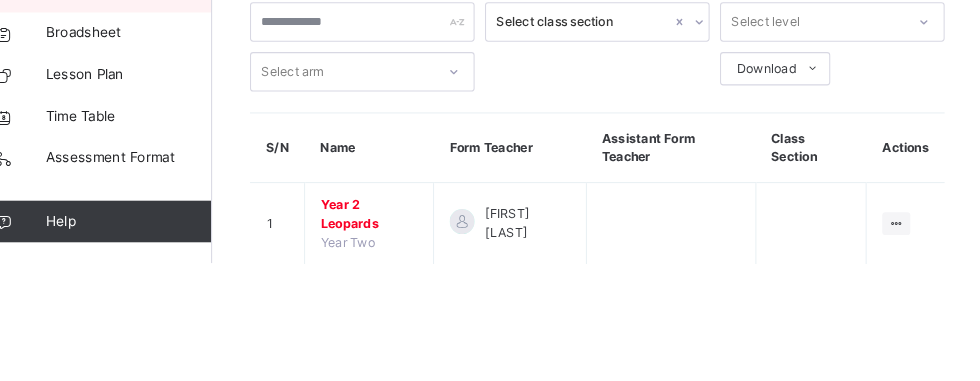 click on "Year 2   Leopards" at bounding box center [390, 334] 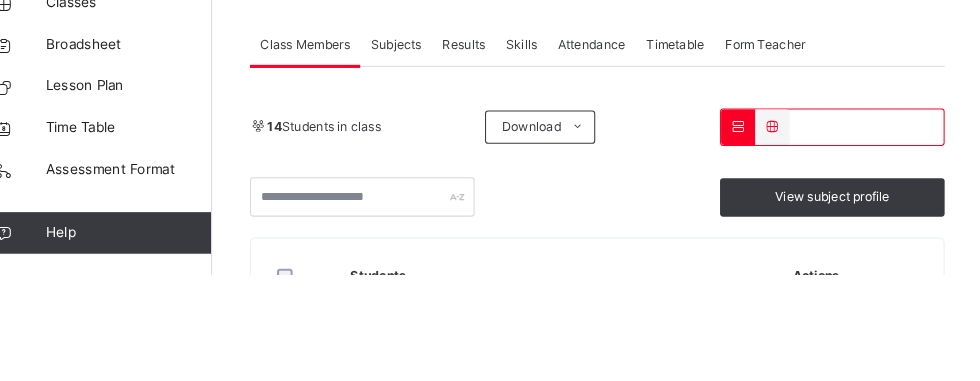 scroll, scrollTop: 306, scrollLeft: 0, axis: vertical 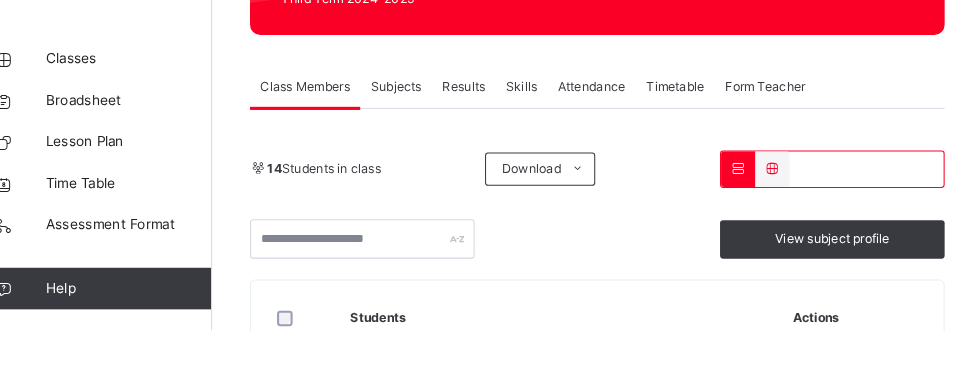 click on "Subjects" at bounding box center (416, 147) 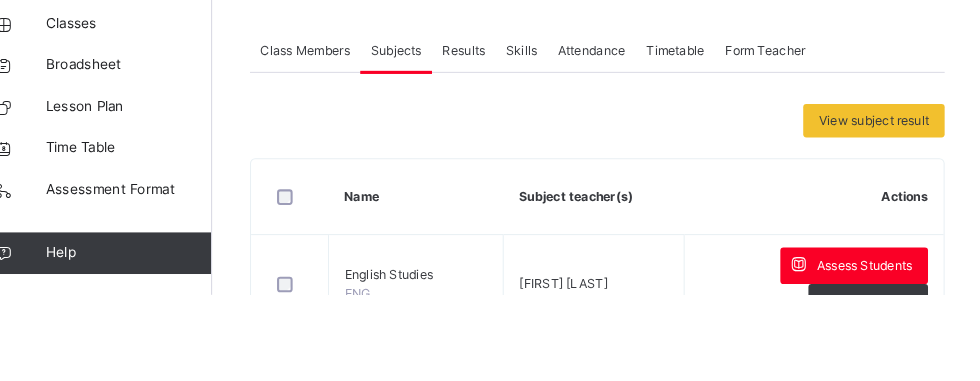click on "Assess Students" at bounding box center [867, 354] 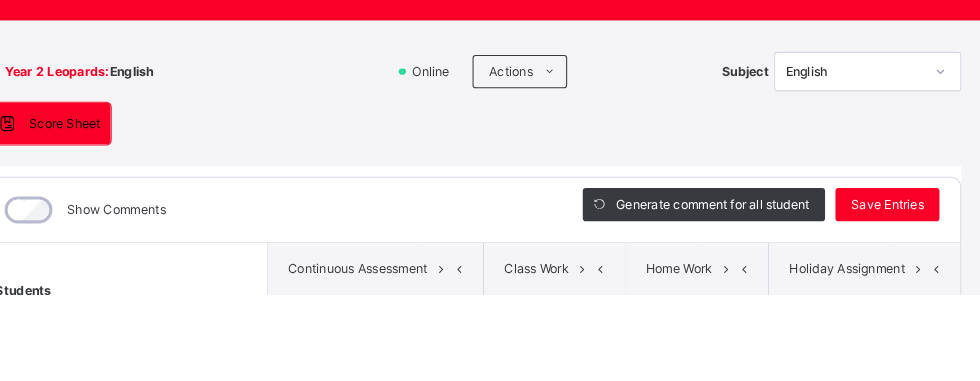 type on "*****" 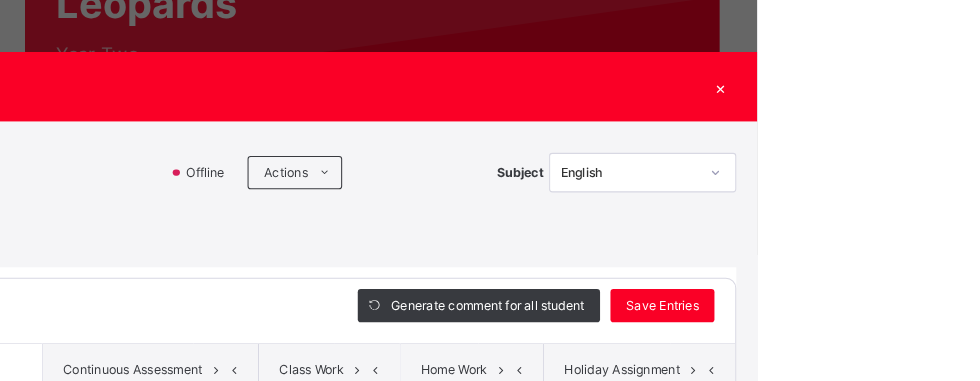 scroll, scrollTop: 259, scrollLeft: 0, axis: vertical 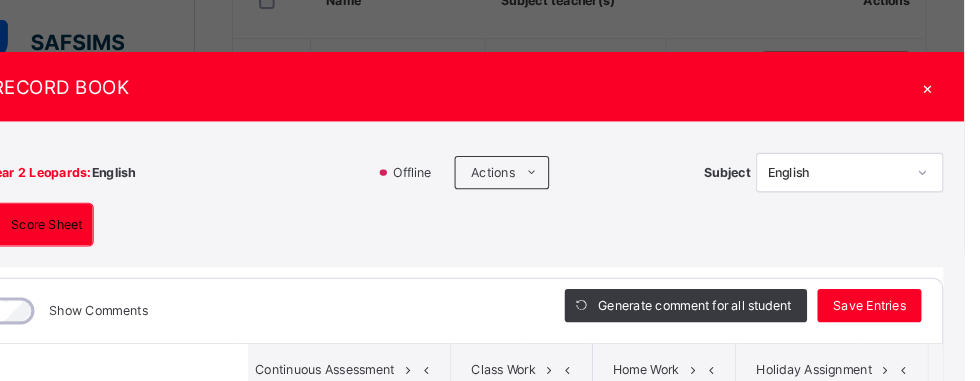 click on "×" at bounding box center (945, 83) 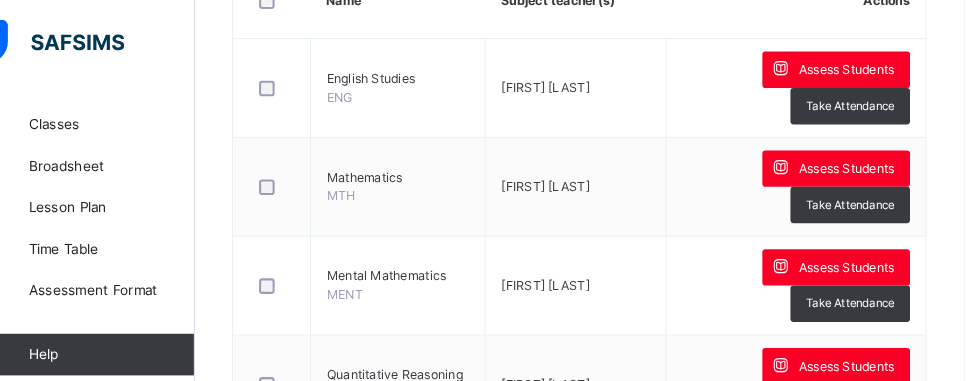 click on "Class Arm Details Third Term / 2024-2025 [FIRST] [LAST] [EMAIL] Classes Broadsheet Lesson Plan Time Table Assessment Format Help Onboarding Great job! You have finished setting up all essential configurations. Our wizard which has lots of in-built templates will continue to guide you through with the academic configurations. Academic Configuration Steps Continue × Idle Mode Due to inactivity you would be logged out to the system in the next 15mins , click the "Resume" button to keep working or the "Log me out" button to log out of the system. Log me out Resume Back / Year 2 Leopards Year 2 Leopards Year Two Third Term 2024-2025 Class Members Subjects Results Skills Attendance Timetable Form Teacher Subjects More Options 14 Students in class Download Pdf Report Excel Report View subject profile YOU-NIK GROUP OF SCHOOLS Date: 6th Aug 2025, 12:08:11 pm Class Members Class: Year 2 Leopards Total no. of Students: 14 Term: Third Term Session: 2024-2025 S/NO 1 1006" at bounding box center (490, 650) 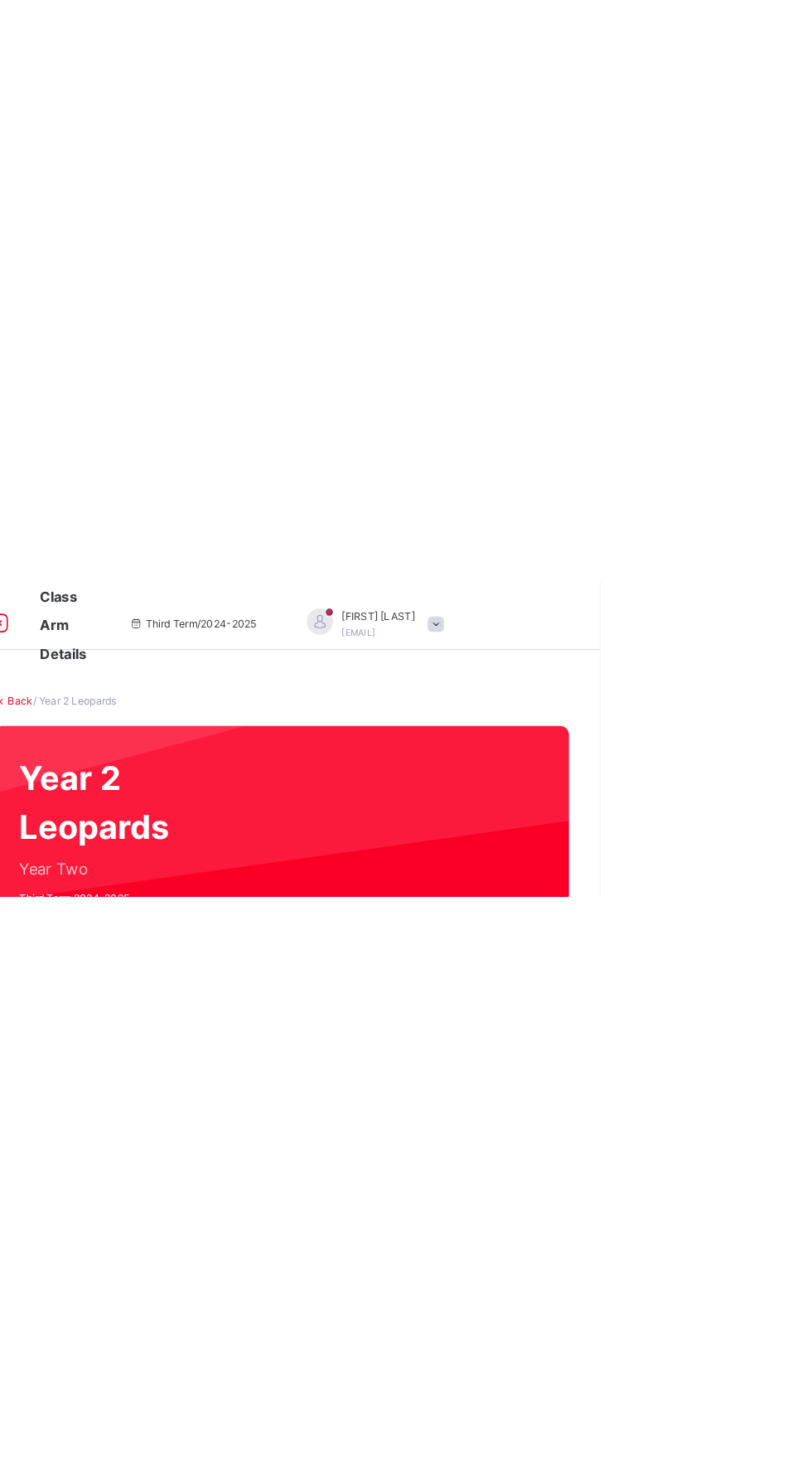scroll, scrollTop: 0, scrollLeft: 0, axis: both 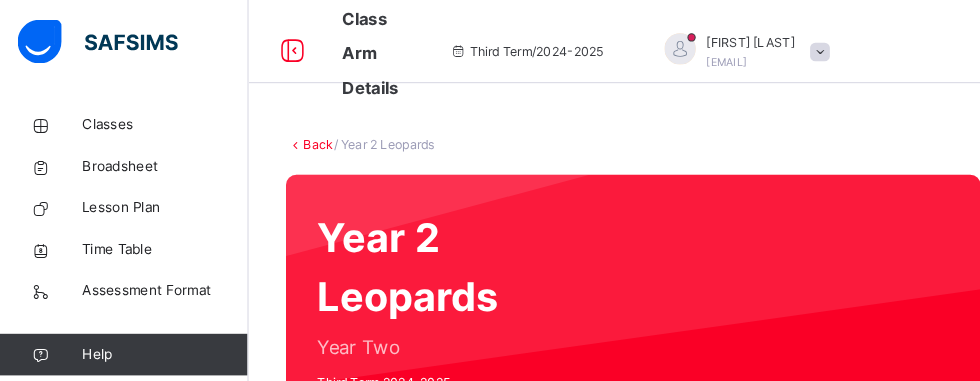click on "[FIRST] [LAST] [EMAIL]" at bounding box center (714, 50) 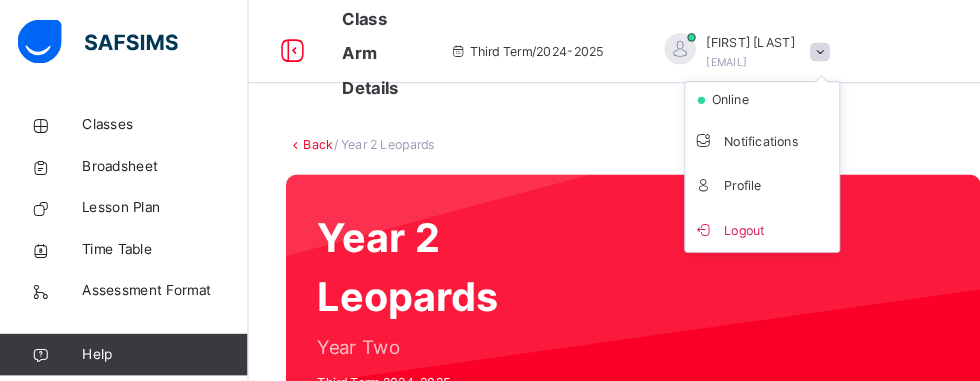 click on "Back  / Year 2 Leopards" at bounding box center (610, 139) 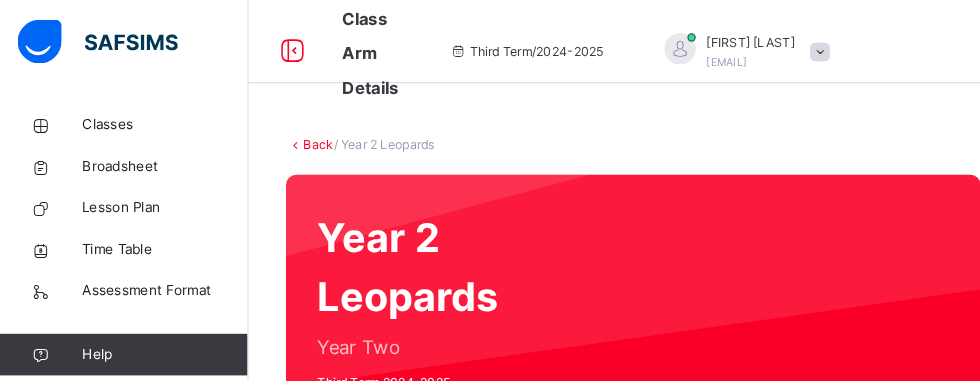 click on "Back  / Year 2 Leopards" at bounding box center (610, 139) 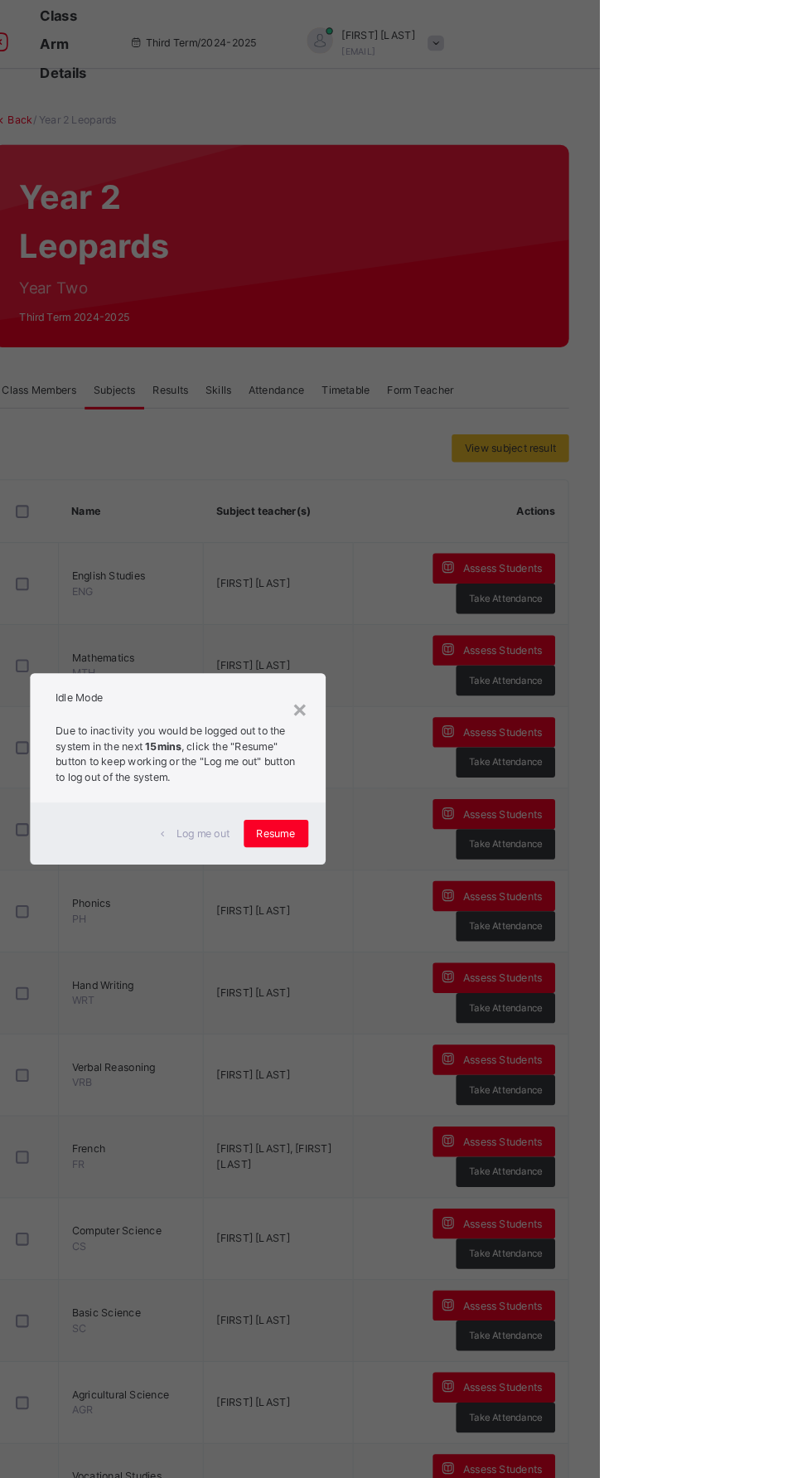click on "×" at bounding box center [524, 681] 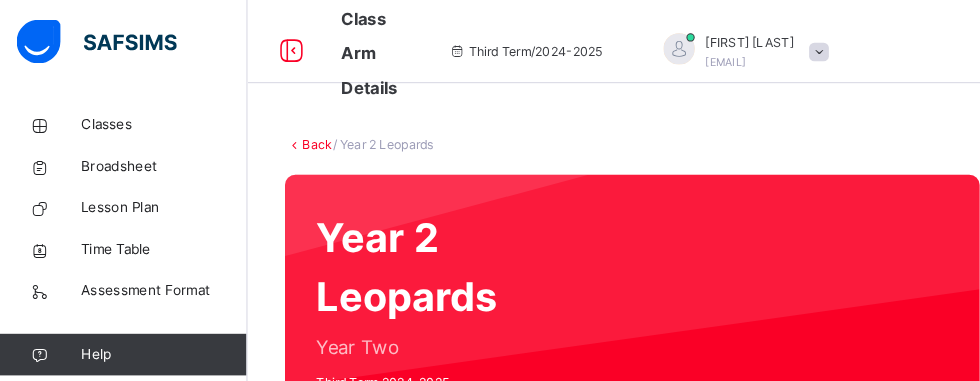 click on "Broadsheet" at bounding box center (120, 160) 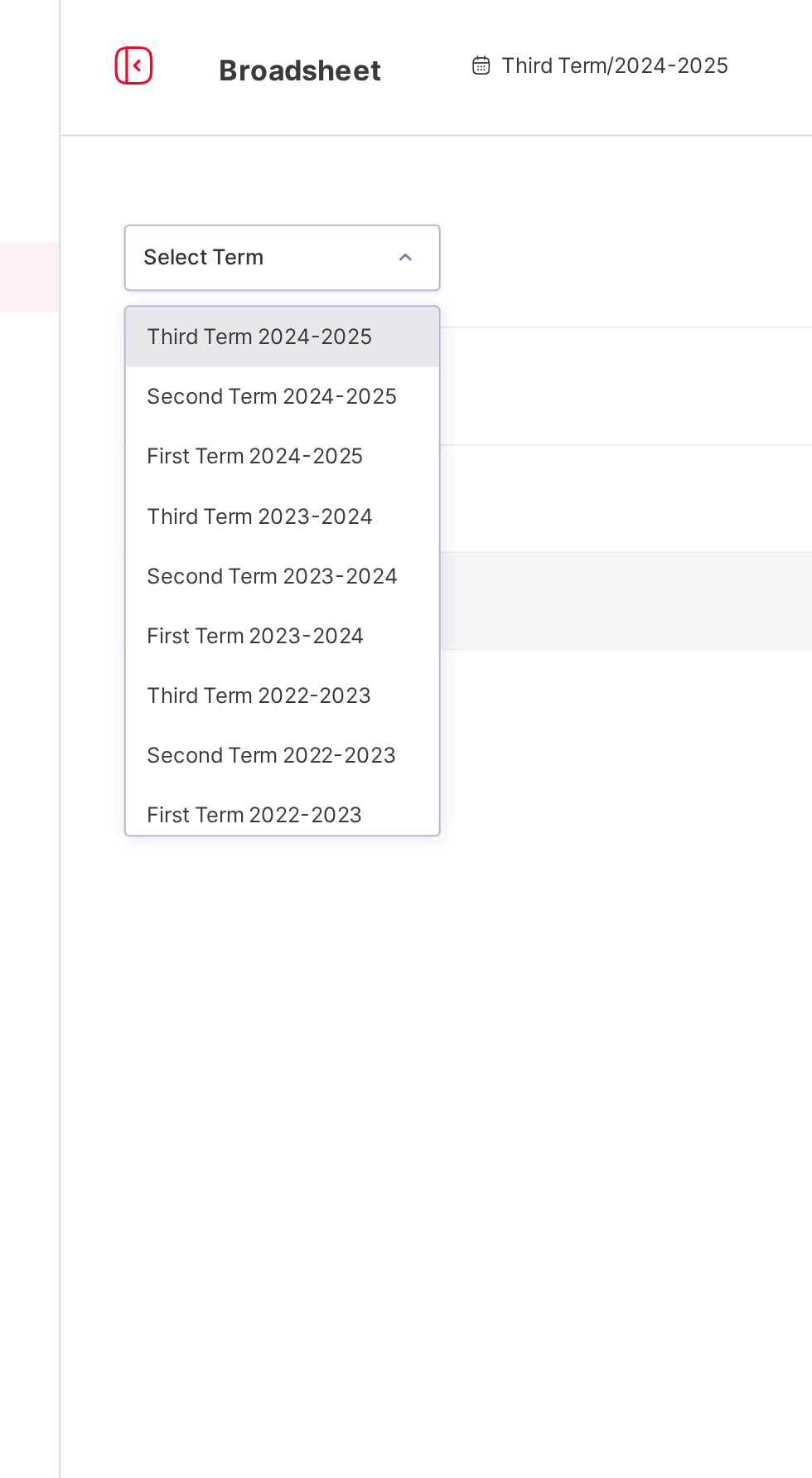 click on "Second Term 2024-2025" at bounding box center [303, 189] 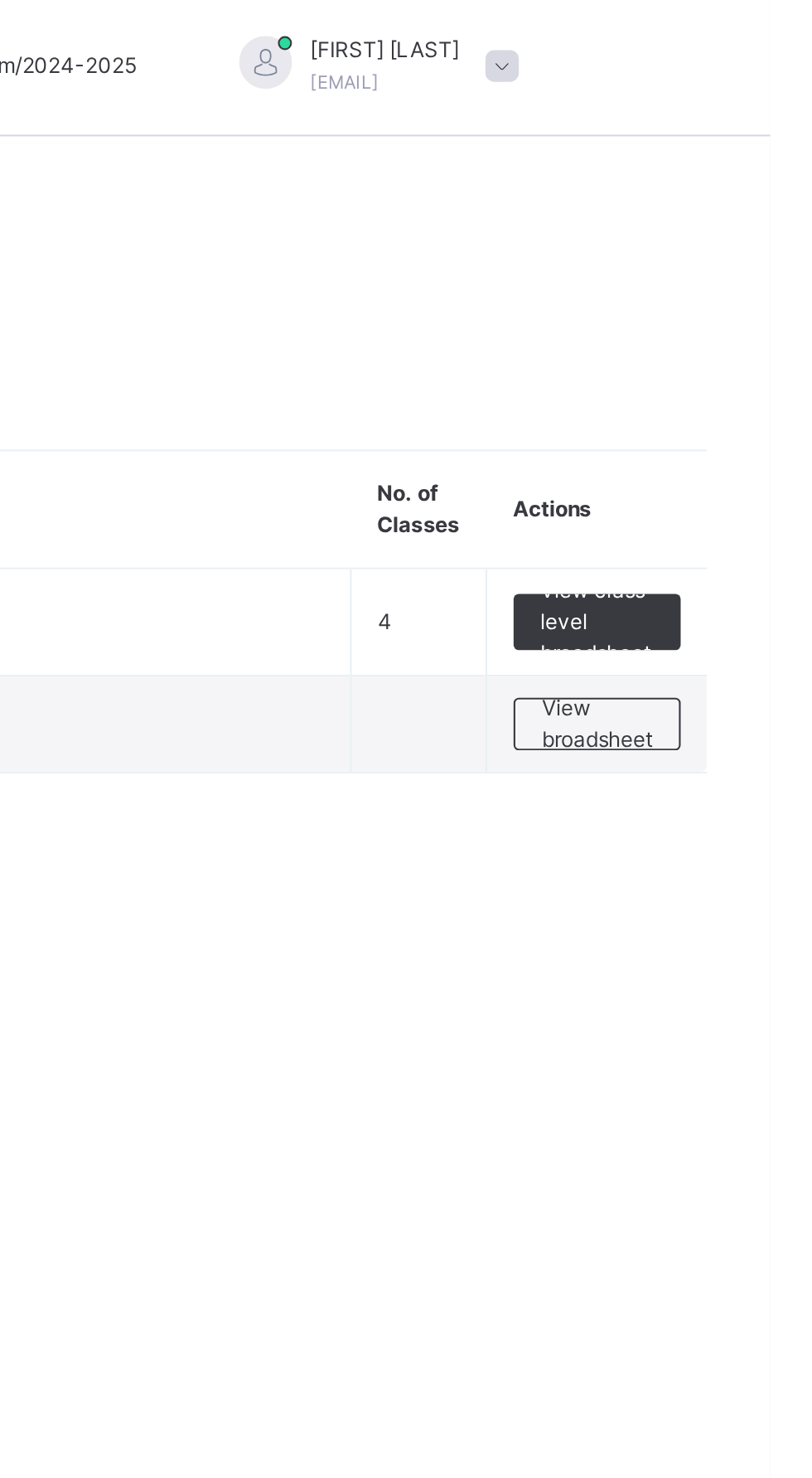 click on "View broadsheet" at bounding box center [730, 343] 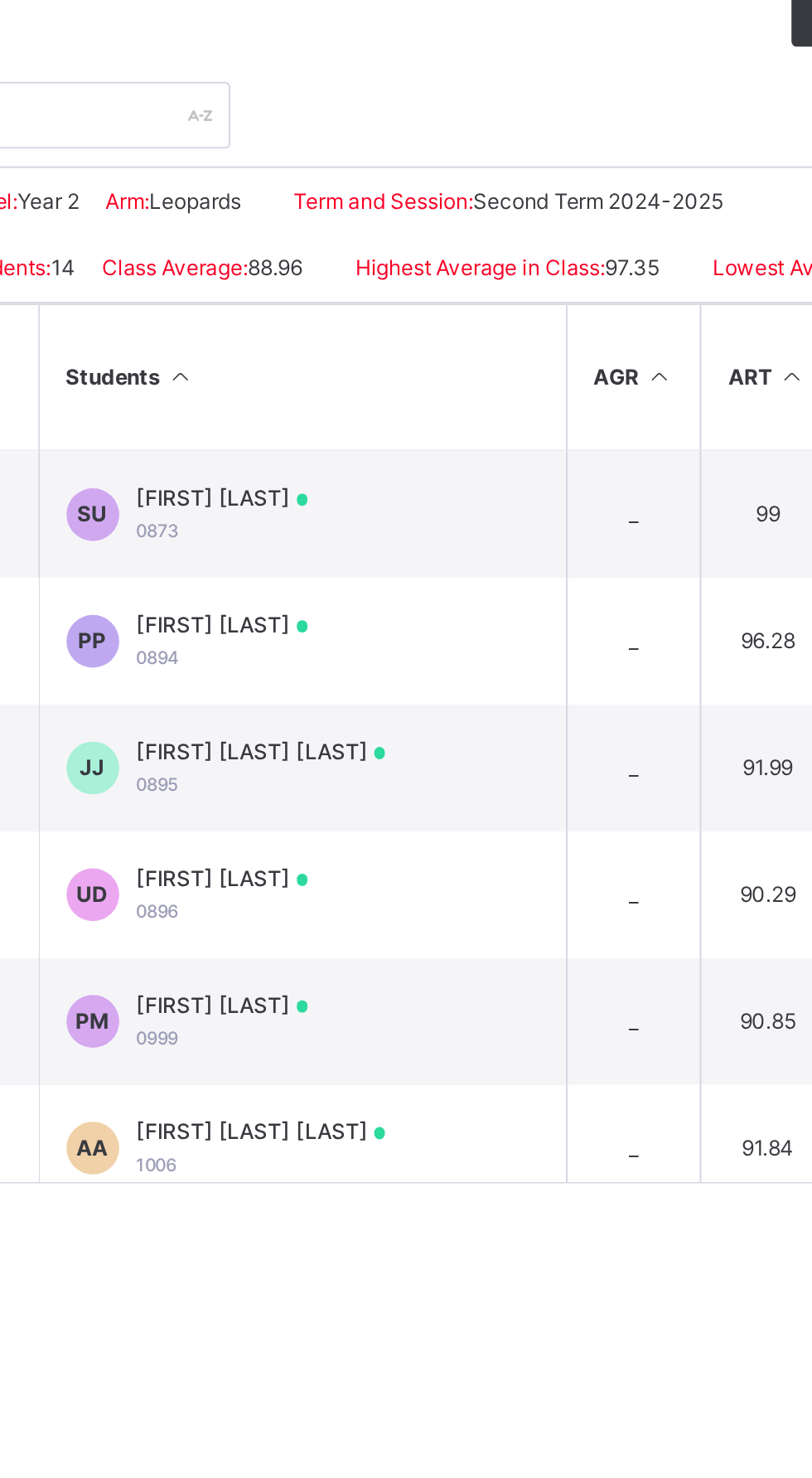 click on "[FIRST] [LAST] [LAST] [NUMBER]" at bounding box center [386, 558] 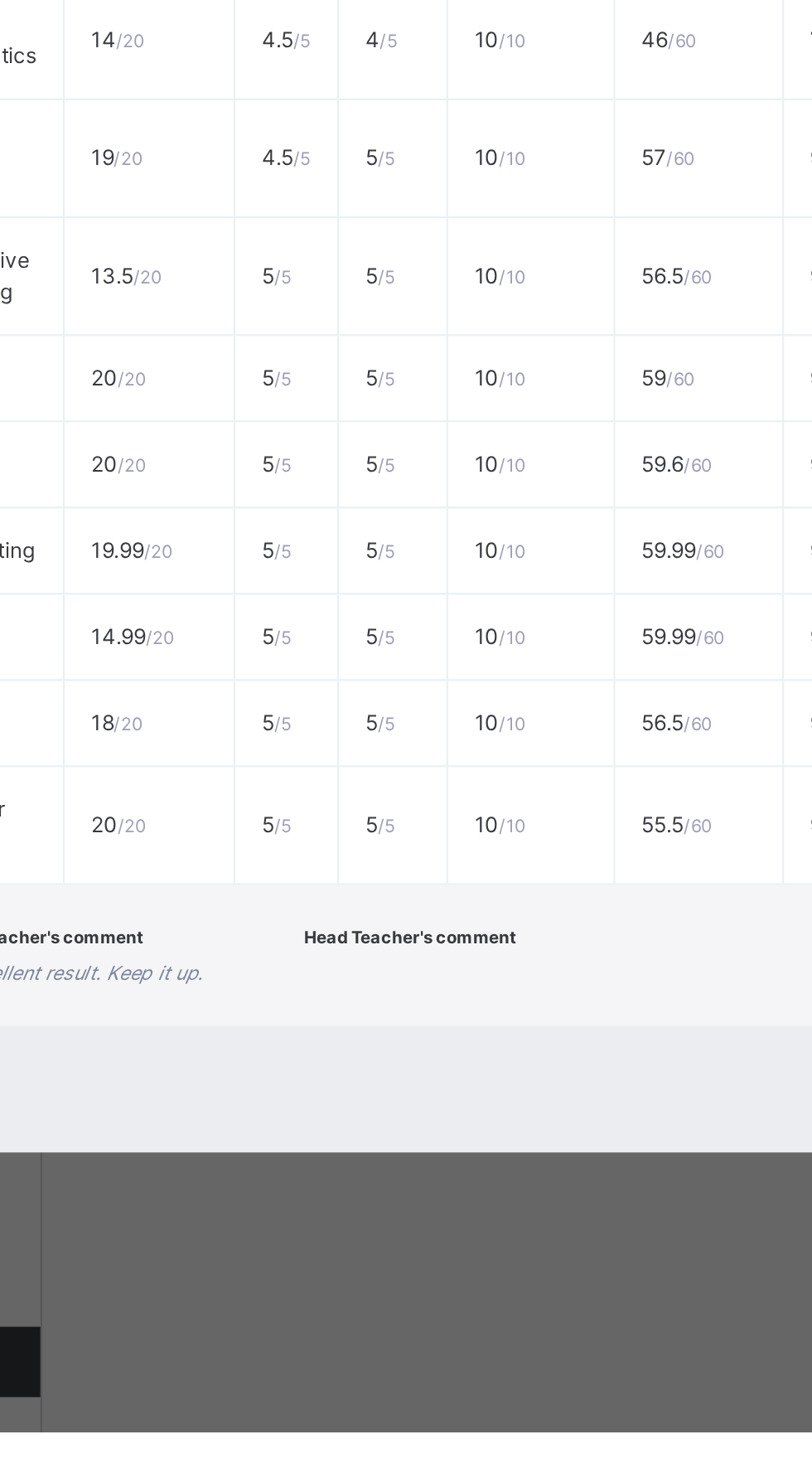 click on "5 / 5" at bounding box center [314, 1022] 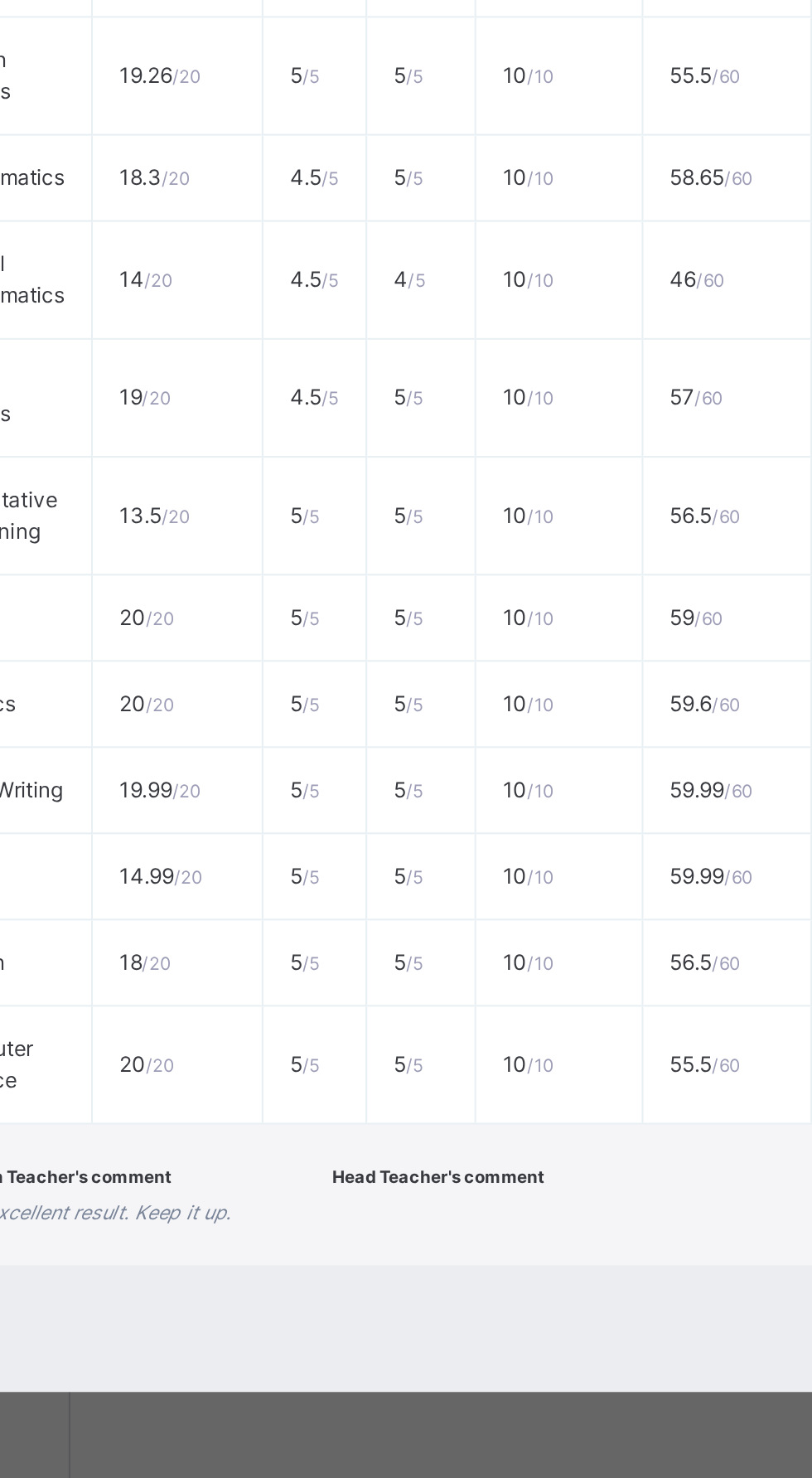 click on "18.3 / 20" at bounding box center [249, 774] 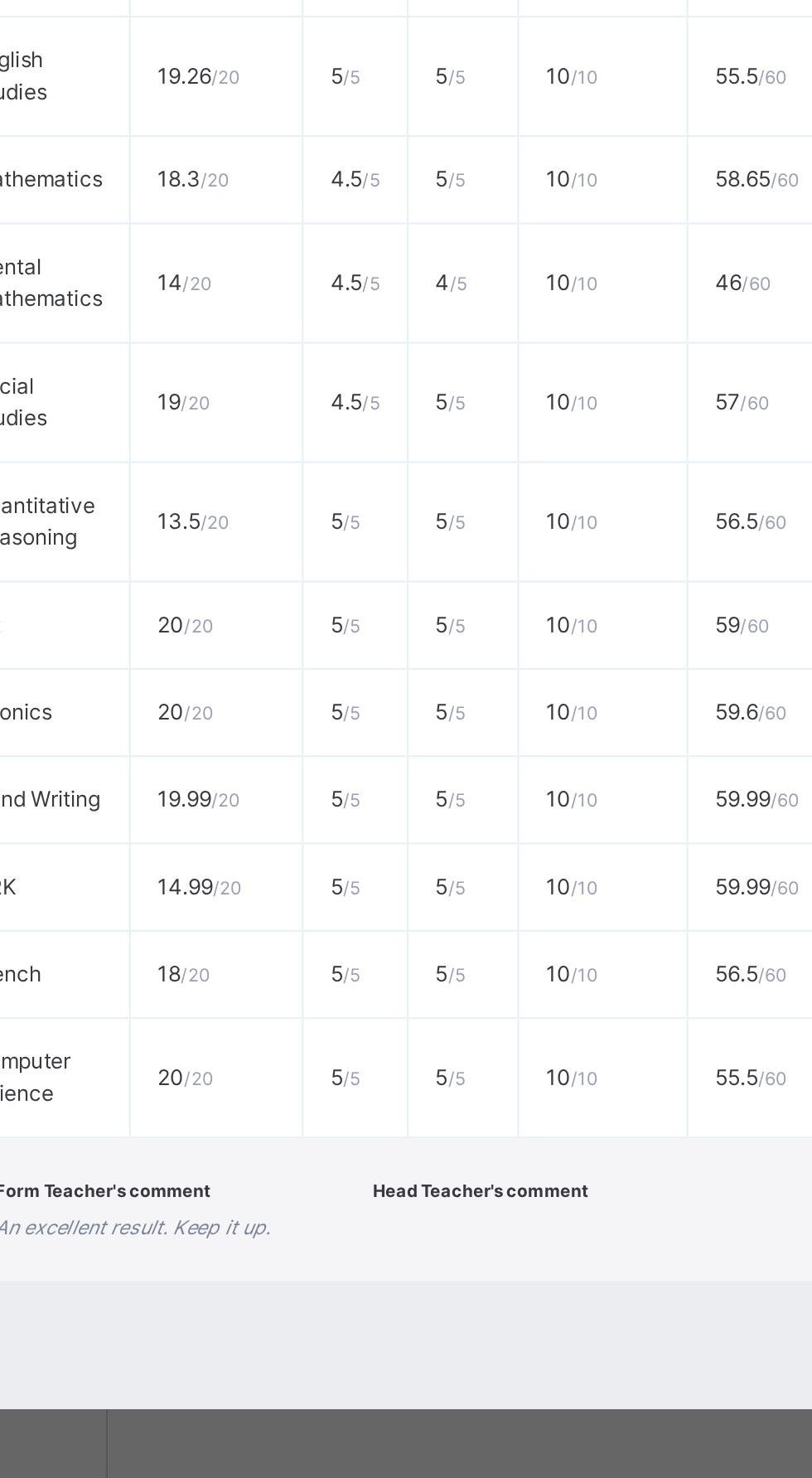 click on "18.3 / 20" at bounding box center [249, 774] 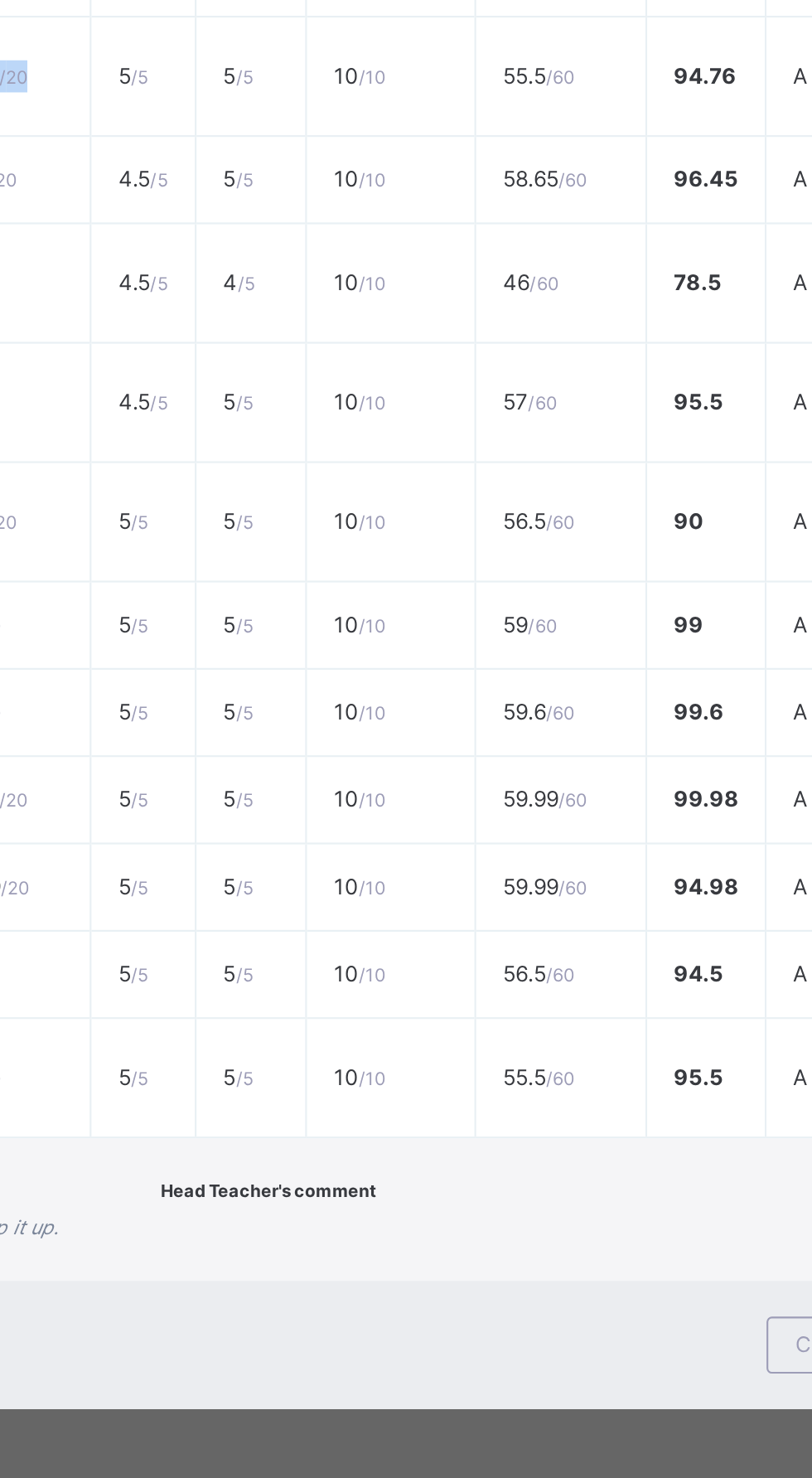 click on "10 / 10" at bounding box center (429, 774) 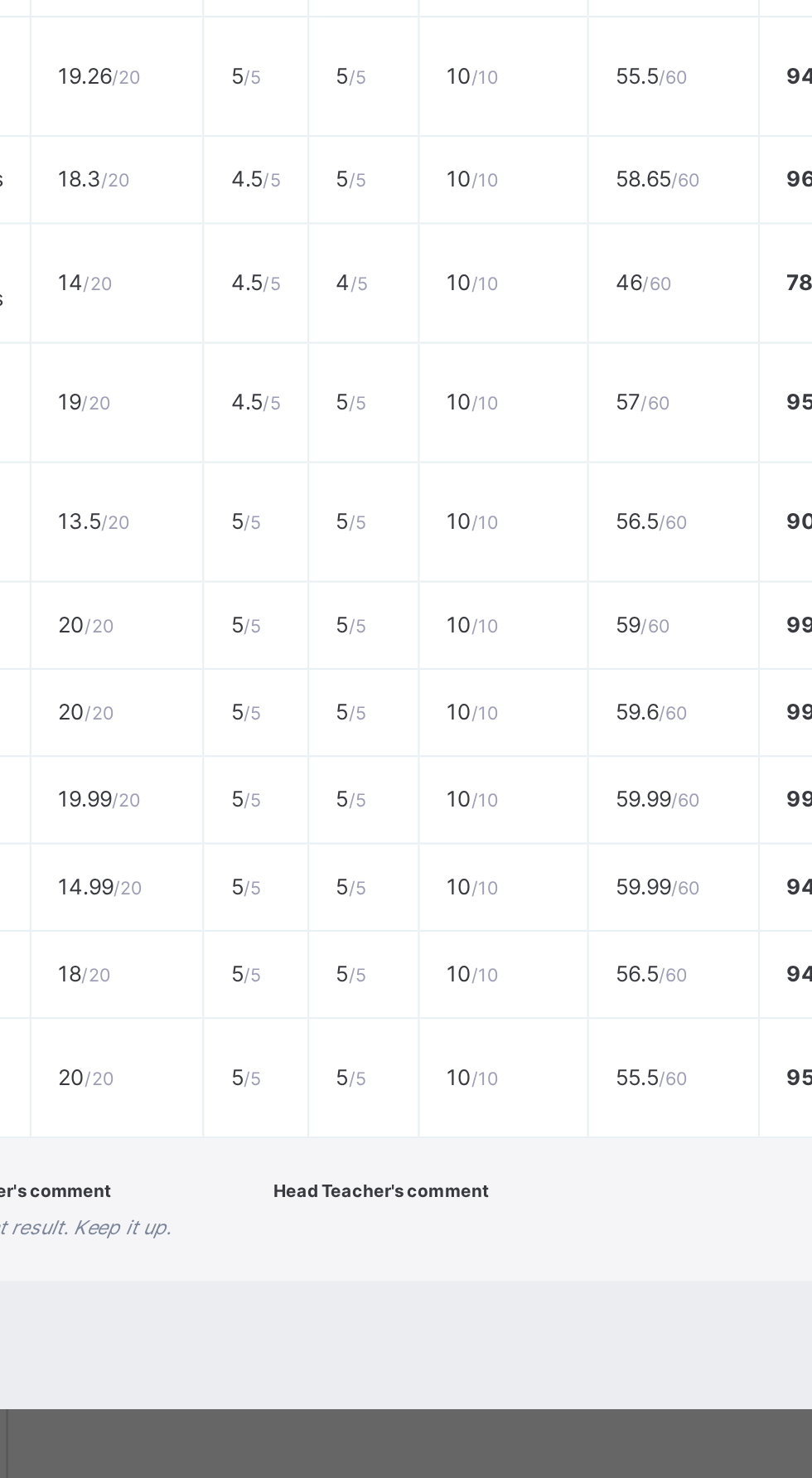 click on "4.5 / 5" at bounding box center [314, 822] 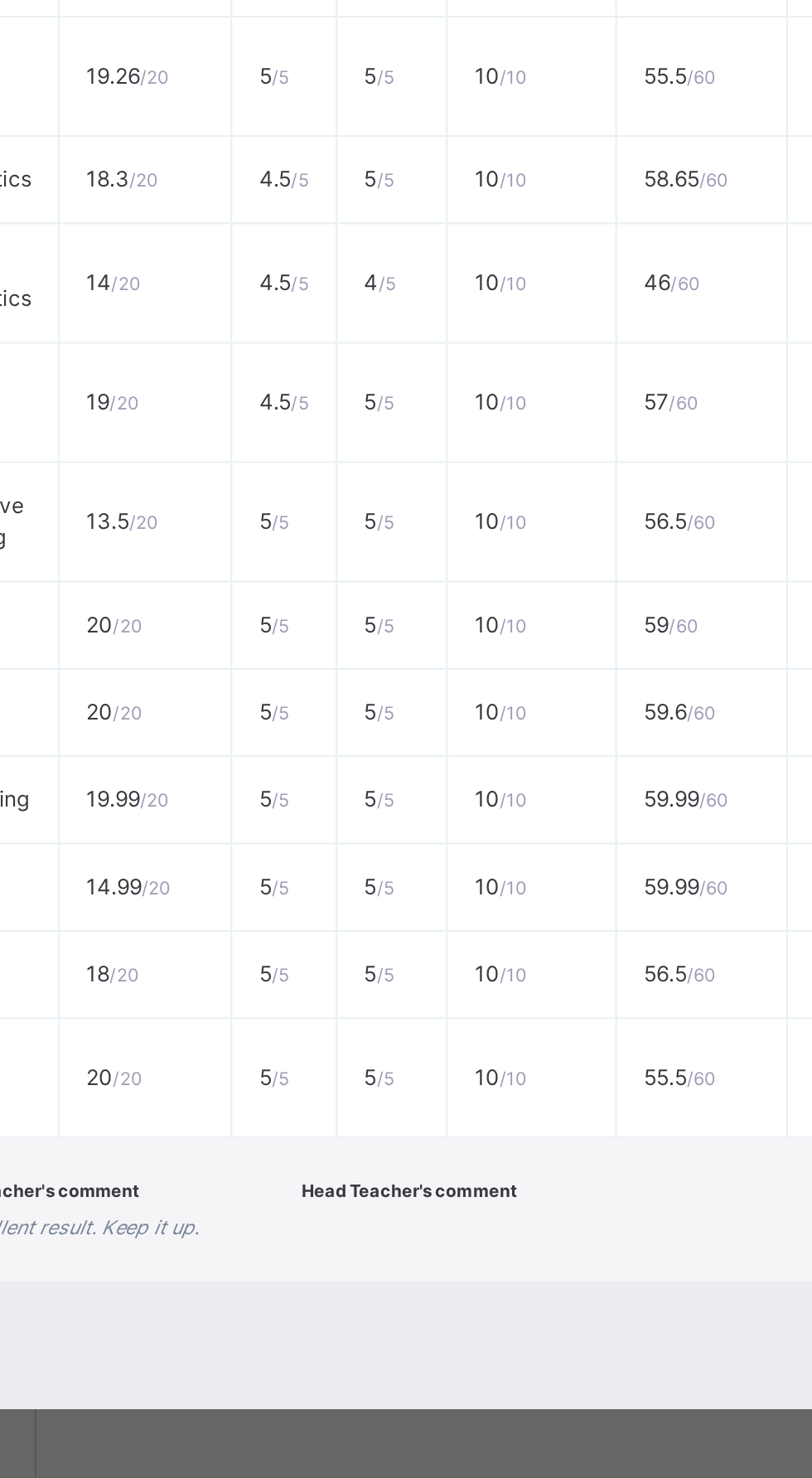 click on "13.5 / 20" at bounding box center [249, 933] 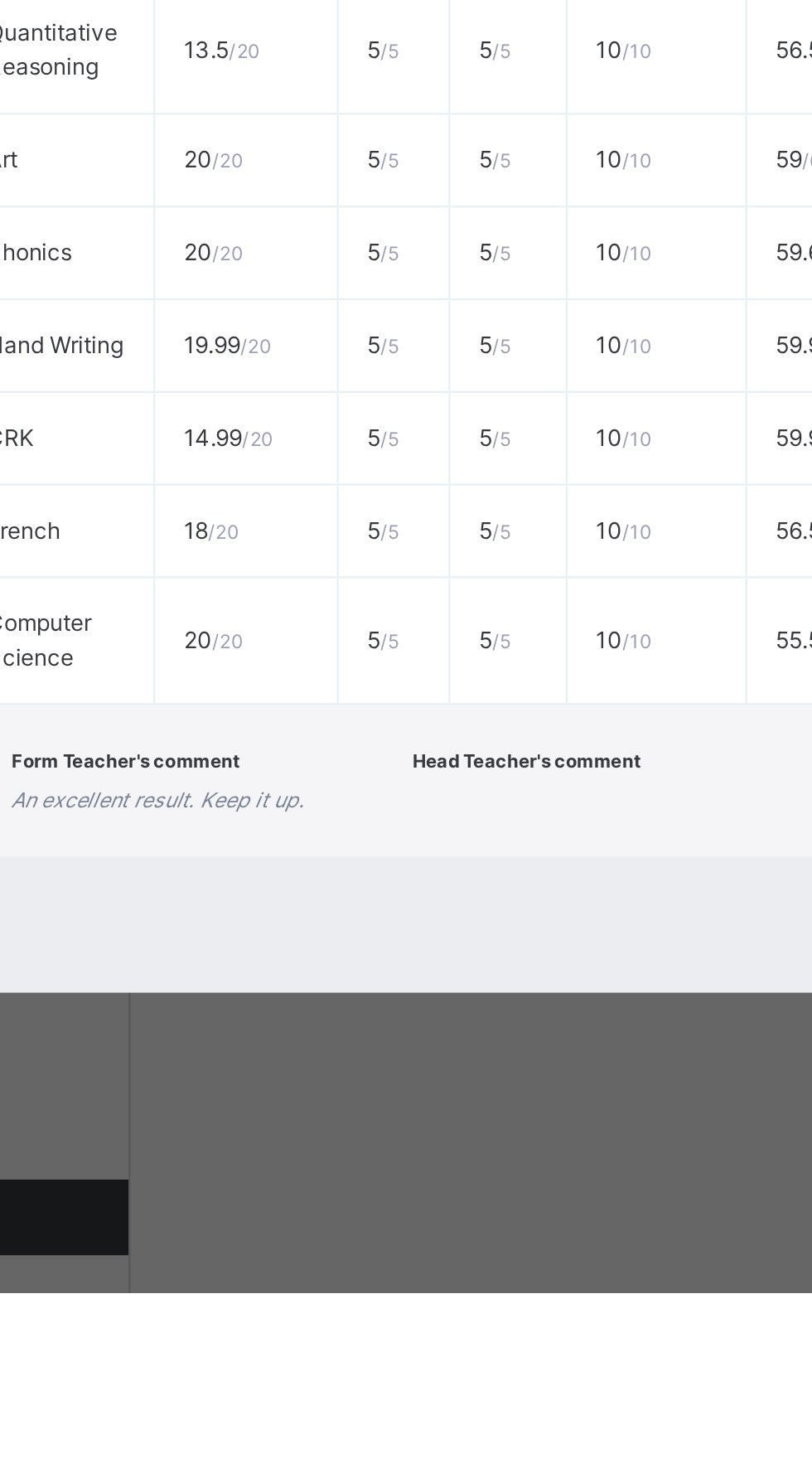 click on "19.99 / 20" at bounding box center [249, 1063] 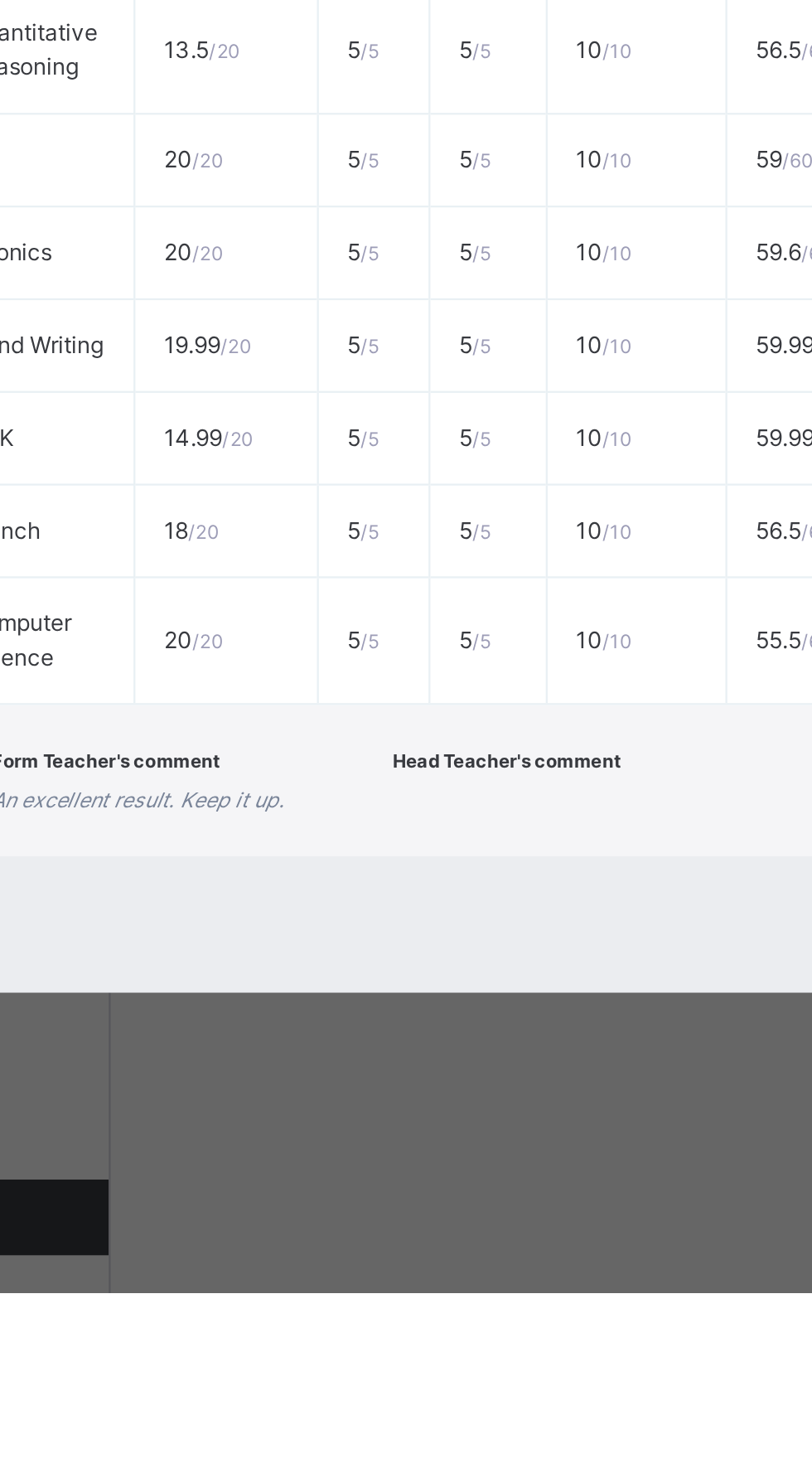click on "19.99 / 20" at bounding box center [241, 1062] 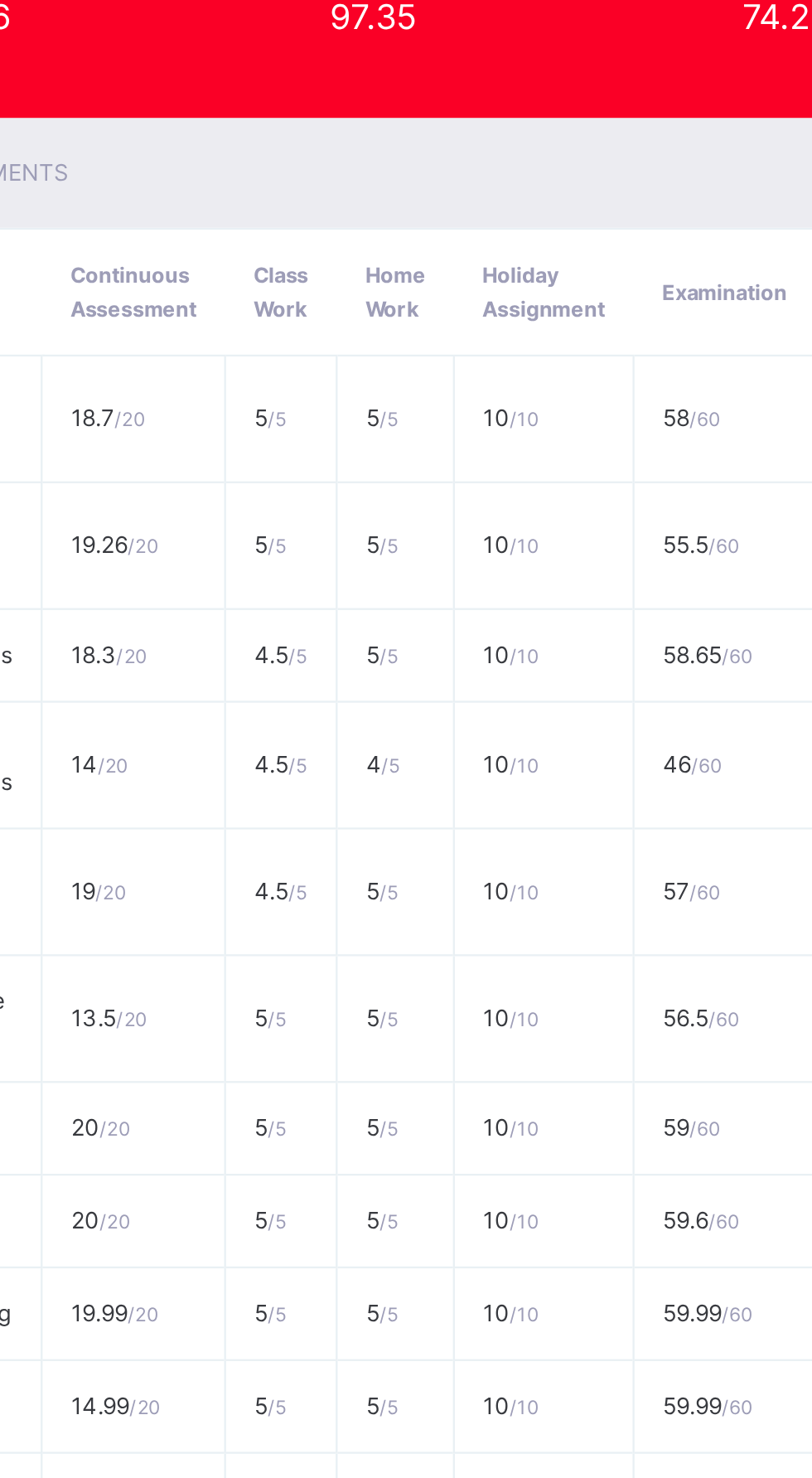 scroll, scrollTop: 0, scrollLeft: 0, axis: both 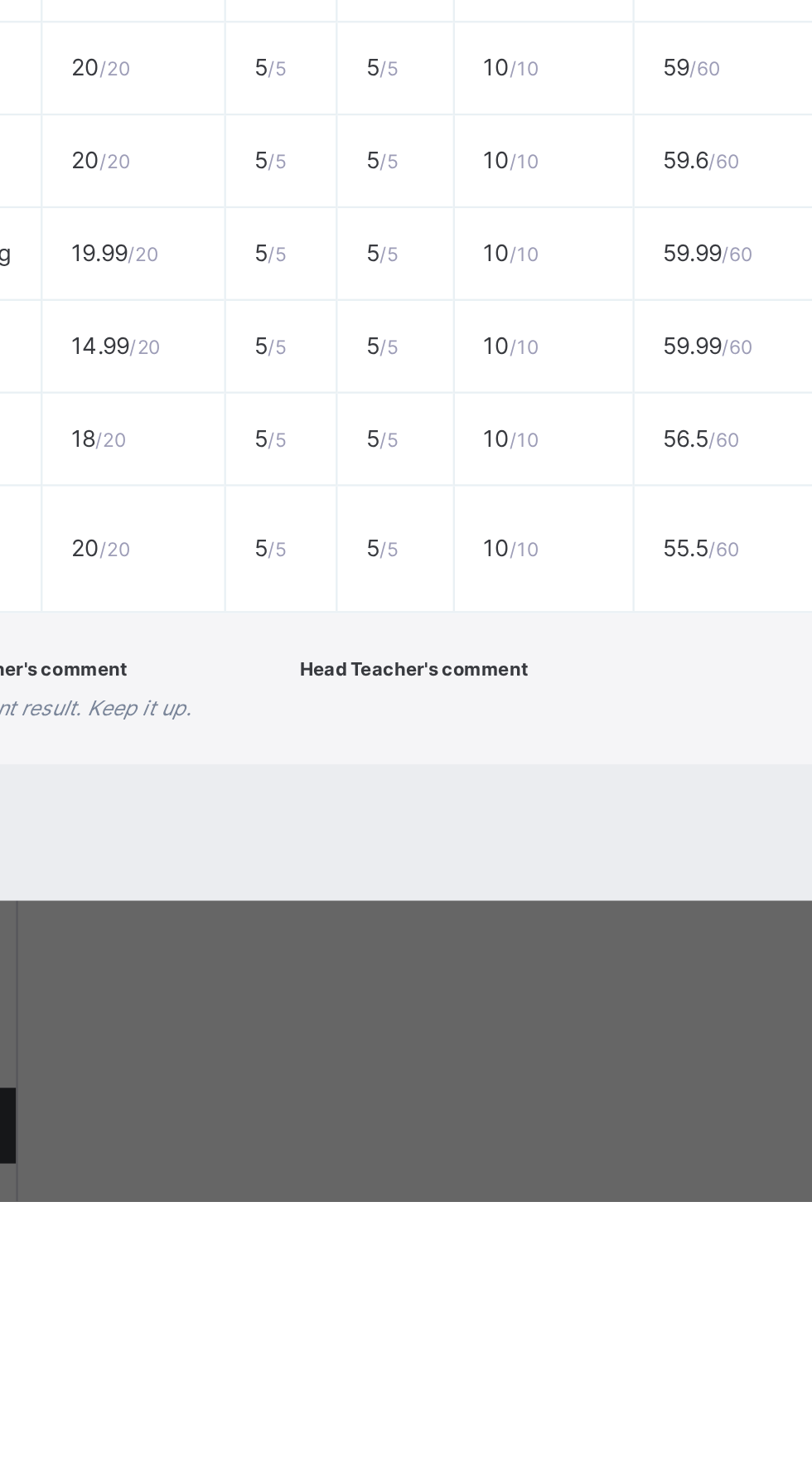 click on "French" at bounding box center (152, 1143) 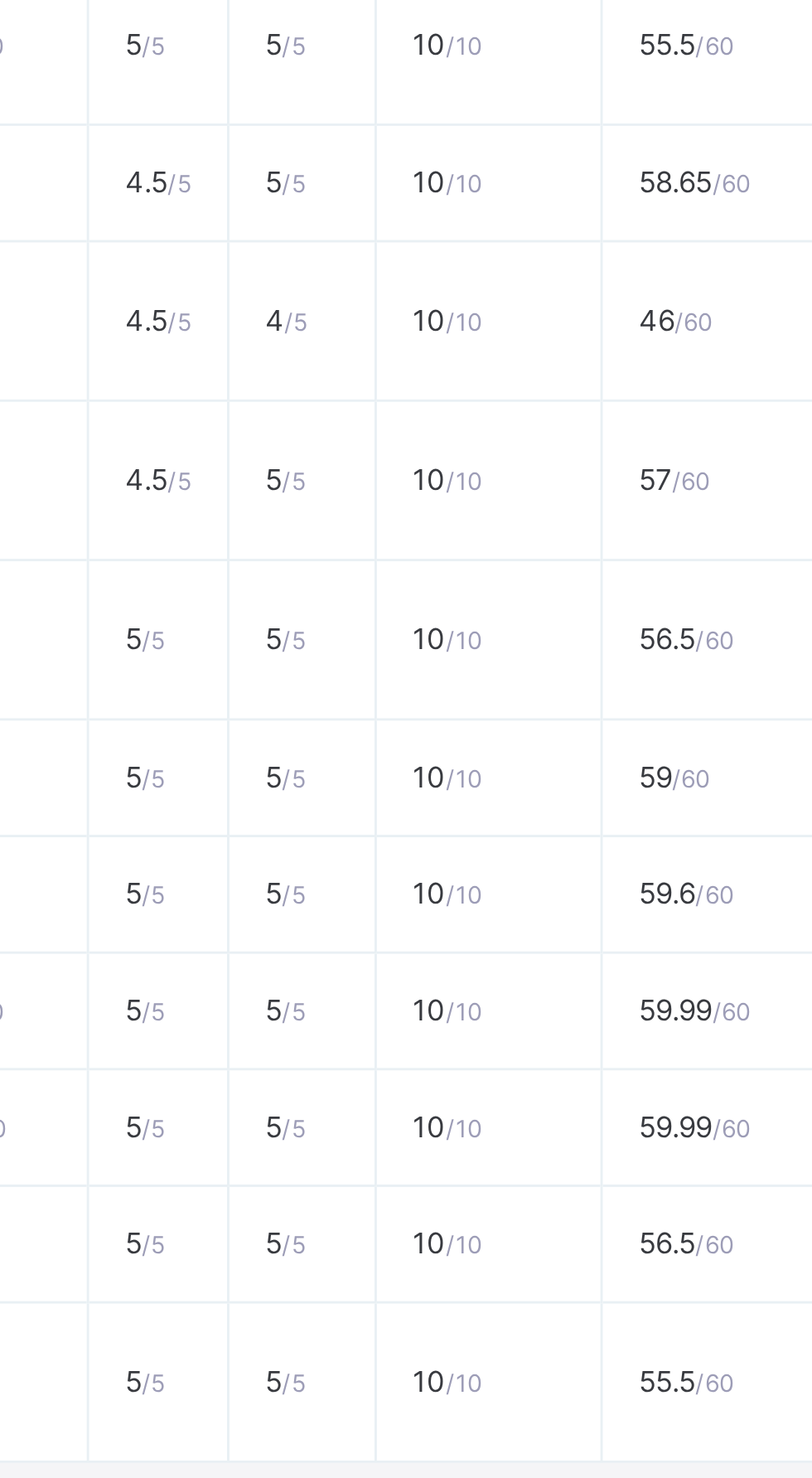 click on "18.7 / 20" at bounding box center [249, 671] 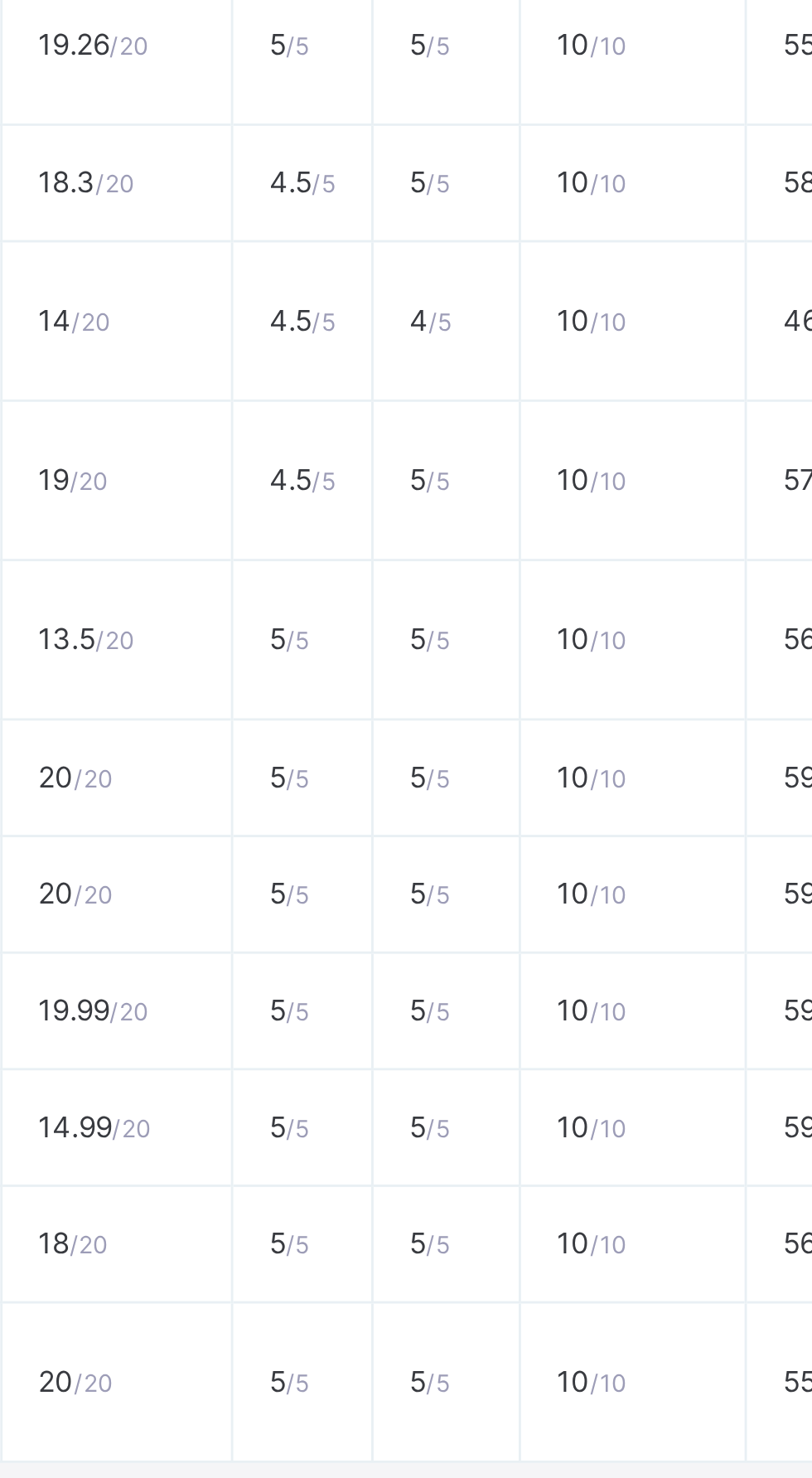 click on "19 / 20" at bounding box center [249, 878] 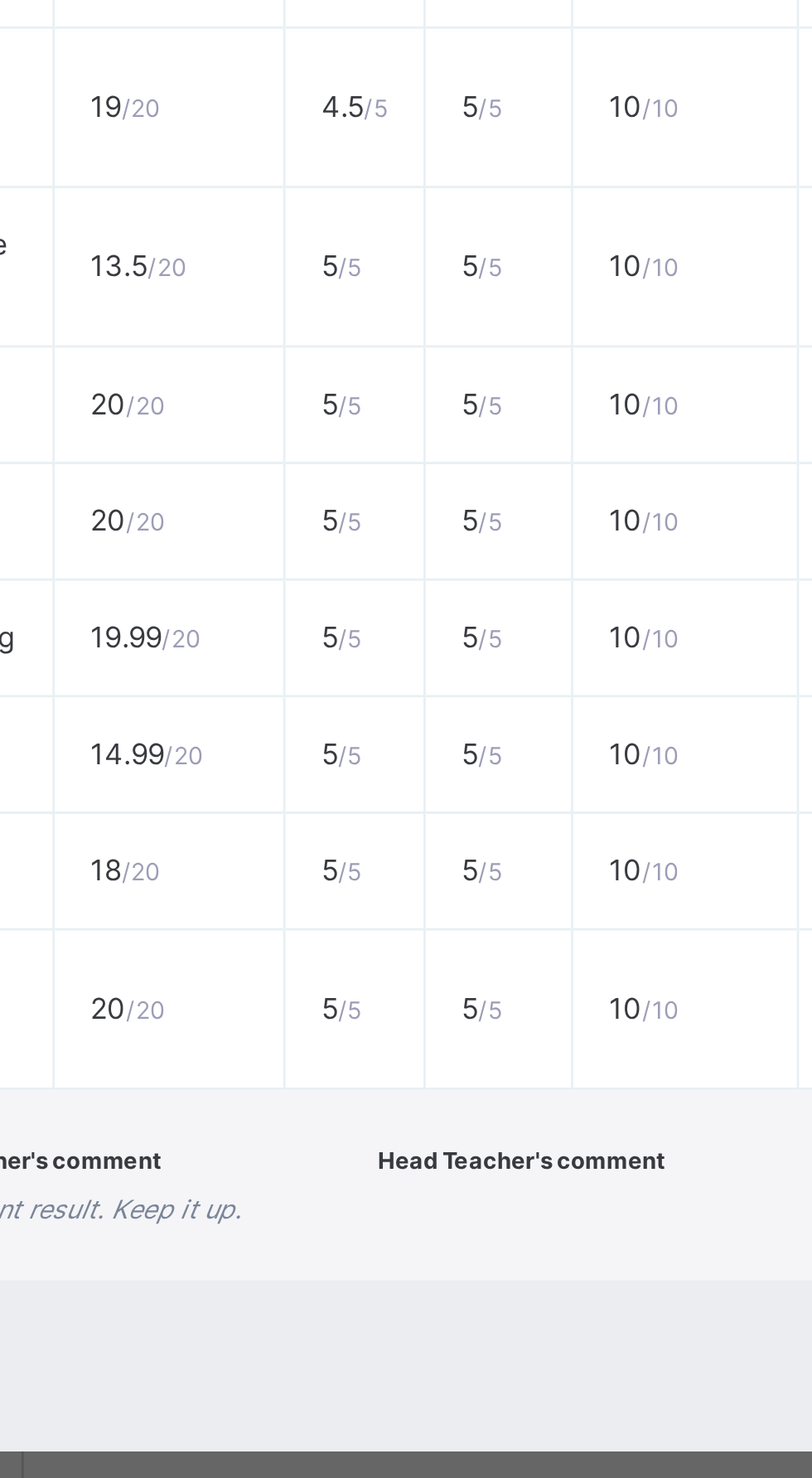 click on "20 / 20" at bounding box center [249, 981] 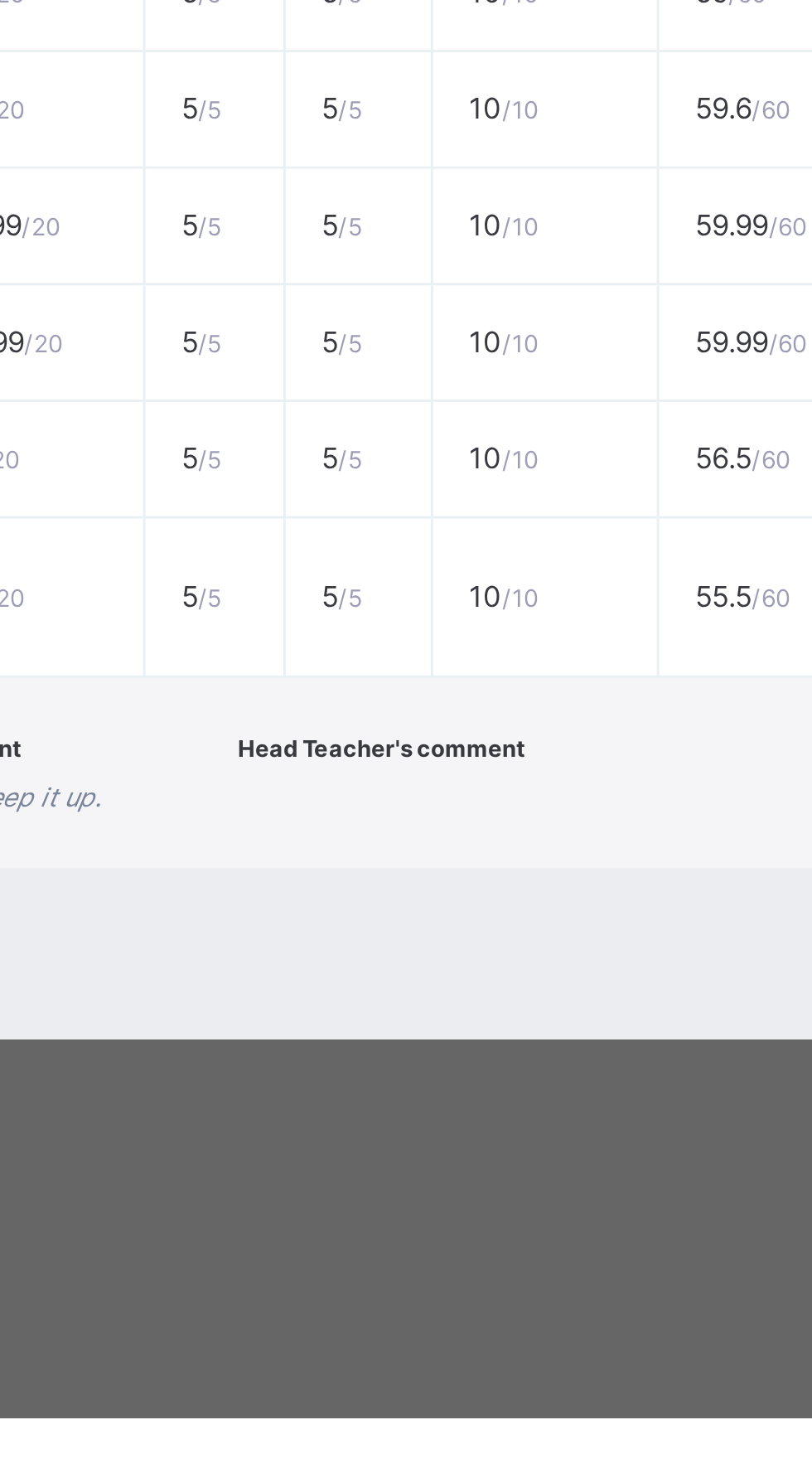 click on "14.99 / 20" at bounding box center [249, 1103] 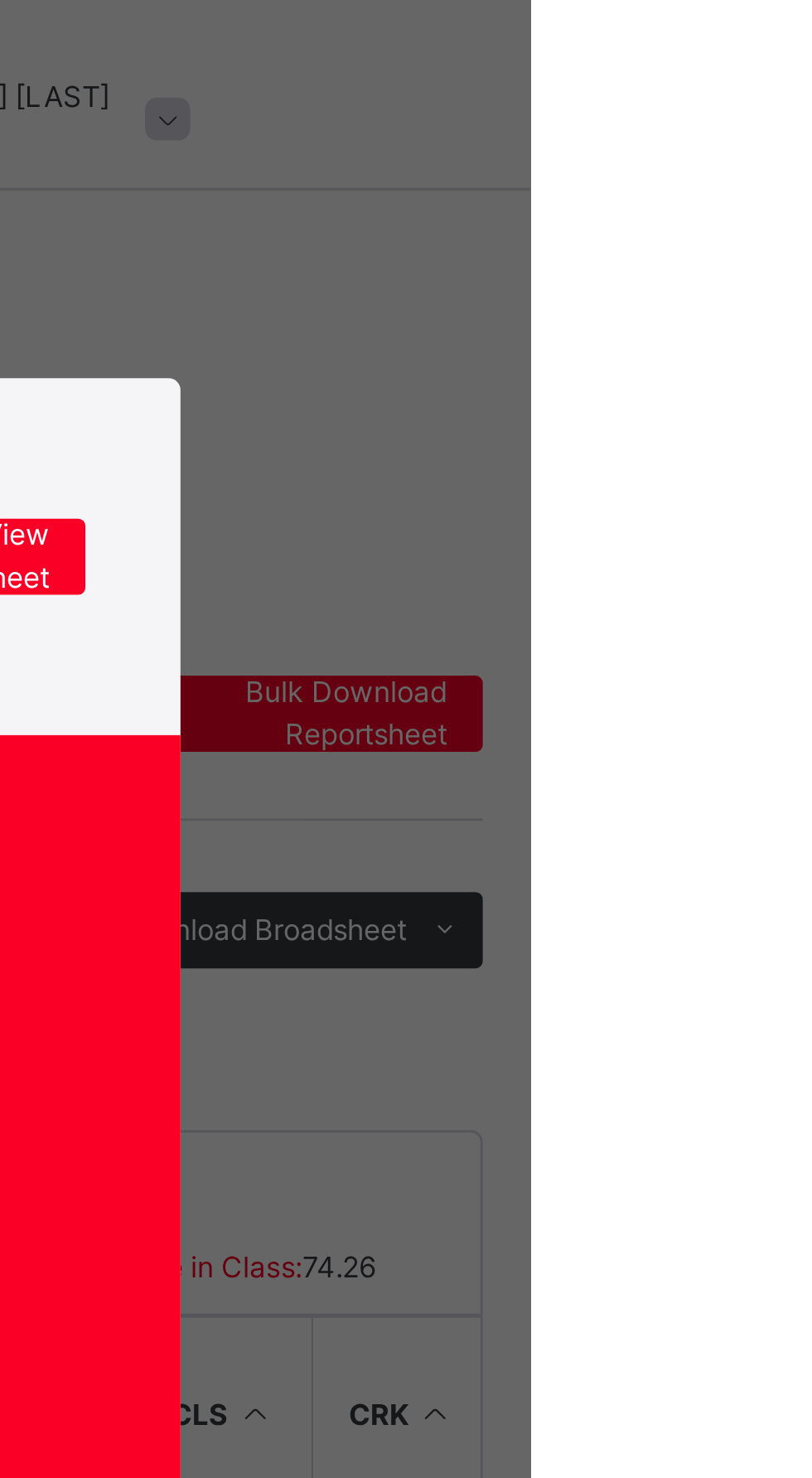 click on "SU [NUMBER] [LAST] [FIRST] [LAST] Year 2 Leopards Approved END OF TERM View Reportsheet Position [NUMBER] /14 Final Grade A Total Score [NUMBER] Final Average [NUMBER] No. of Subjects 12 No. in Class 14 Class Average [NUMBER] High. Average in Class [NUMBER] Low. Average in Class [NUMBER] Assessments Subjects Continuous Assessment Class Work Home Work Holiday Assignment Examination Total Grade Position Out of Class average Basic Science 18.7 / 20 5 / 5 5 / 5 10 / 10 96.7 A 6th 14 86.3 English Studies 19.26 / 20 5 / 5 5 / 5 10 / 10 94.76 A 2nd 14 84.02 Mathematics 18.3 / 20 4.5 / 5 5 / 5 10 / 10 96.45 A 4th 14 86.63 Mental Mathematics 14 /" at bounding box center [406, 739] 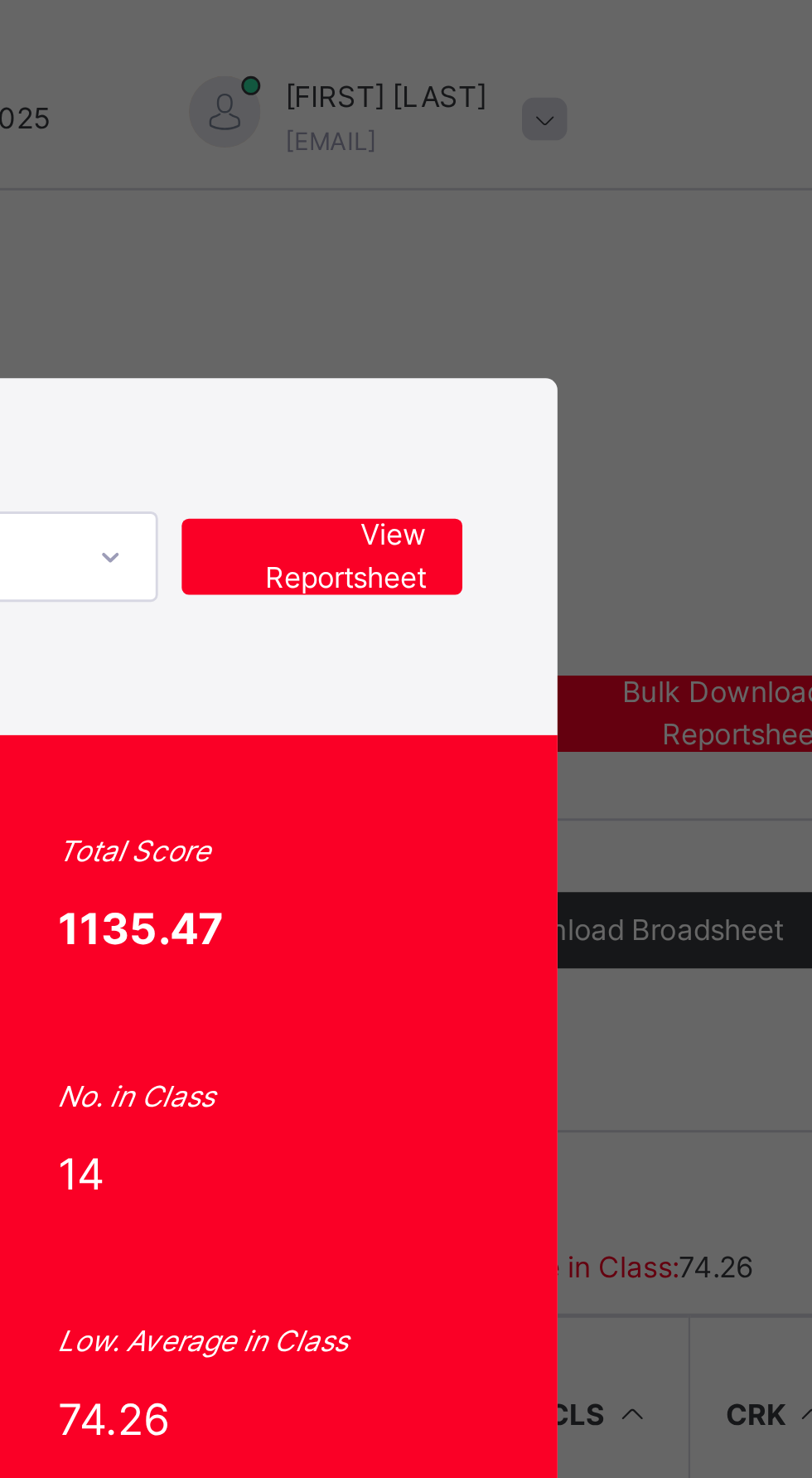 click on "SU [NUMBER] [LAST] [FIRST] [LAST] Year 2 Leopards Approved END OF TERM View Reportsheet Position [NUMBER] /14 Final Grade A Total Score [NUMBER] Final Average [NUMBER] No. of Subjects 12 No. in Class 14 Class Average [NUMBER] High. Average in Class [NUMBER] Low. Average in Class [NUMBER] Assessments Subjects Continuous Assessment Class Work Home Work Holiday Assignment Examination Total Grade Position Out of Class average Basic Science 18.7 / 20 5 / 5 5 / 5 10 / 10 96.7 A 6th 14 86.3 English Studies 19.26 / 20 5 / 5 5 / 5 10 / 10 94.76 A 2nd 14 84.02 Mathematics 18.3 / 20 4.5 / 5 5 / 5 10 / 10 96.45 A 4th 14 86.63 Mental Mathematics 14 /" at bounding box center [406, 739] 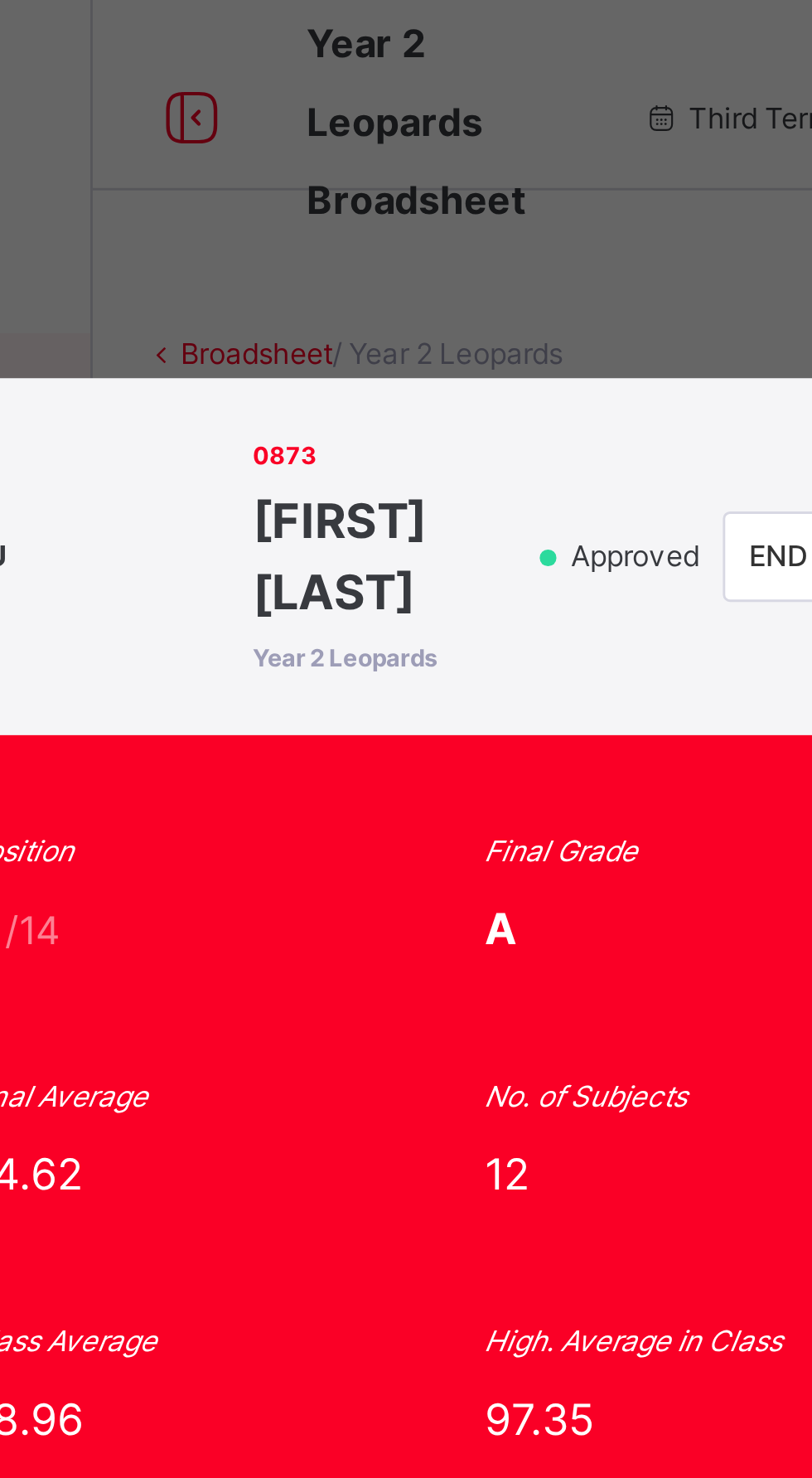 click on "SU [NUMBER] [LAST] [FIRST] [LAST] Year 2 Leopards Approved END OF TERM View Reportsheet Position [NUMBER] /14 Final Grade A Total Score [NUMBER] Final Average [NUMBER] No. of Subjects 12 No. in Class 14 Class Average [NUMBER] High. Average in Class [NUMBER] Low. Average in Class [NUMBER] Assessments Subjects Continuous Assessment Class Work Home Work Holiday Assignment Examination Total Grade Position Out of Class average Basic Science 18.7 / 20 5 / 5 5 / 5 10 / 10 96.7 A 6th 14 86.3 English Studies 19.26 / 20 5 / 5 5 / 5 10 / 10 94.76 A 2nd 14 84.02 Mathematics 18.3 / 20 4.5 / 5 5 / 5 10 / 10 96.45 A 4th 14 86.63 Mental Mathematics 14 /" at bounding box center [406, 739] 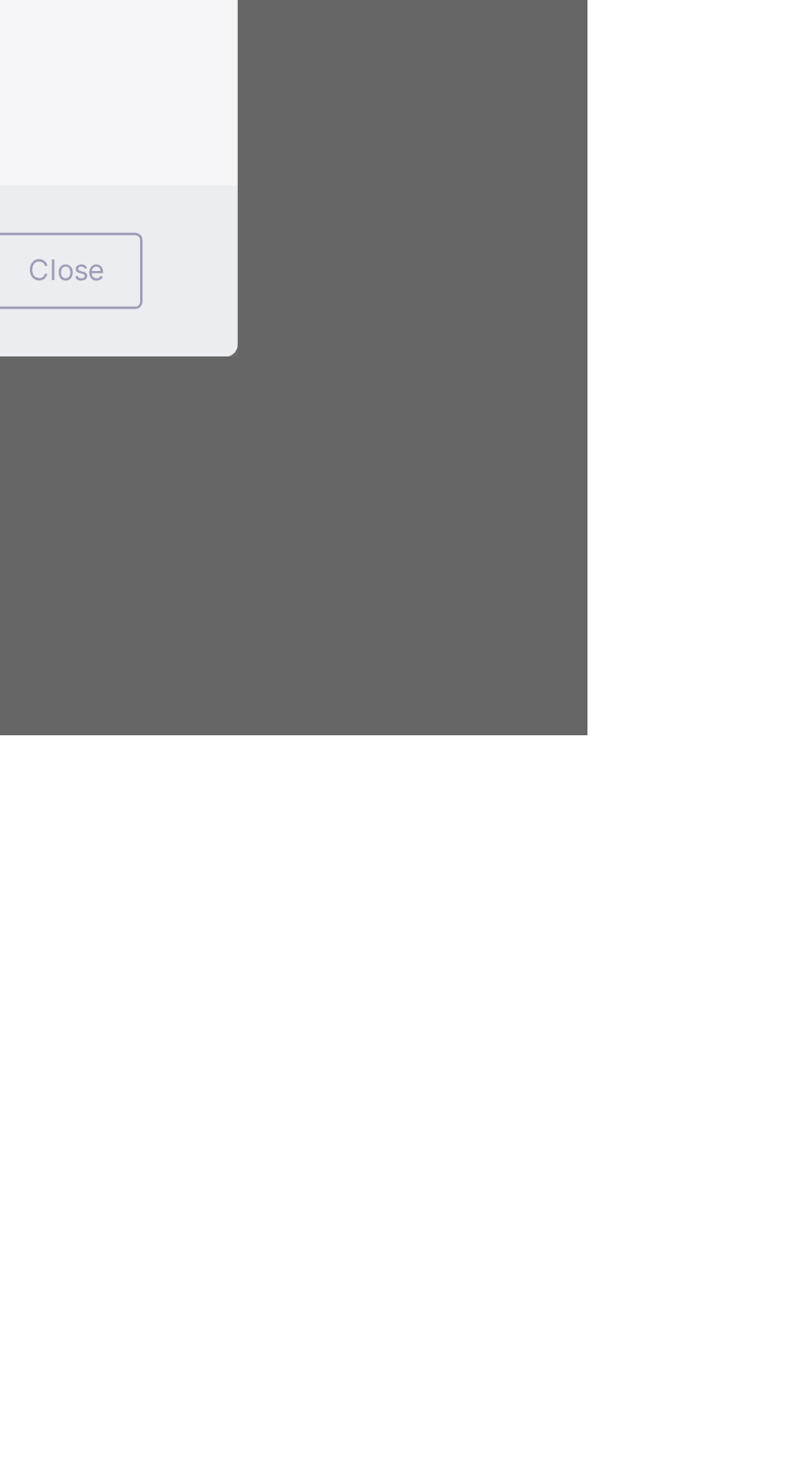click on "Close" at bounding box center [631, 1316] 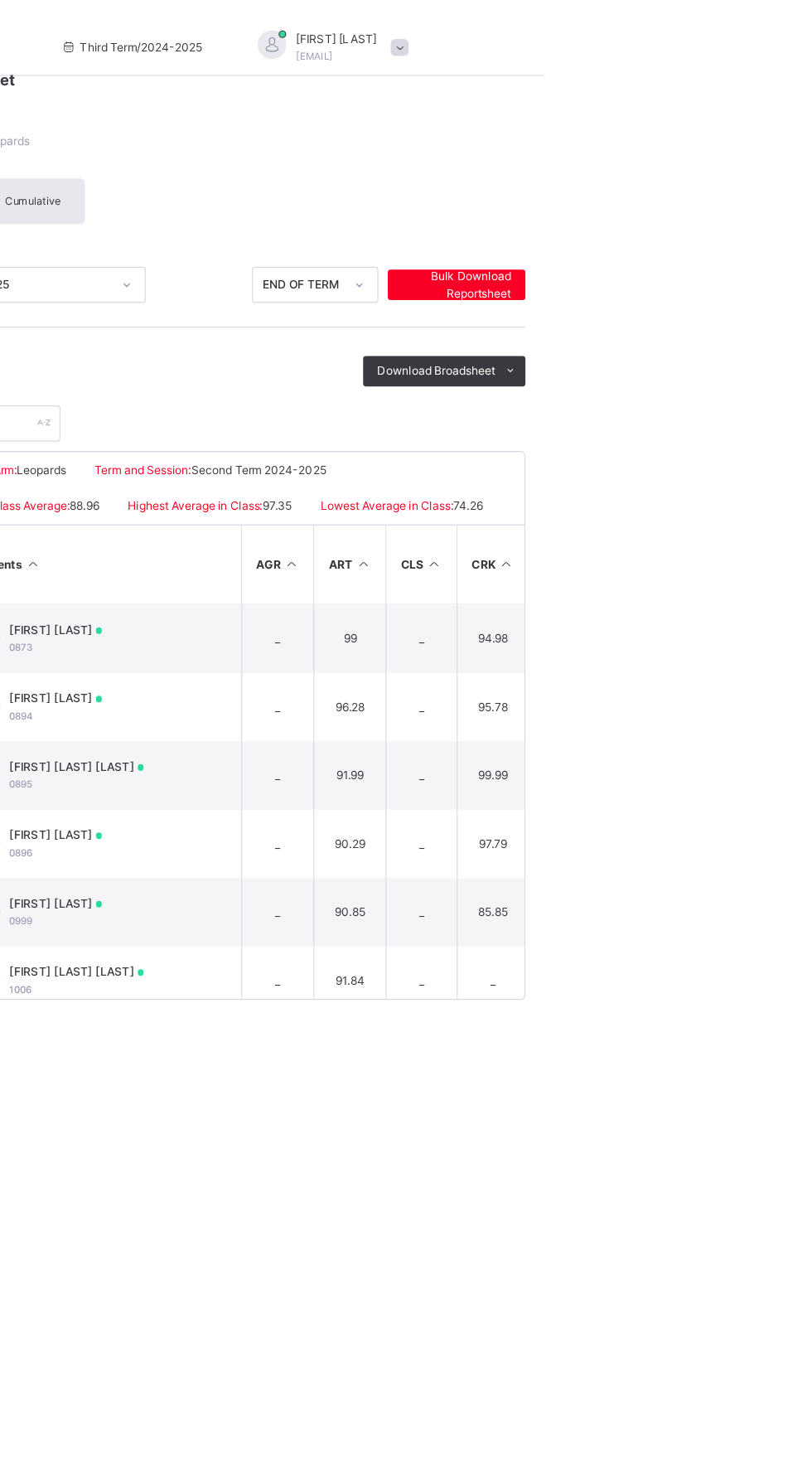 scroll, scrollTop: 0, scrollLeft: 0, axis: both 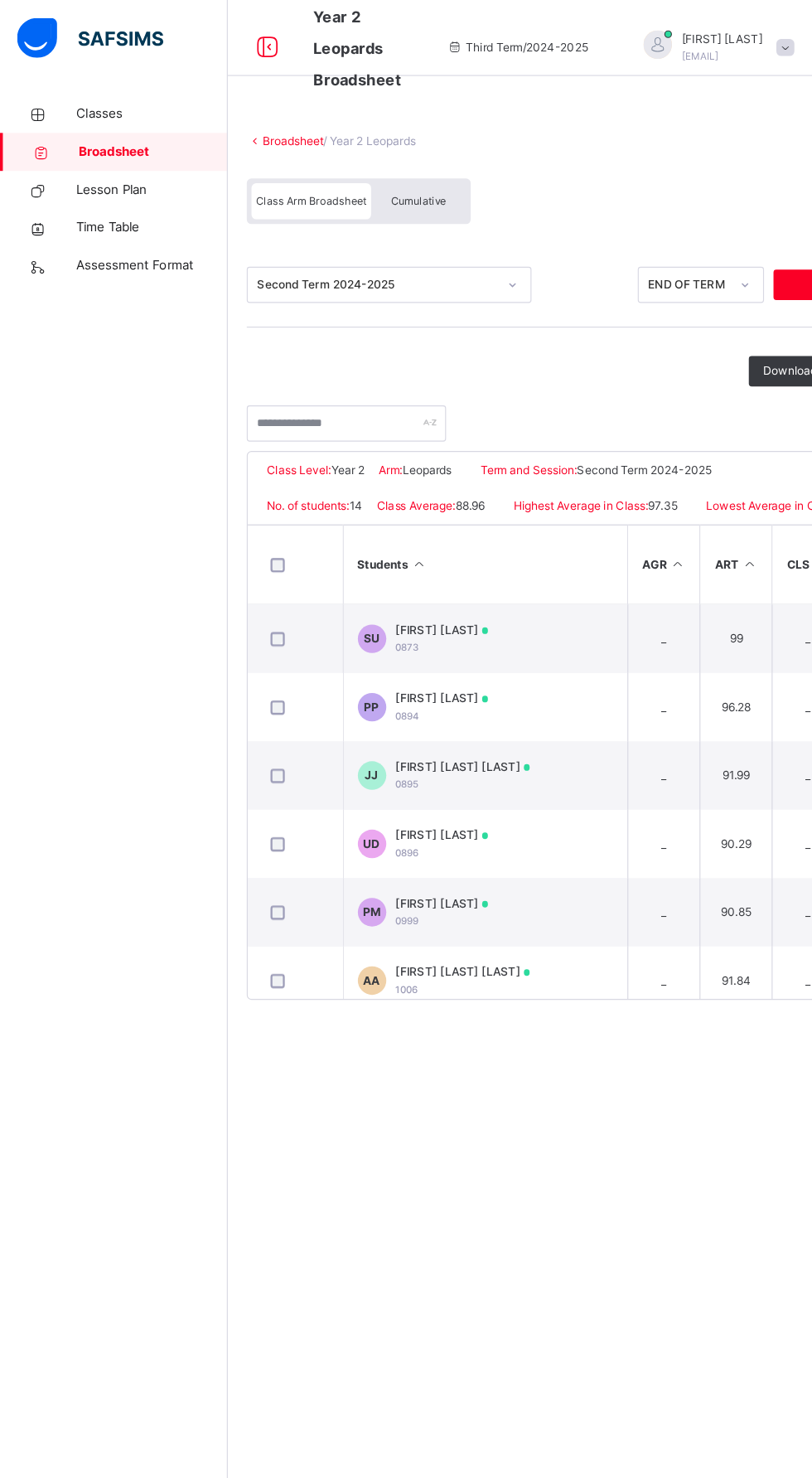 click on "Students" at bounding box center (423, 493) 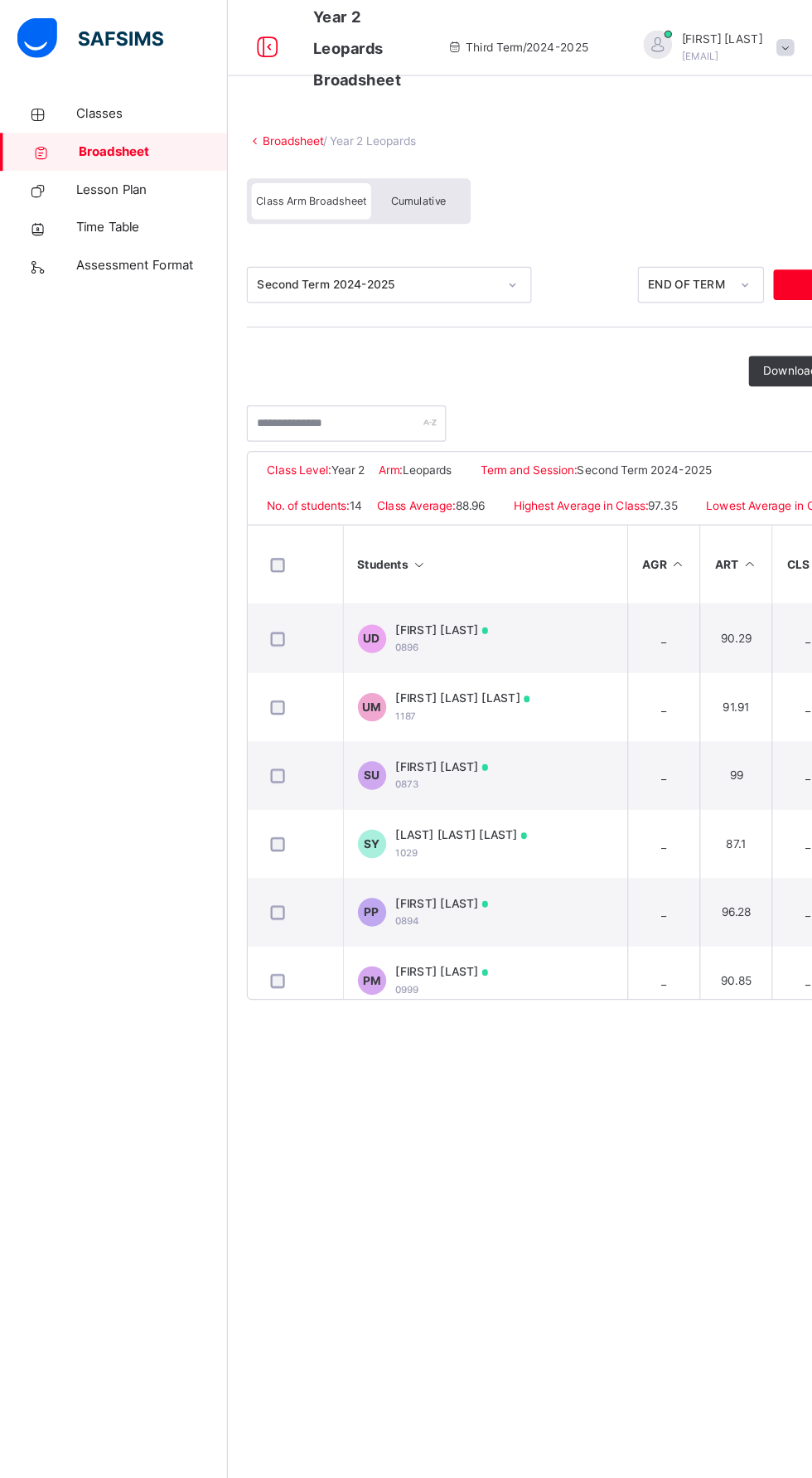 click on "Students" at bounding box center (423, 493) 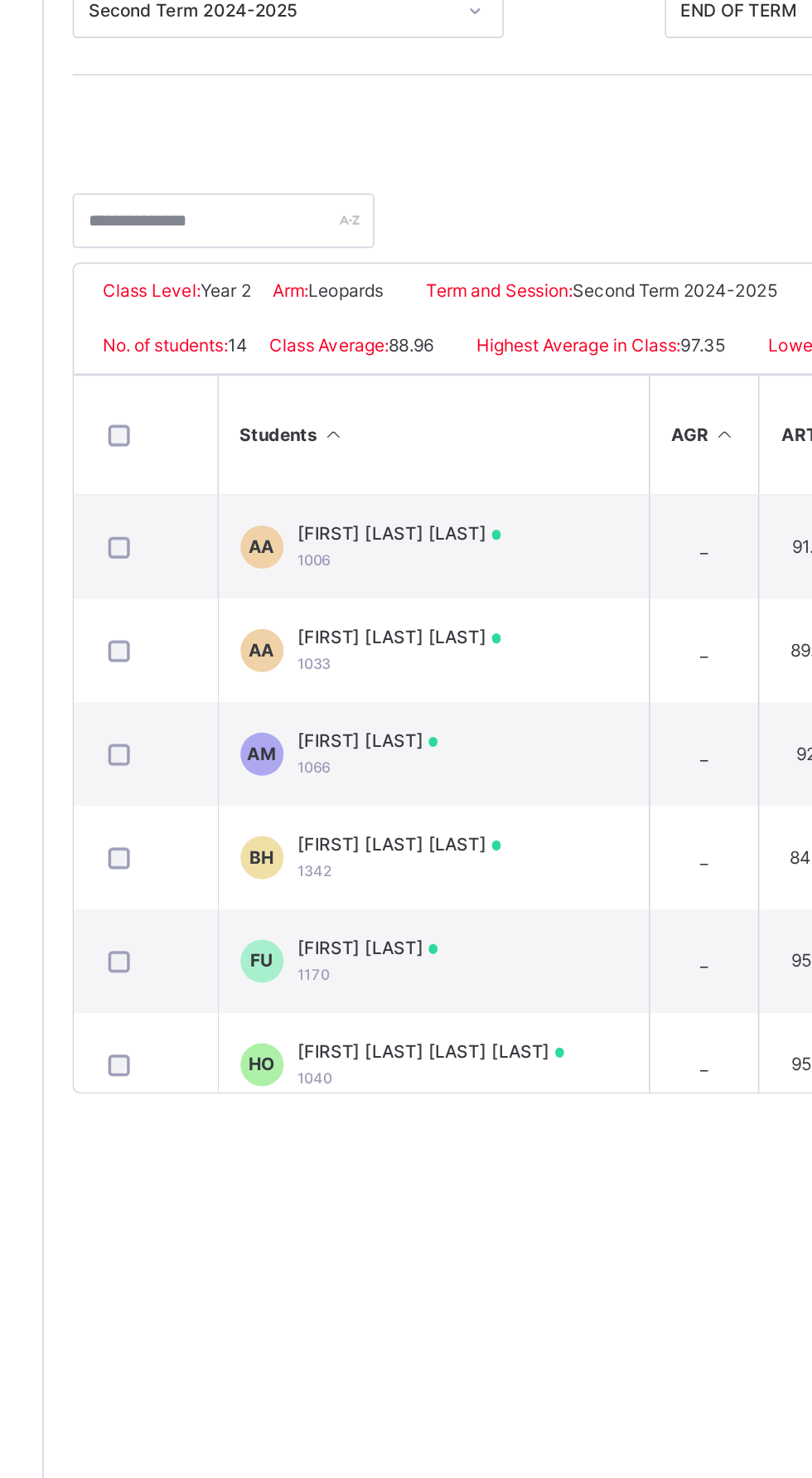 click on "[LAST] [FIRST] [LAST] [NUMBER]" at bounding box center (404, 558) 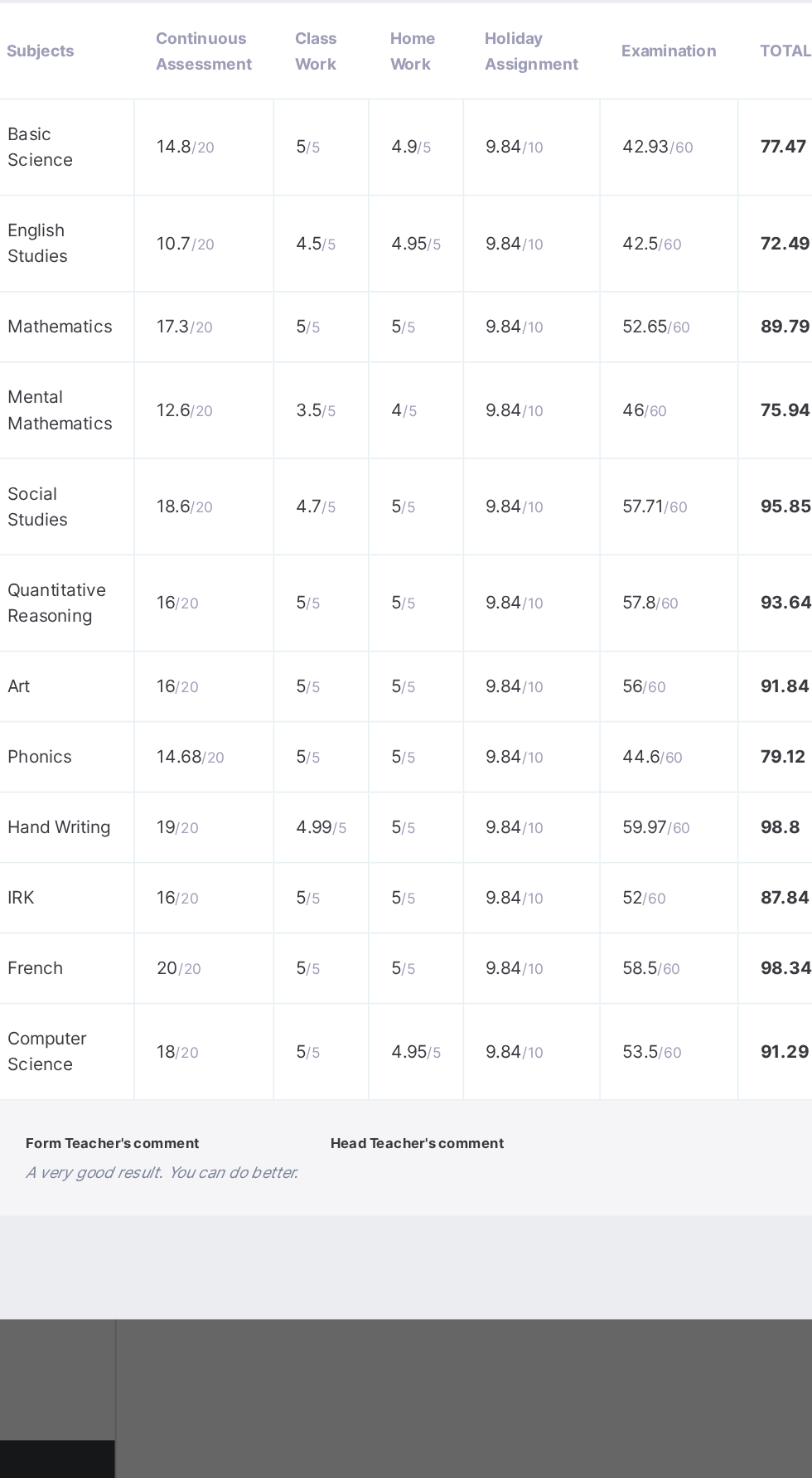 click on "10.7 / 20" at bounding box center (249, 739) 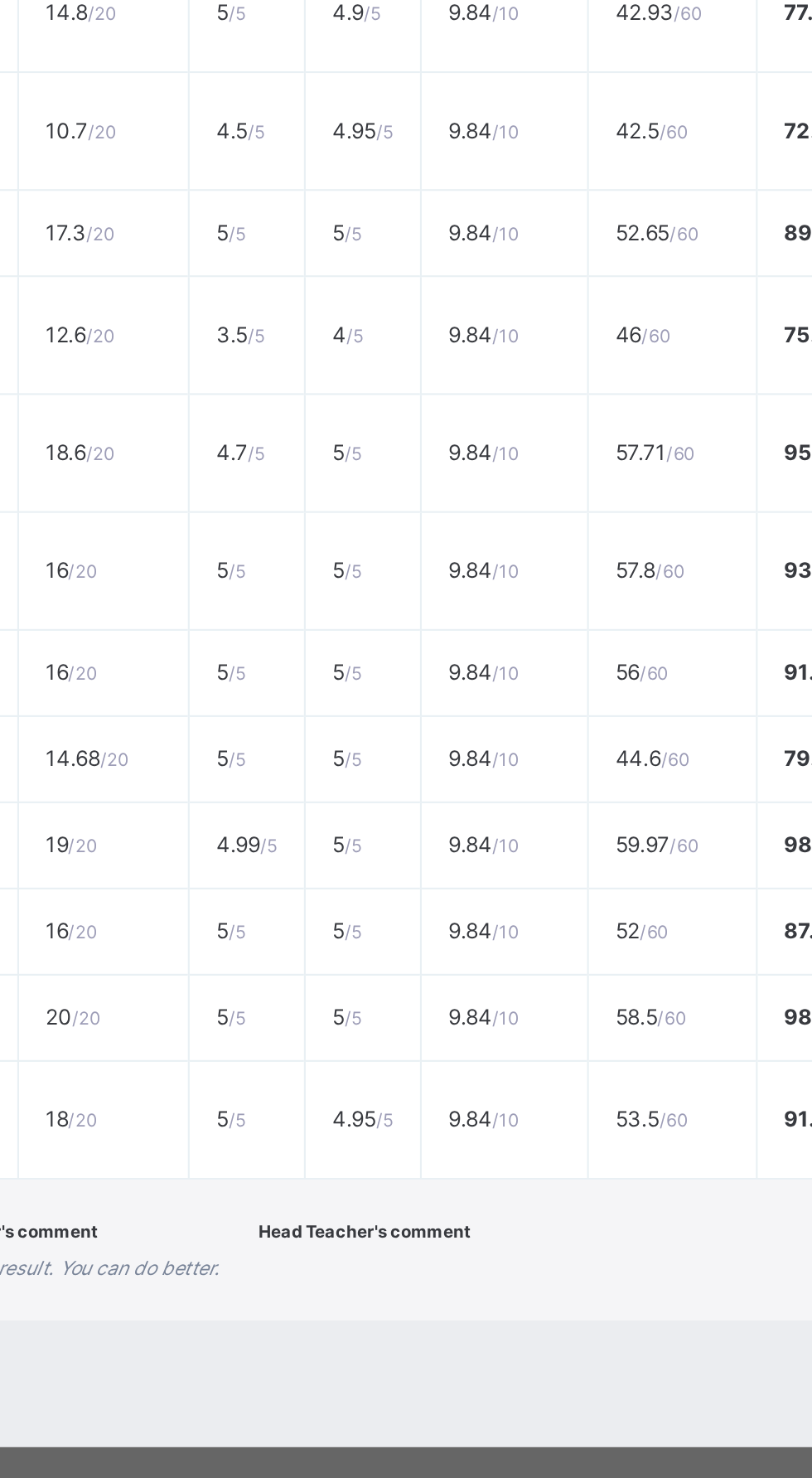 click on "Mathematics" at bounding box center [167, 787] 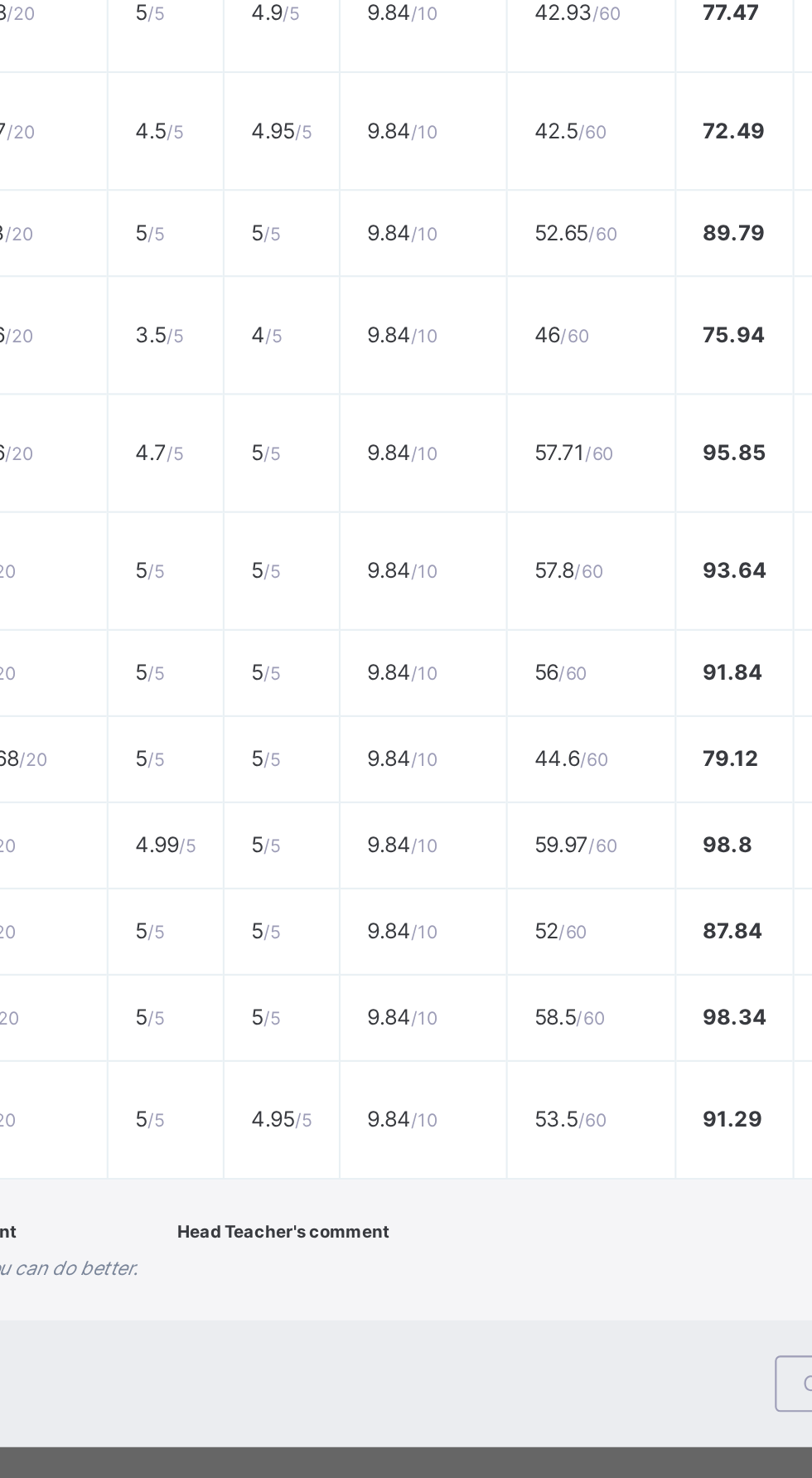 click on "Mental Mathematics" at bounding box center [166, 834] 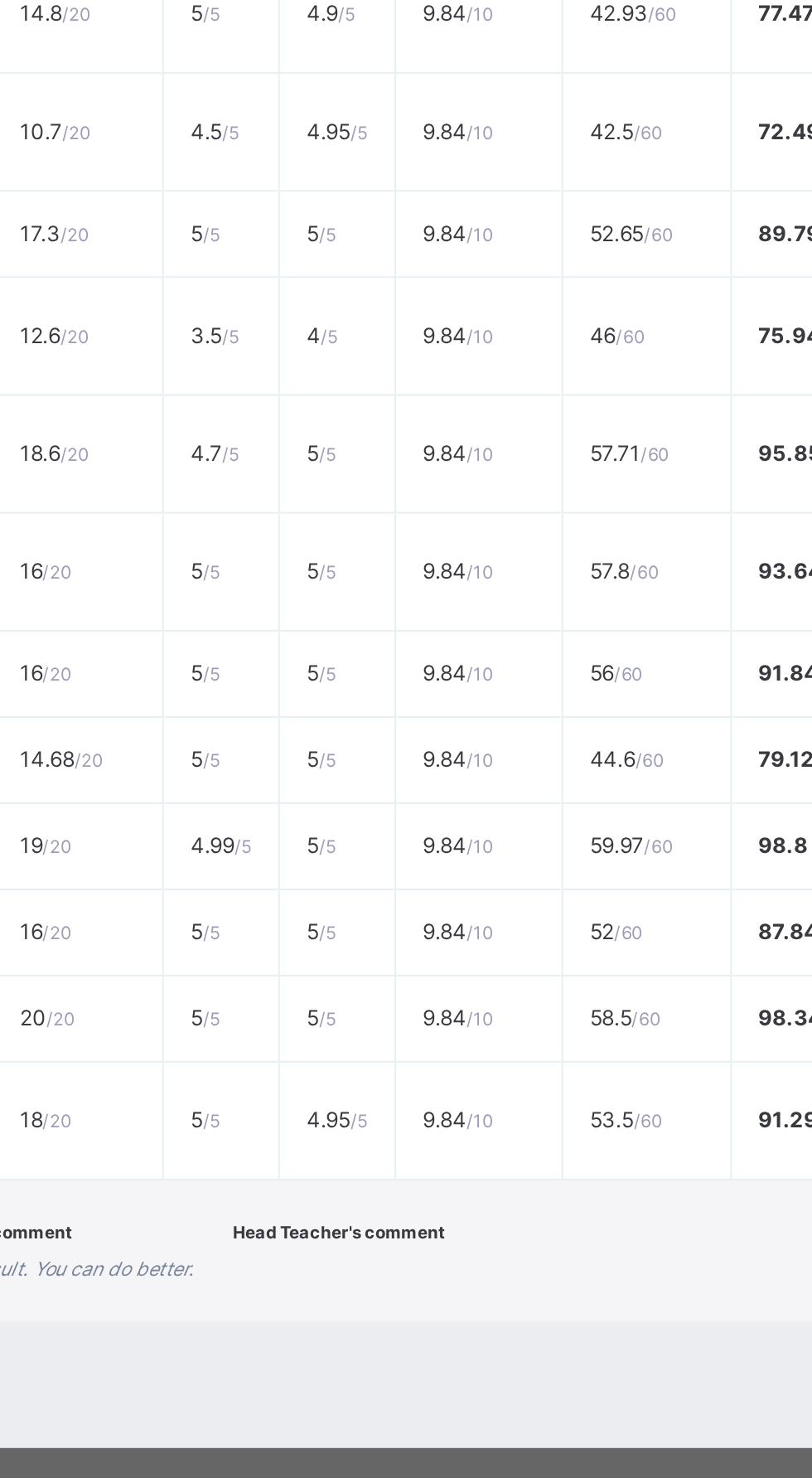 click on "Quantitative Reasoning" at bounding box center [167, 946] 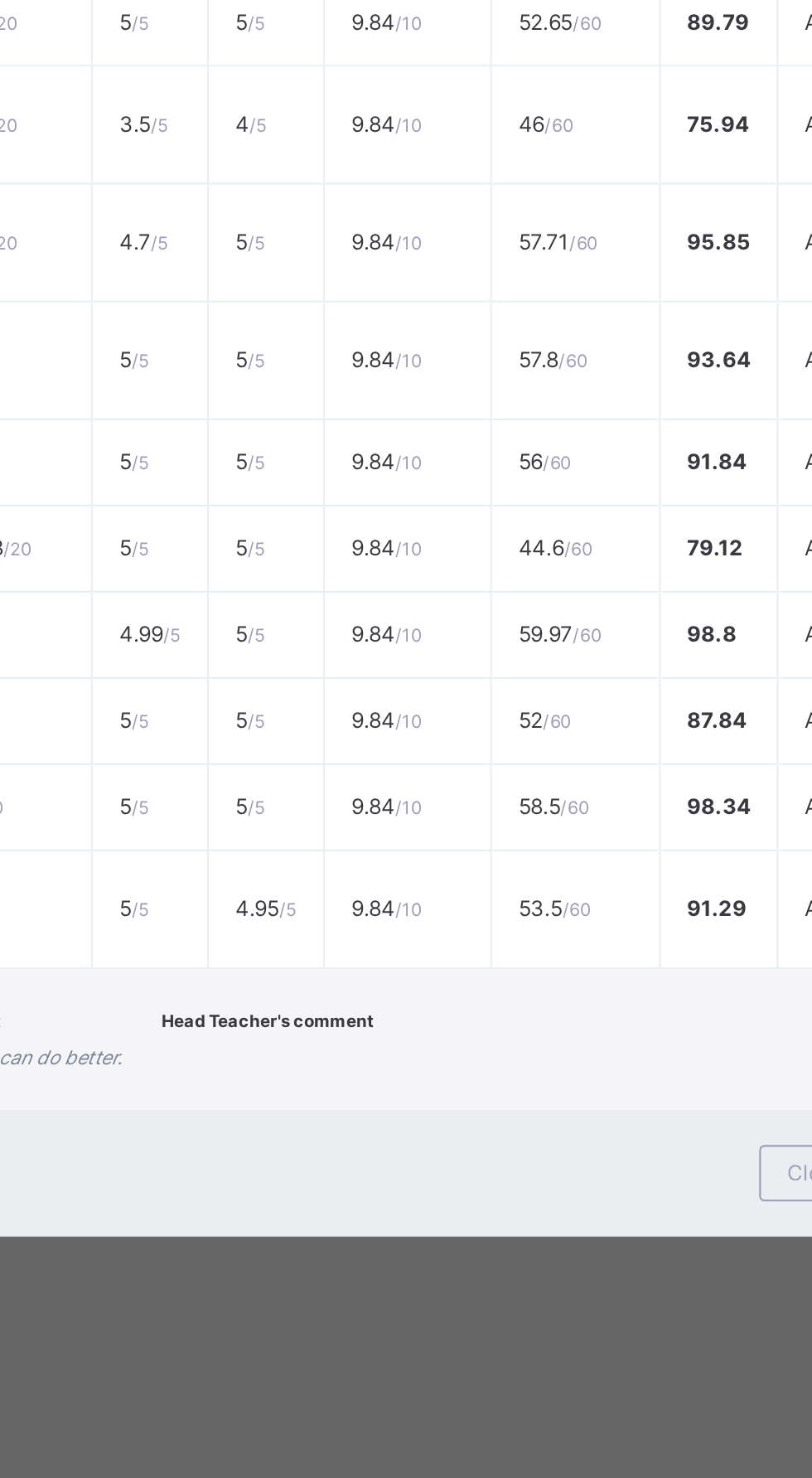 click on "14.68 / 20" at bounding box center [241, 1034] 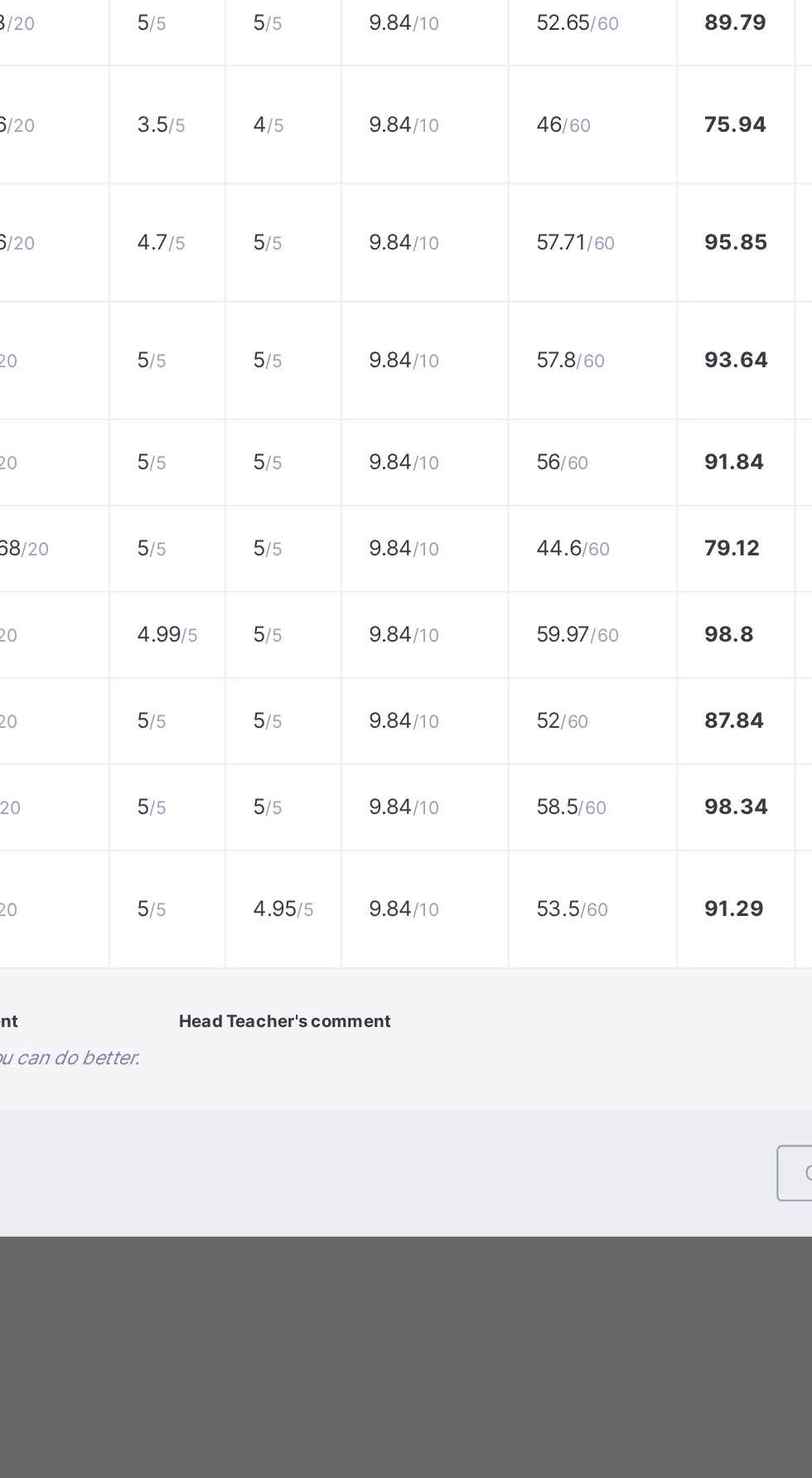 click on "19 / 20" at bounding box center (249, 1075) 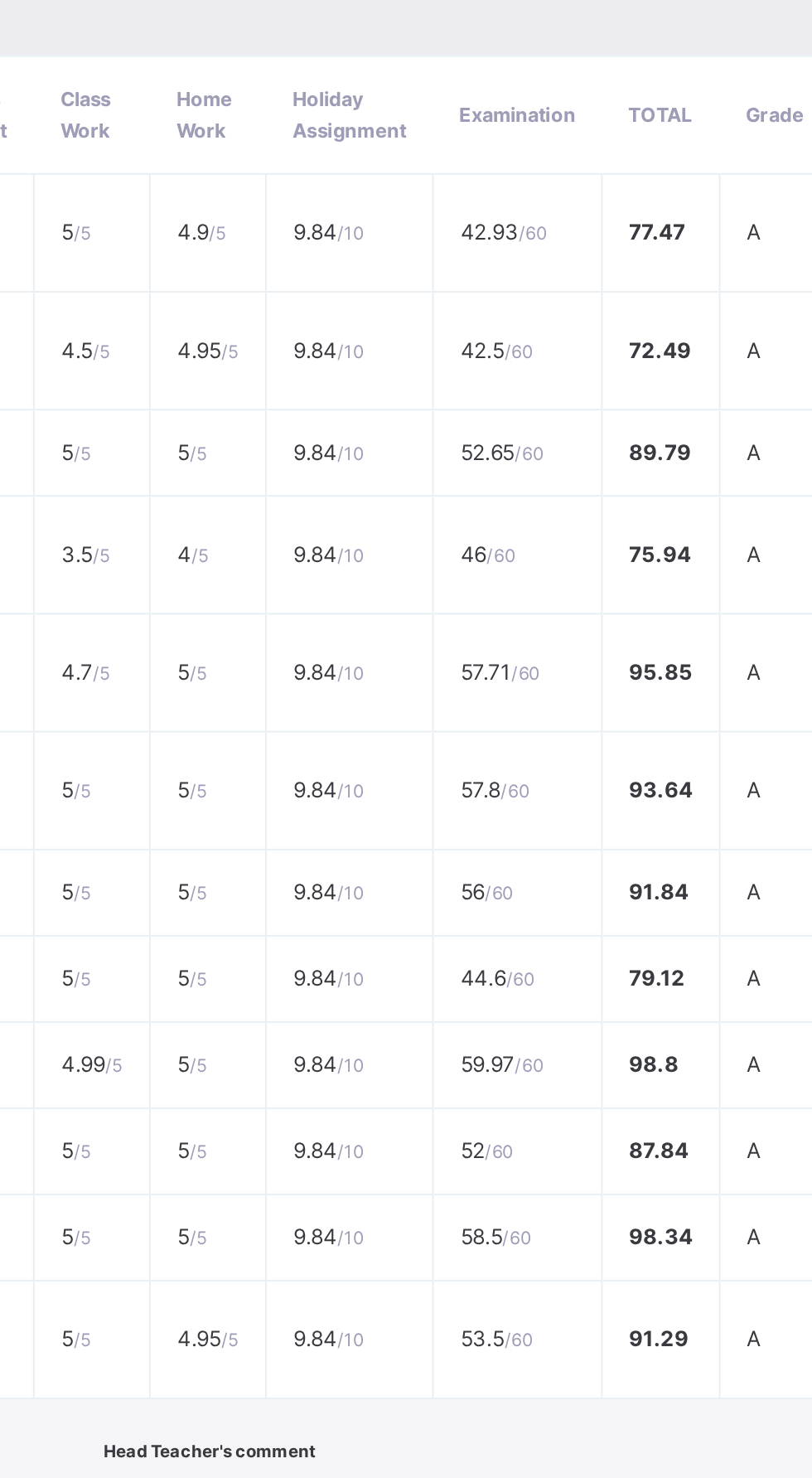 scroll, scrollTop: 0, scrollLeft: 0, axis: both 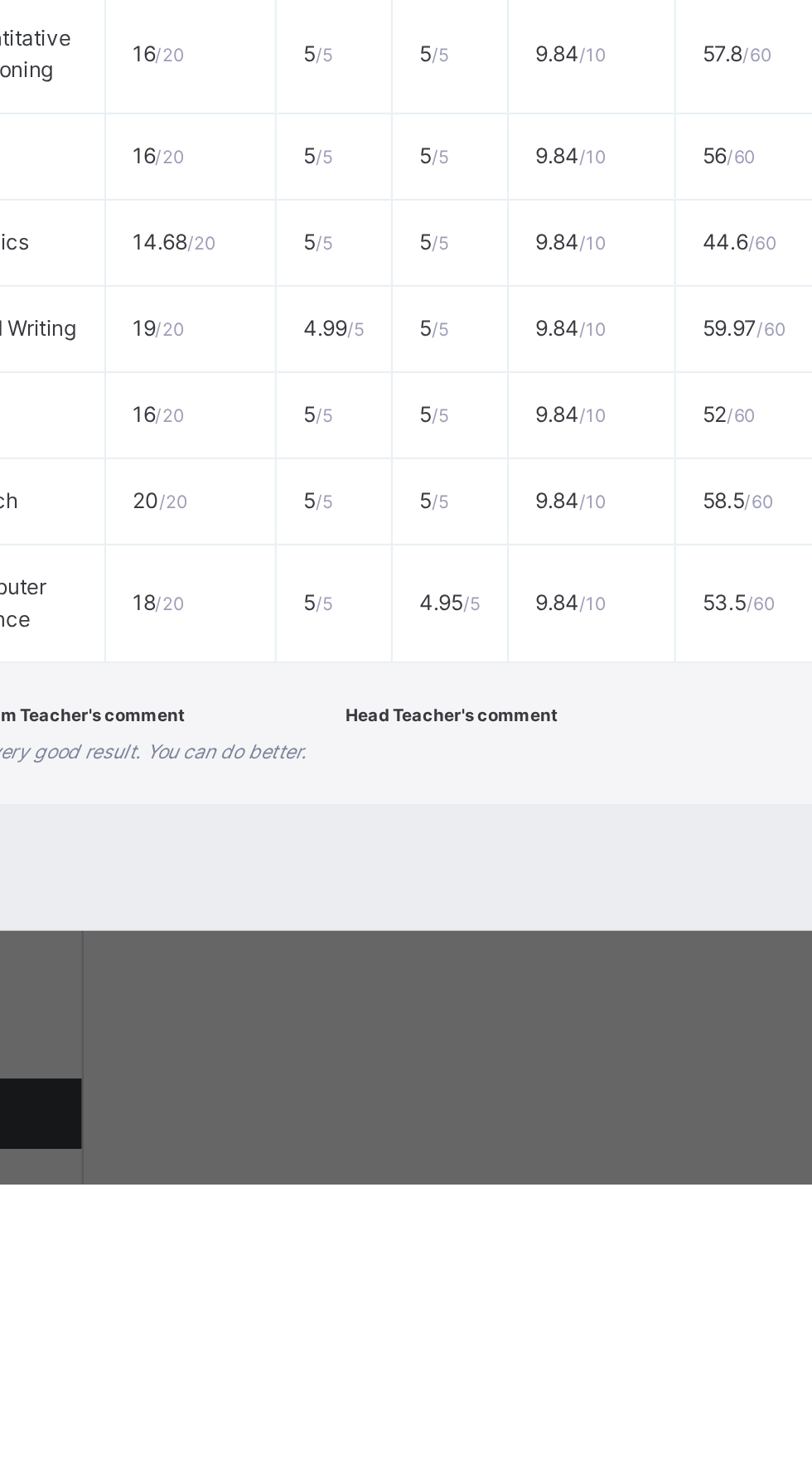 click on "French" at bounding box center (167, 1156) 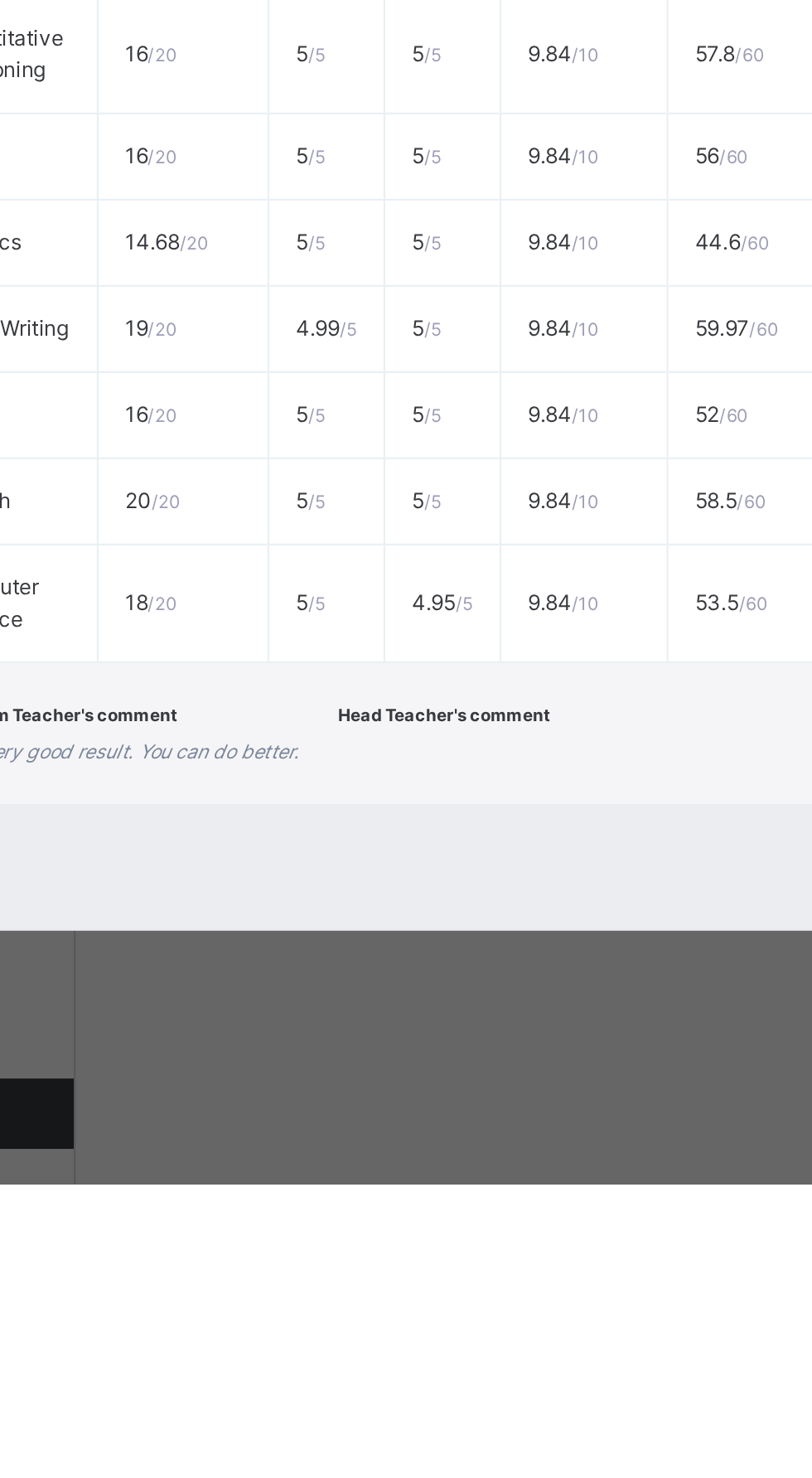click on "18 / 20" at bounding box center [249, 1204] 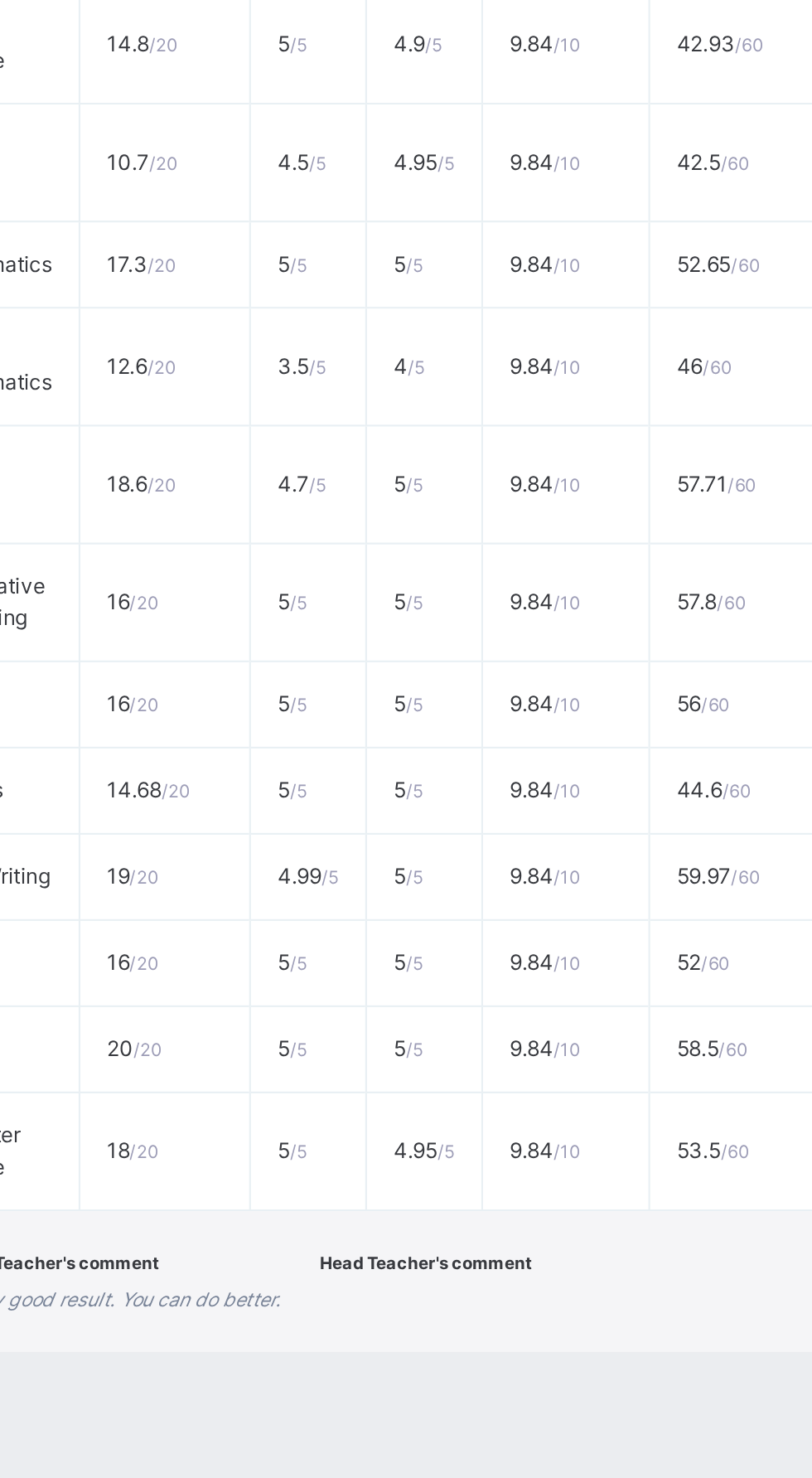click on "14.8 / 20" at bounding box center [249, 683] 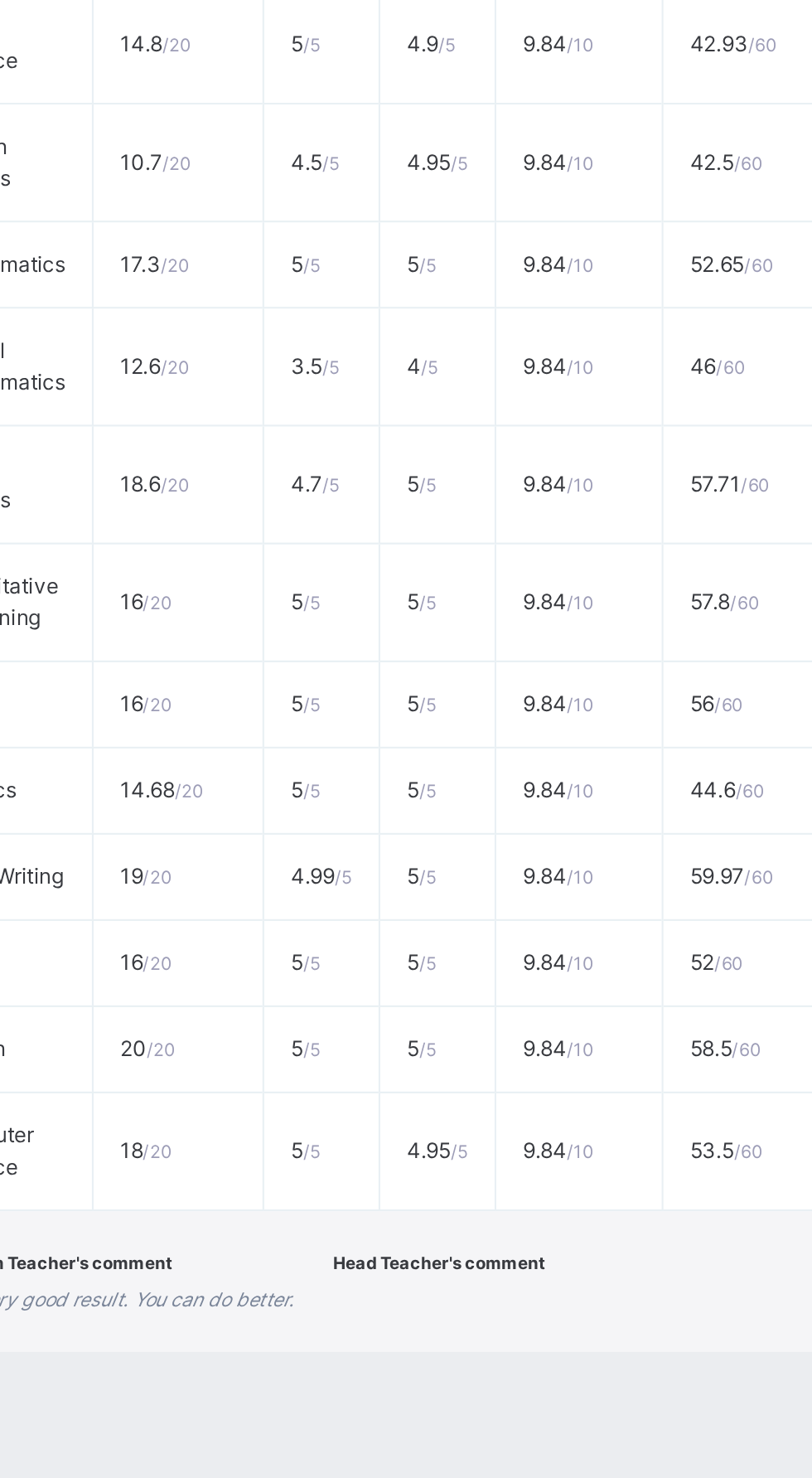 click on "Social Studies" at bounding box center [153, 889] 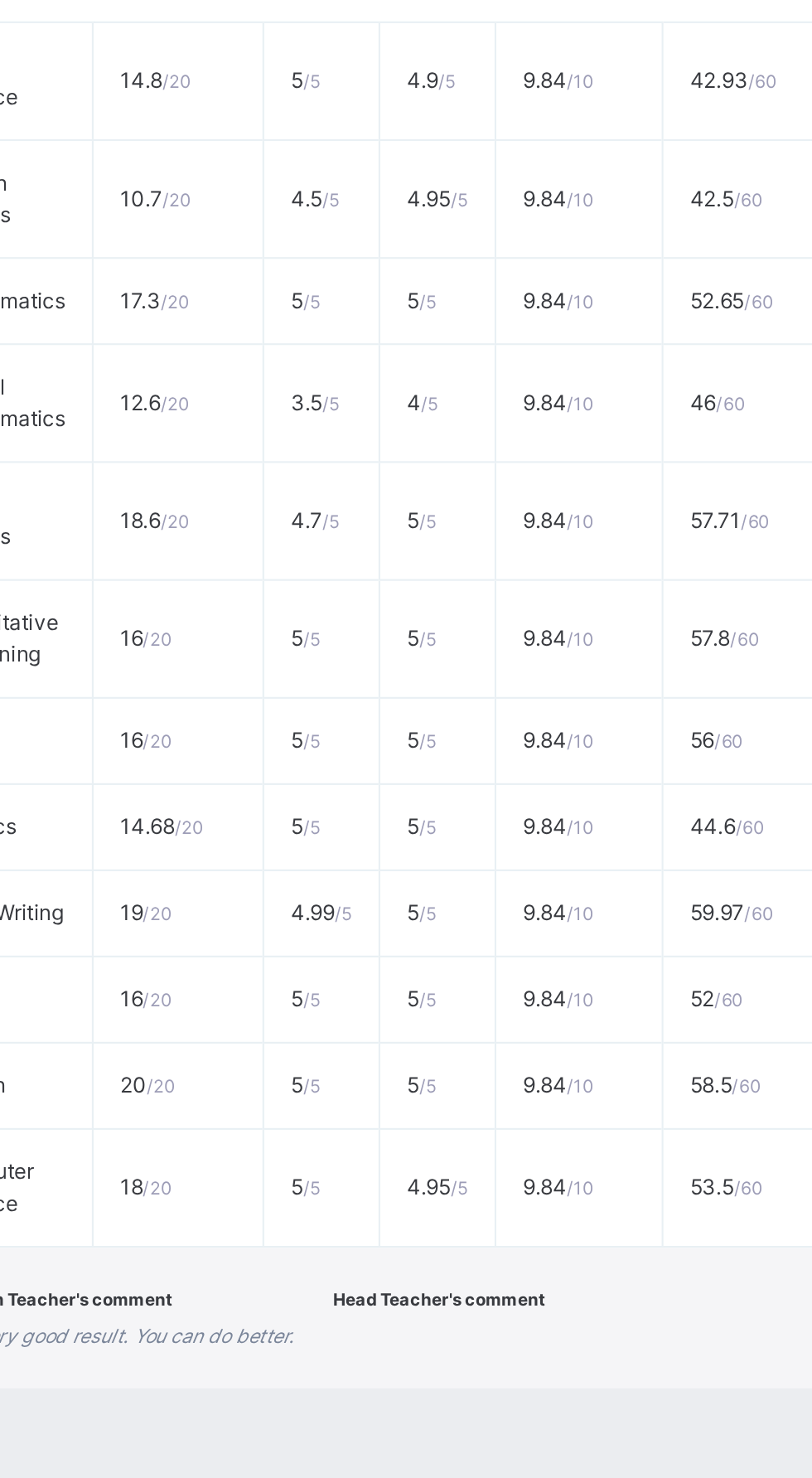 click on "Social Studies" at bounding box center [167, 890] 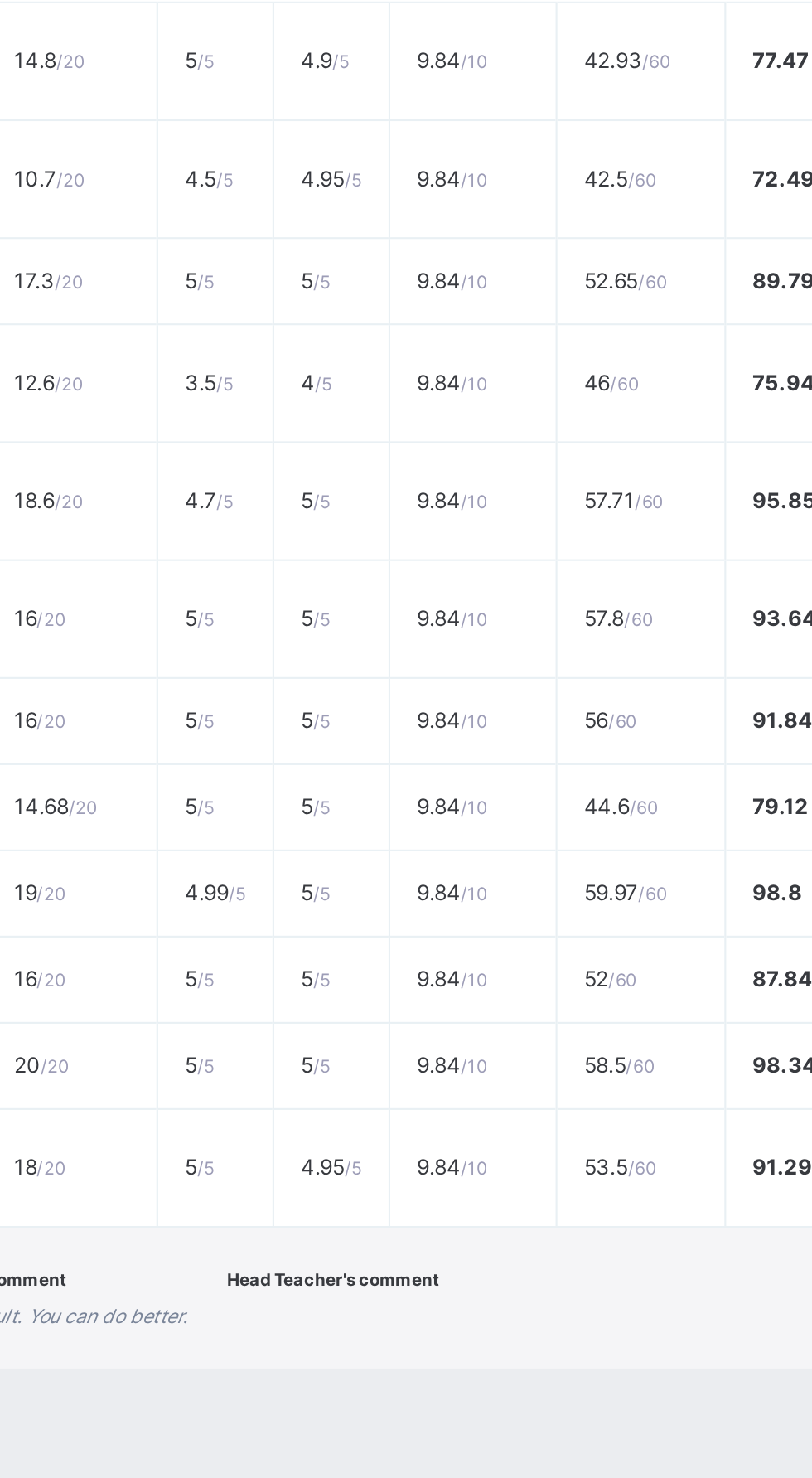 click on "18.6 / 20" at bounding box center [249, 890] 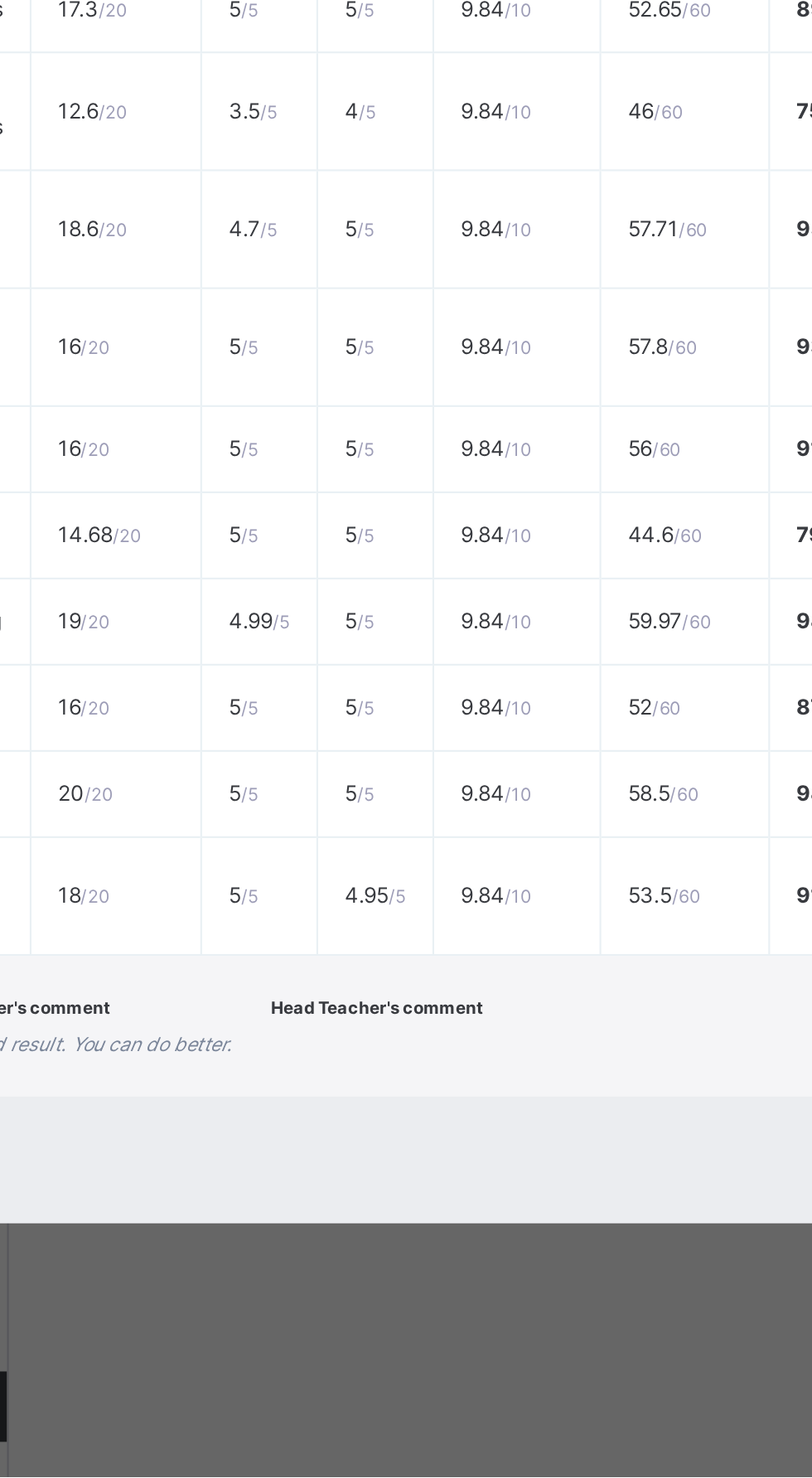 click on "16 / 20" at bounding box center [249, 994] 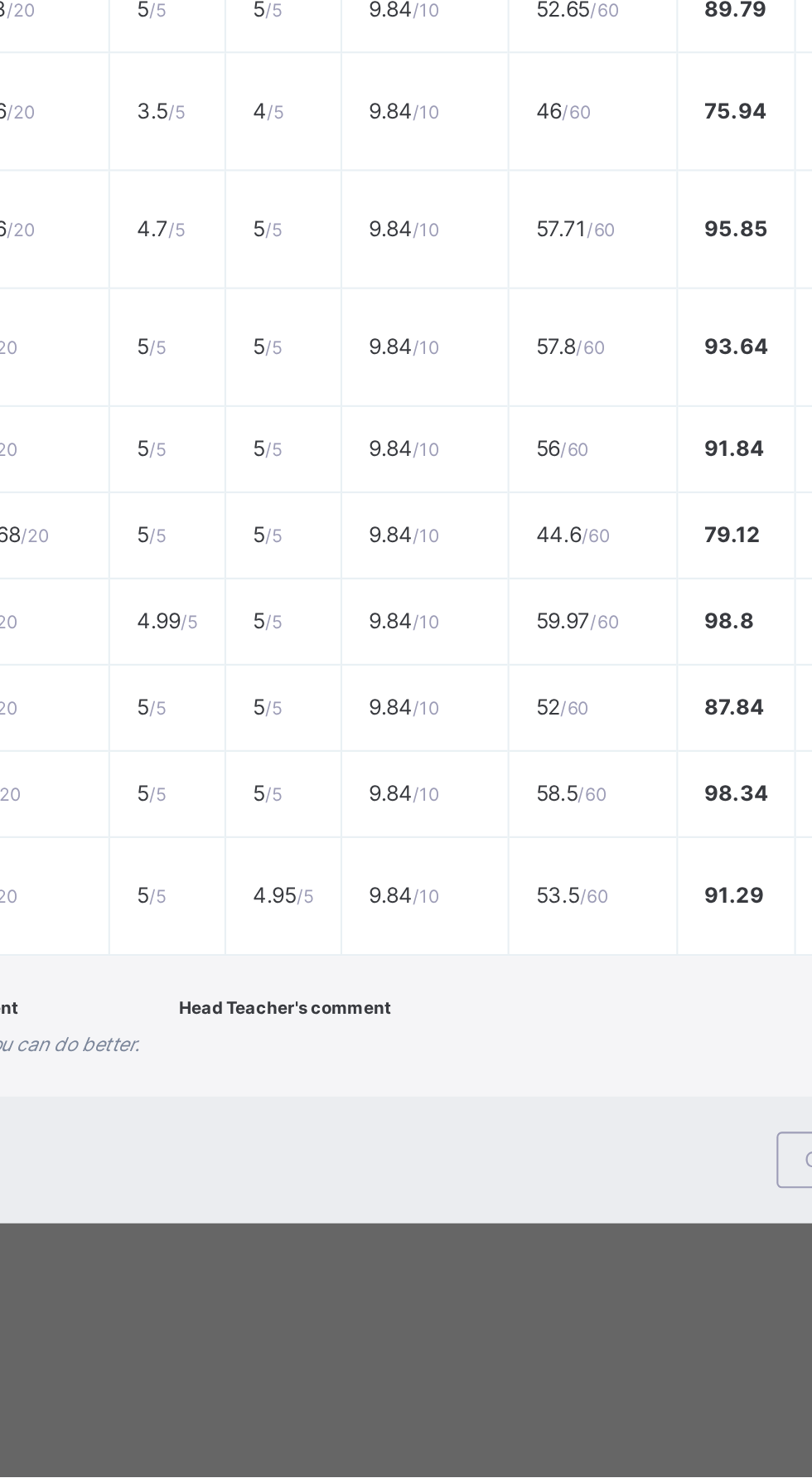 click on "16 / 20" at bounding box center [249, 994] 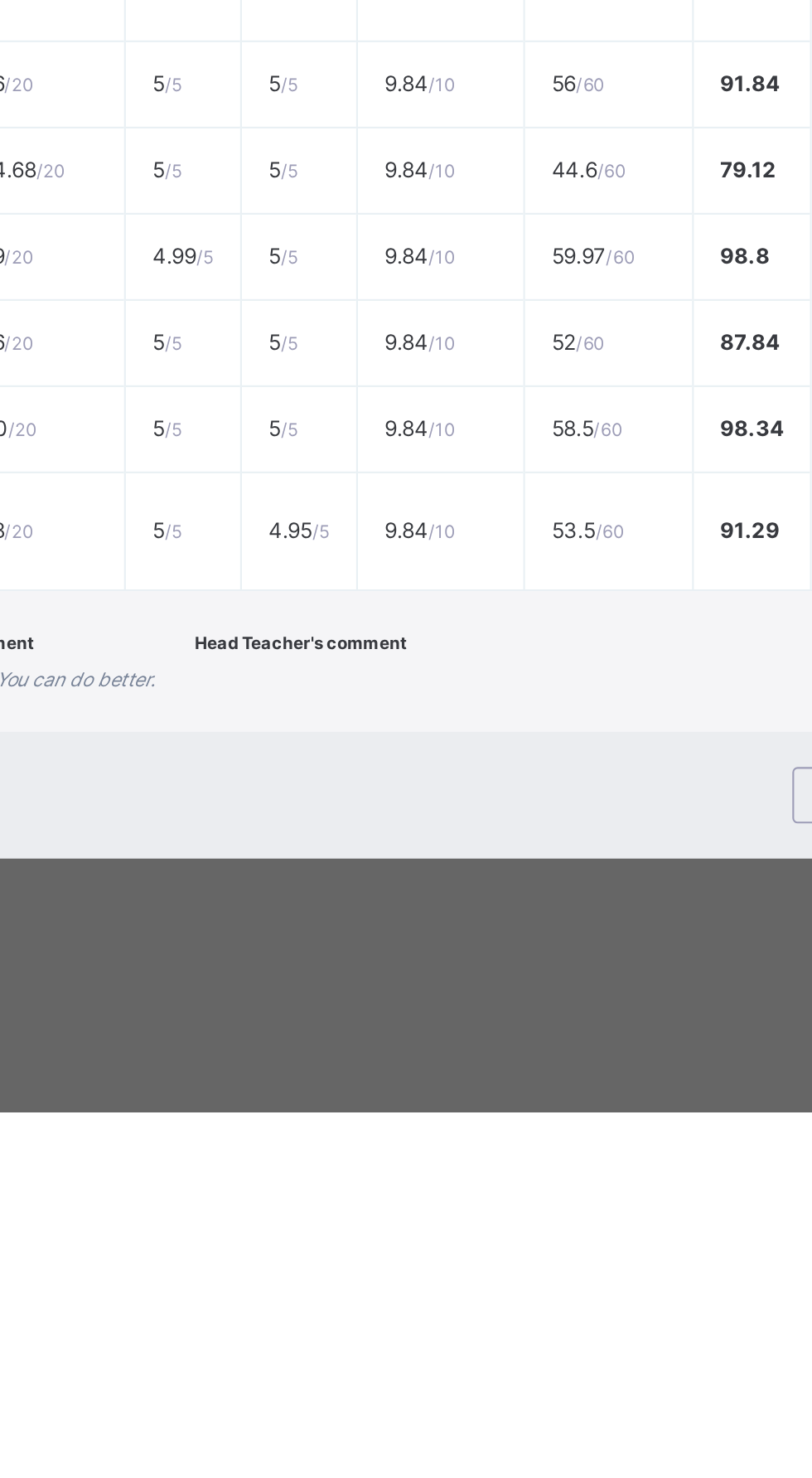click on "16 / 20" at bounding box center (249, 1116) 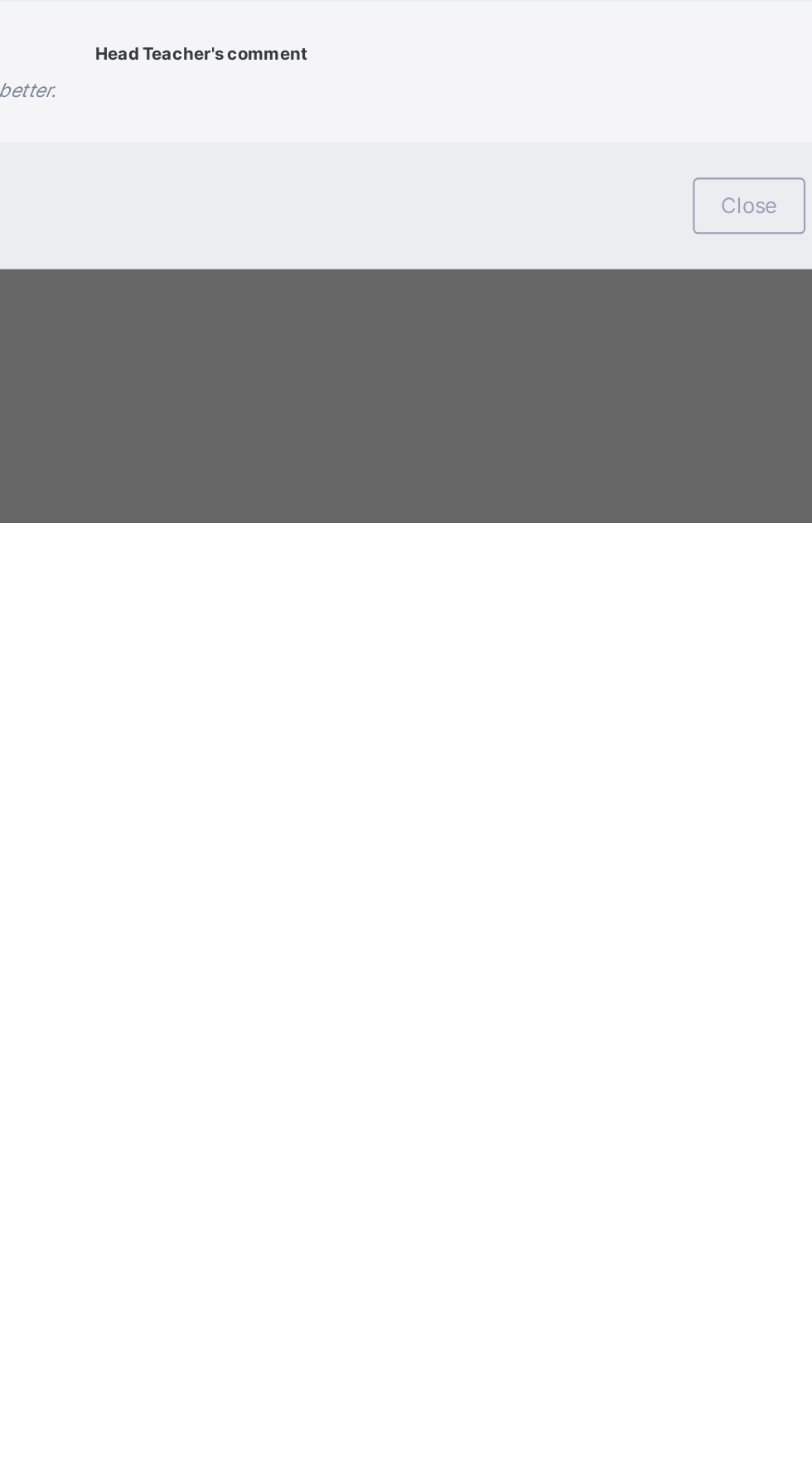scroll, scrollTop: 0, scrollLeft: 0, axis: both 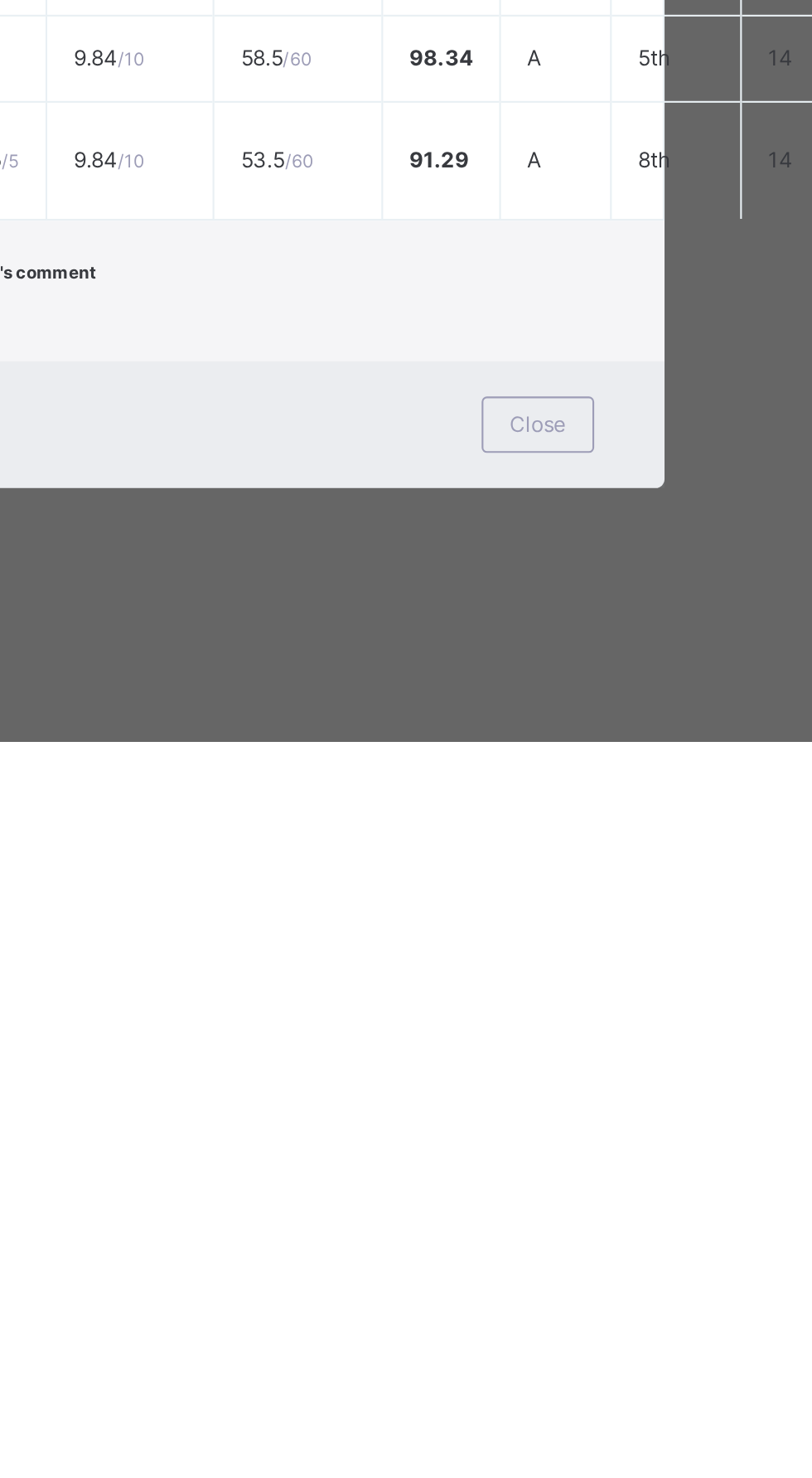 click on "Close" at bounding box center [631, 1329] 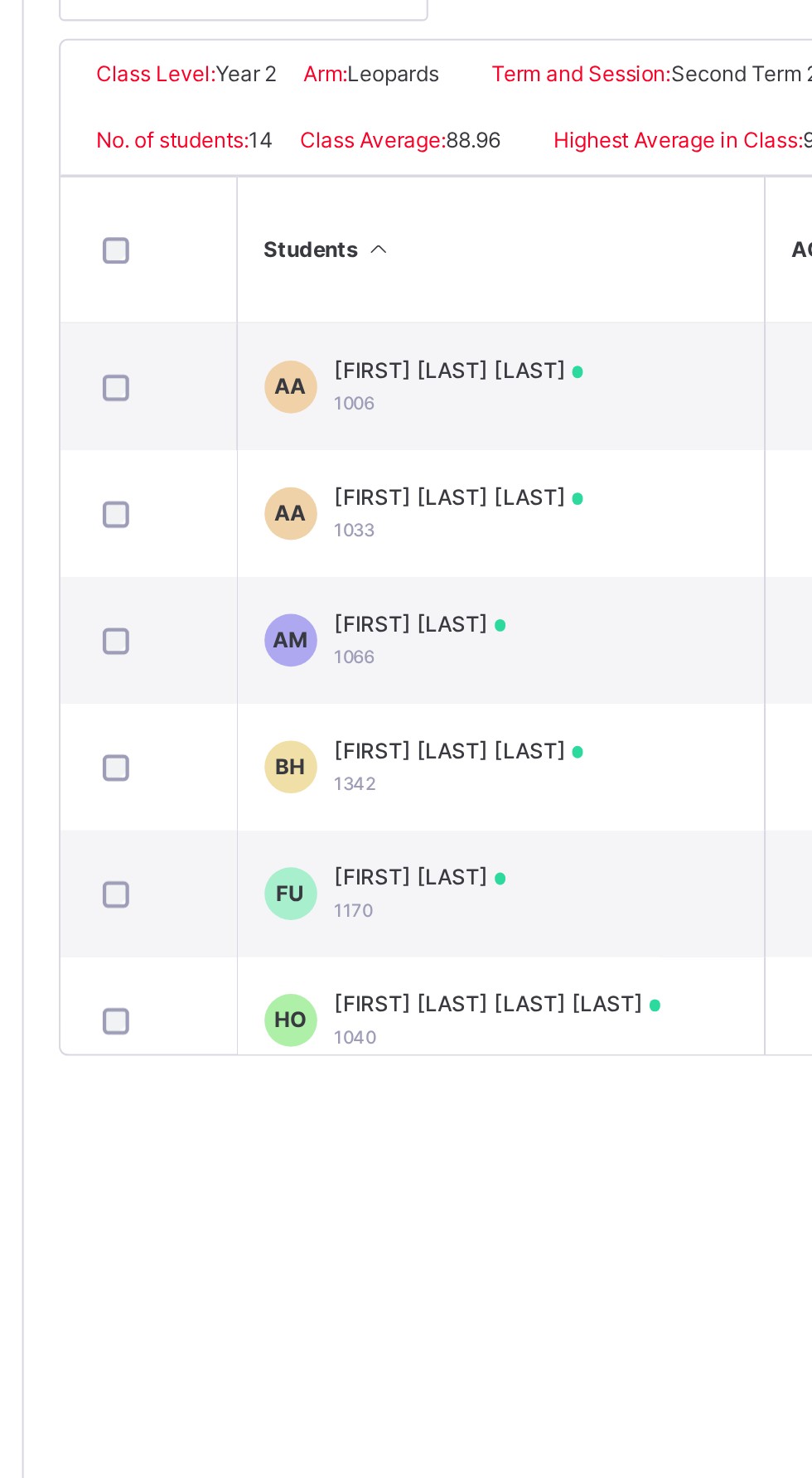 click on "[FIRST] [LAST] [LAST]" at bounding box center [404, 610] 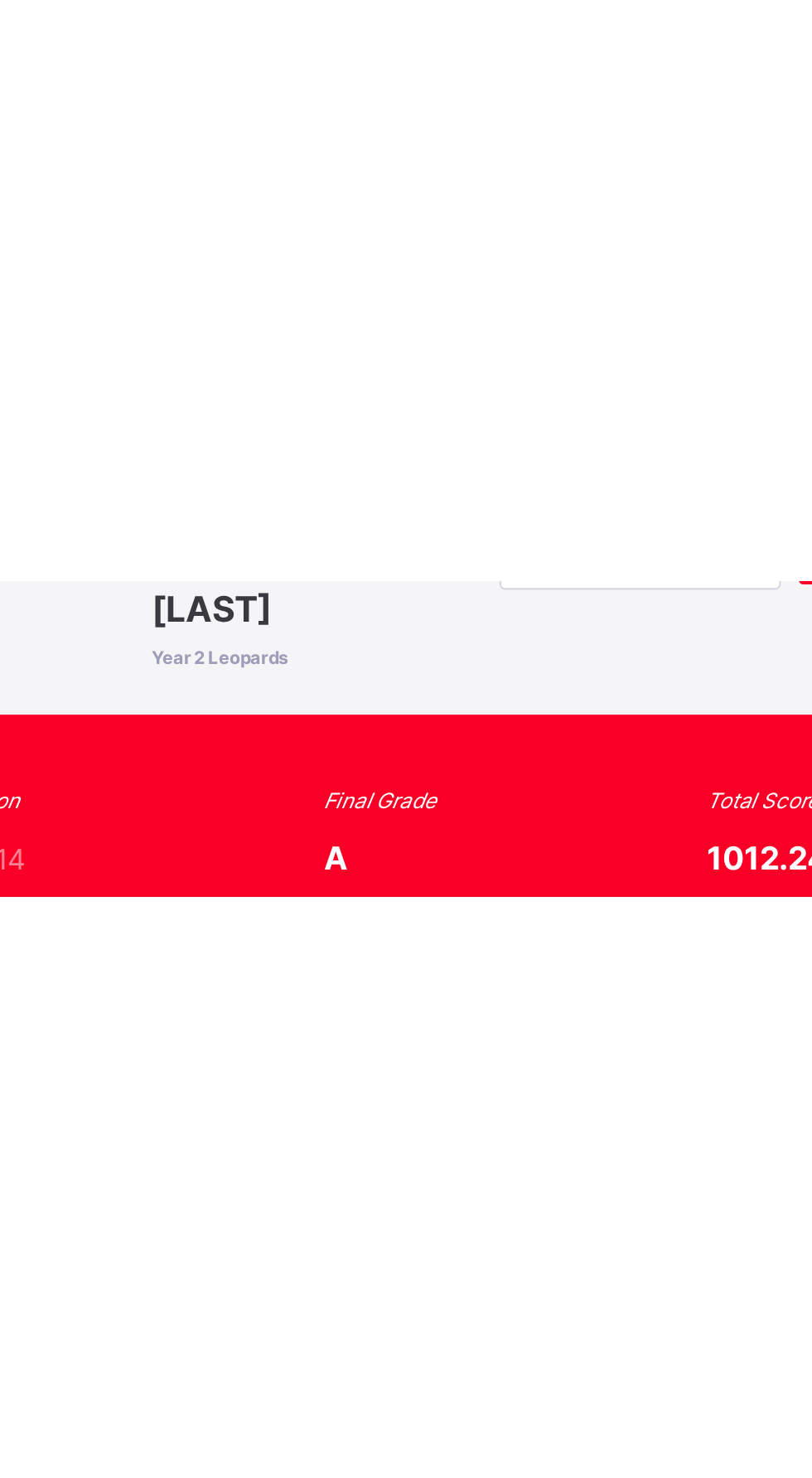 scroll, scrollTop: 0, scrollLeft: 0, axis: both 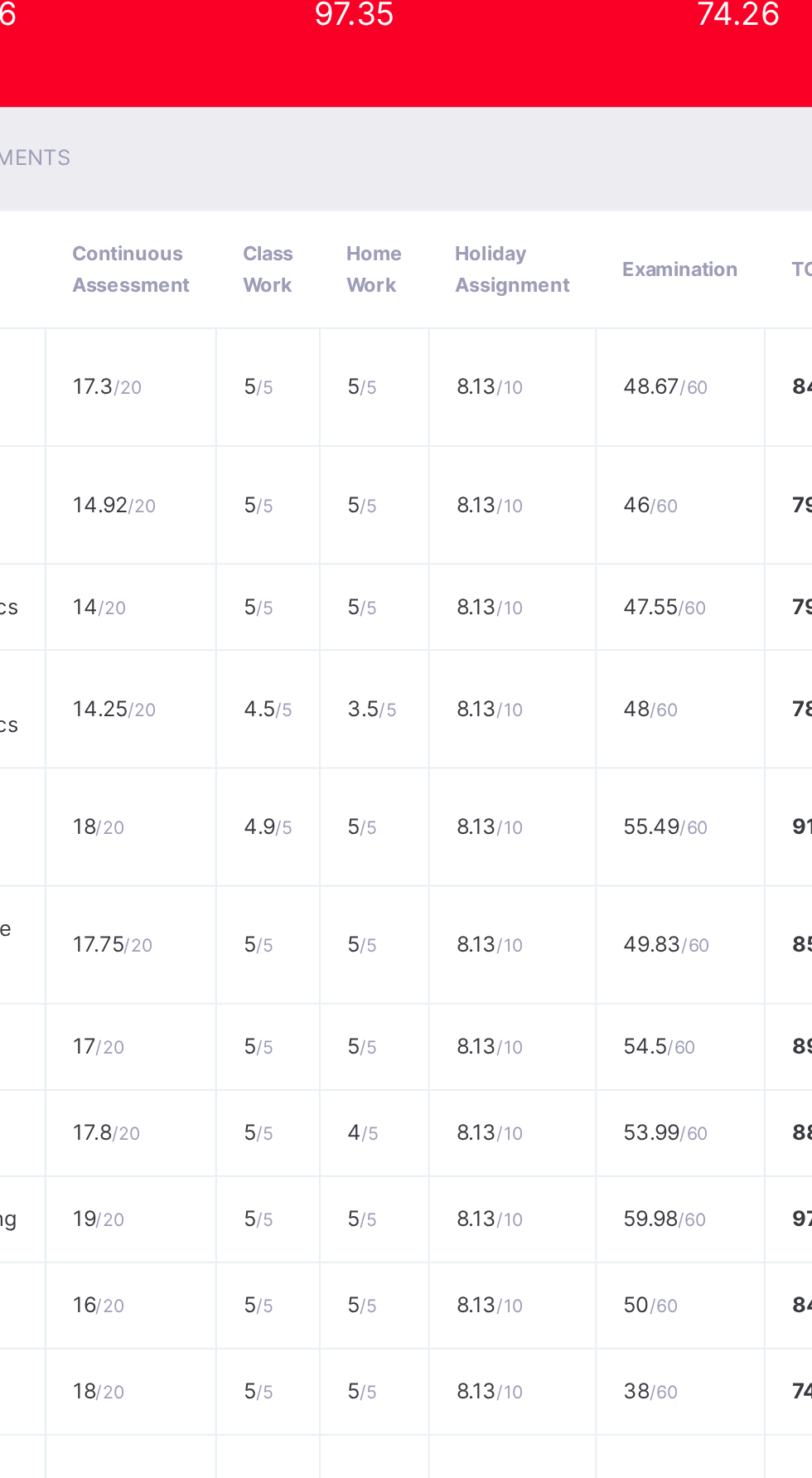 click on "English Studies" at bounding box center (167, 739) 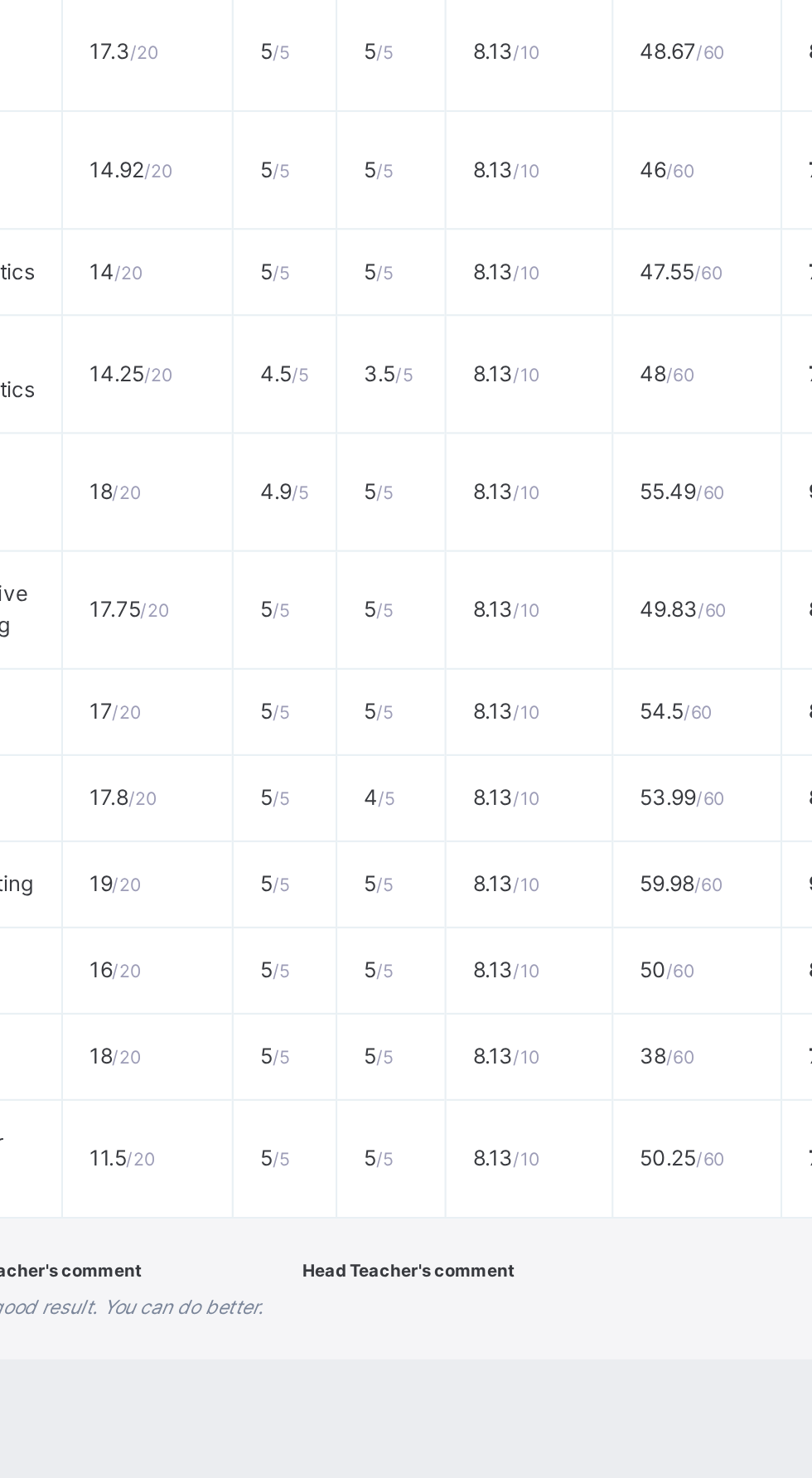 click on "Mathematics" at bounding box center [167, 787] 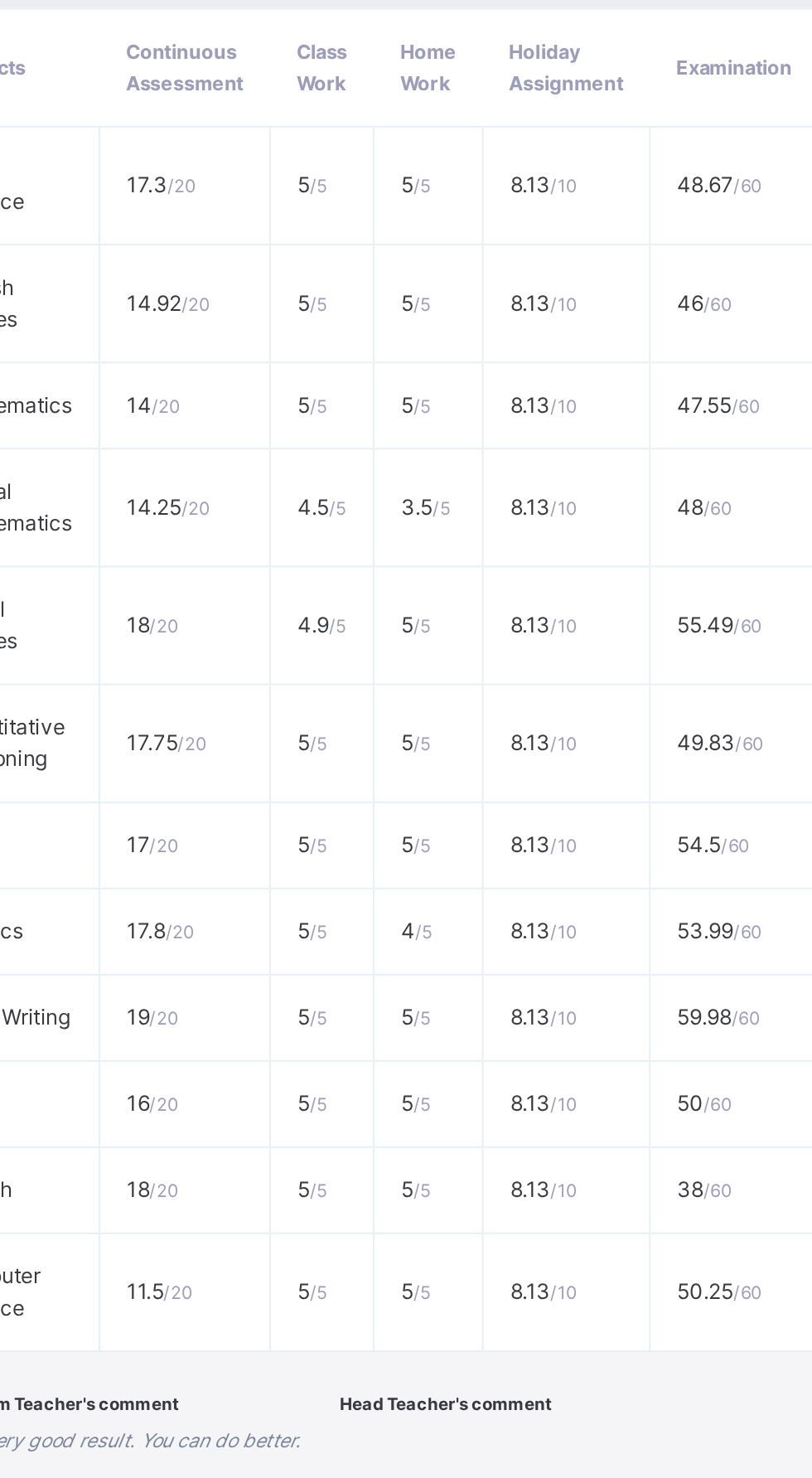 click on "Mental Mathematics" at bounding box center [167, 835] 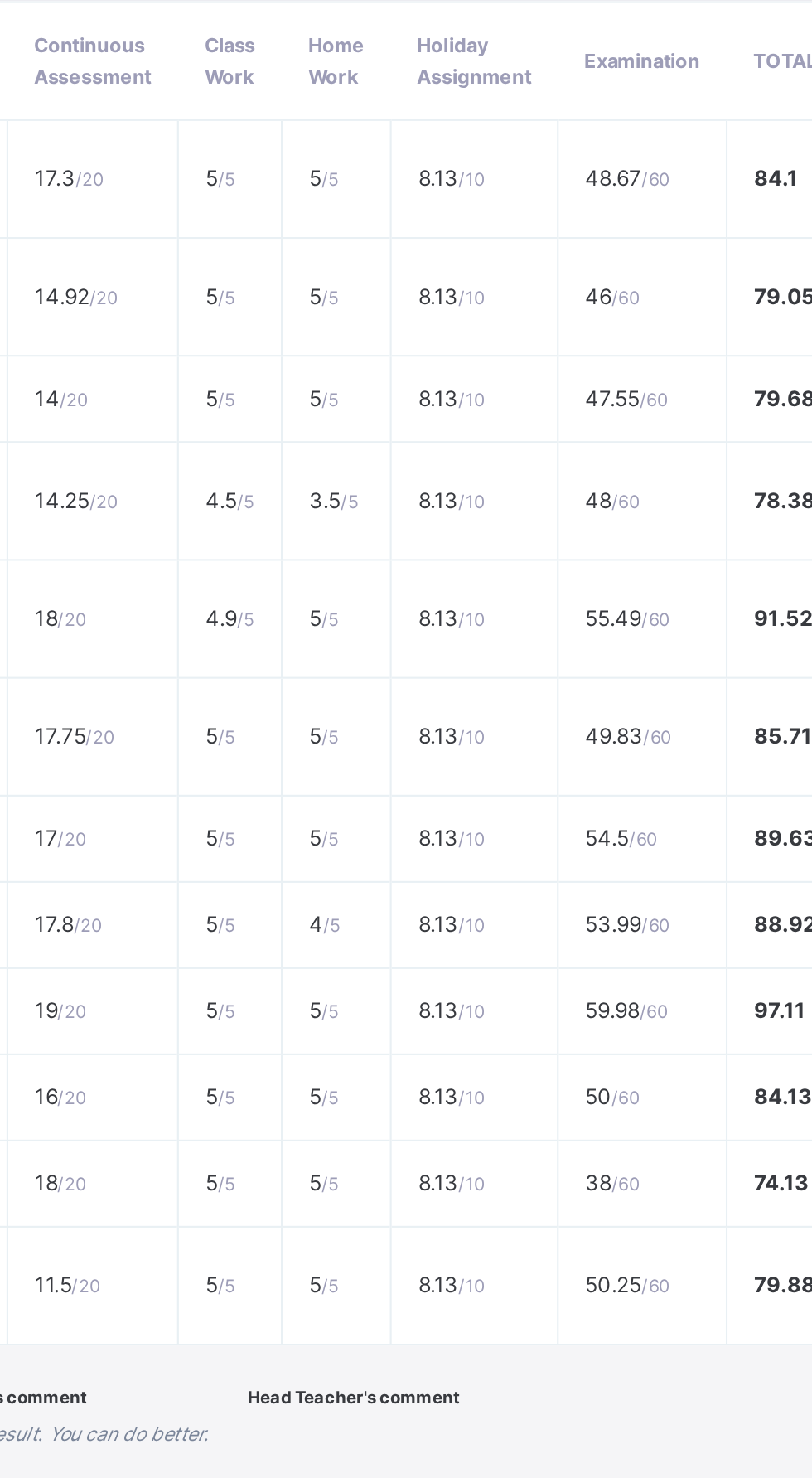 click on "17.75 / 20" at bounding box center [249, 946] 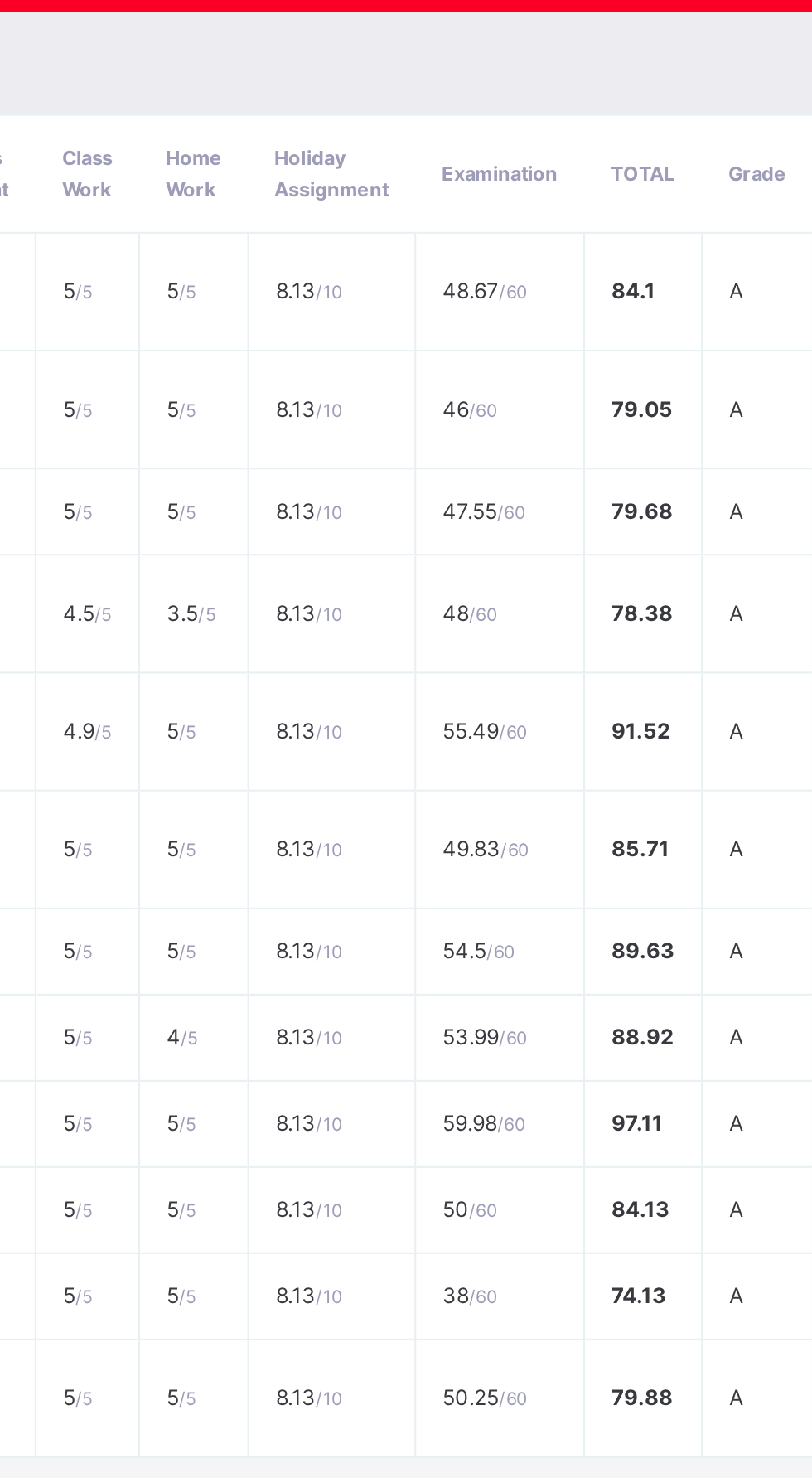 scroll, scrollTop: 0, scrollLeft: 0, axis: both 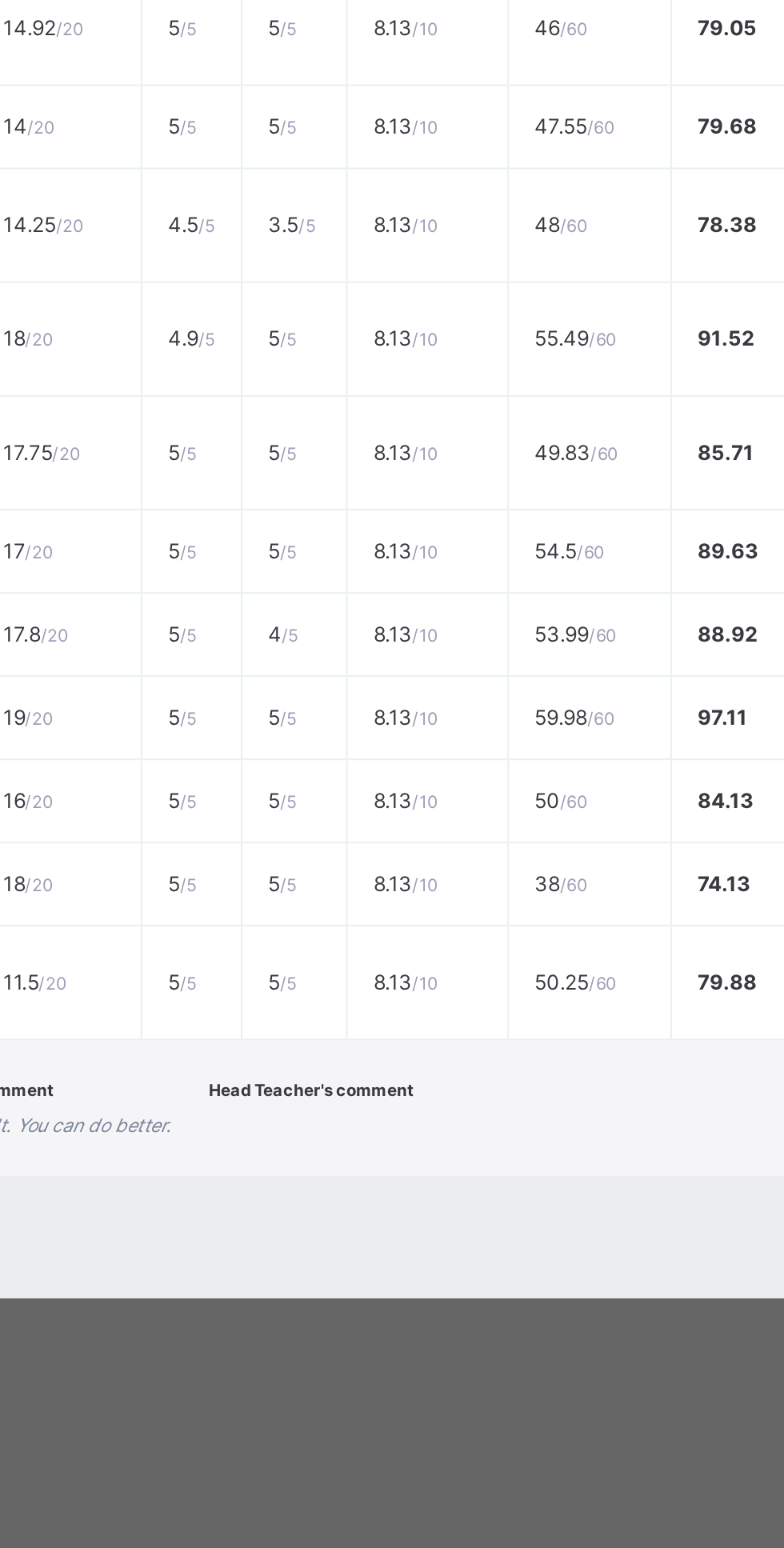 click on "17.8 / 20" at bounding box center (241, 1059) 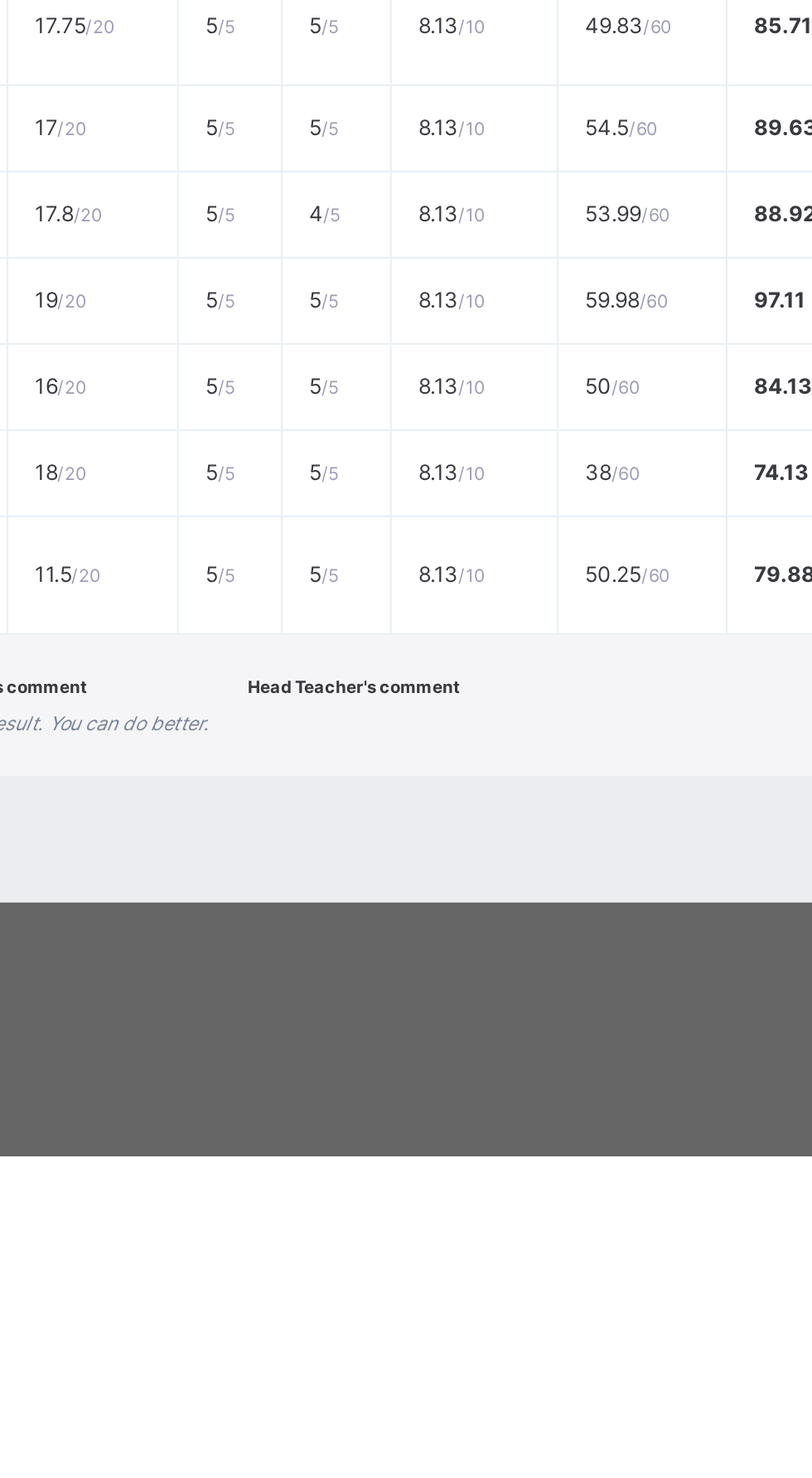 click on "19 / 20" at bounding box center (249, 1075) 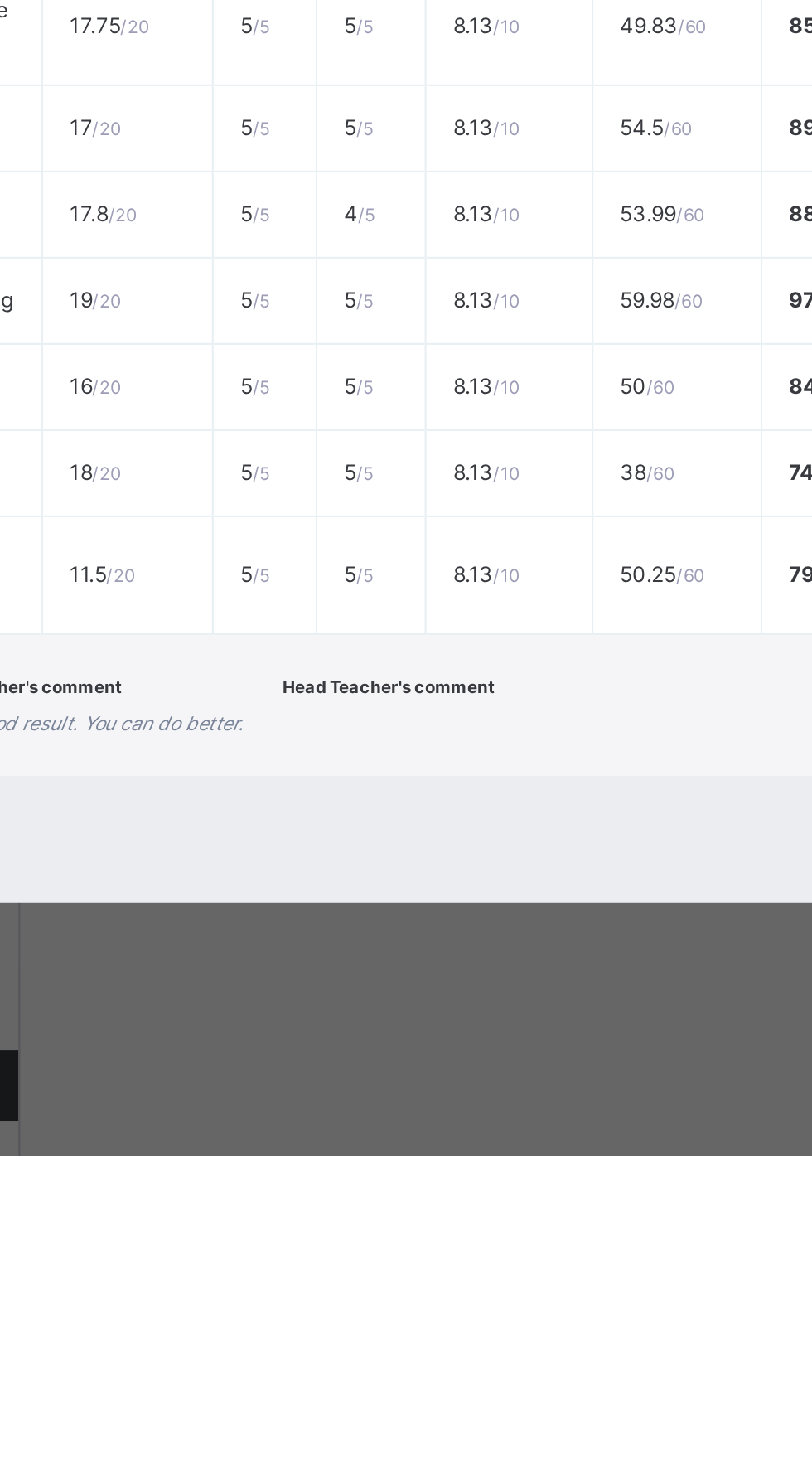 click on "French" at bounding box center [167, 1156] 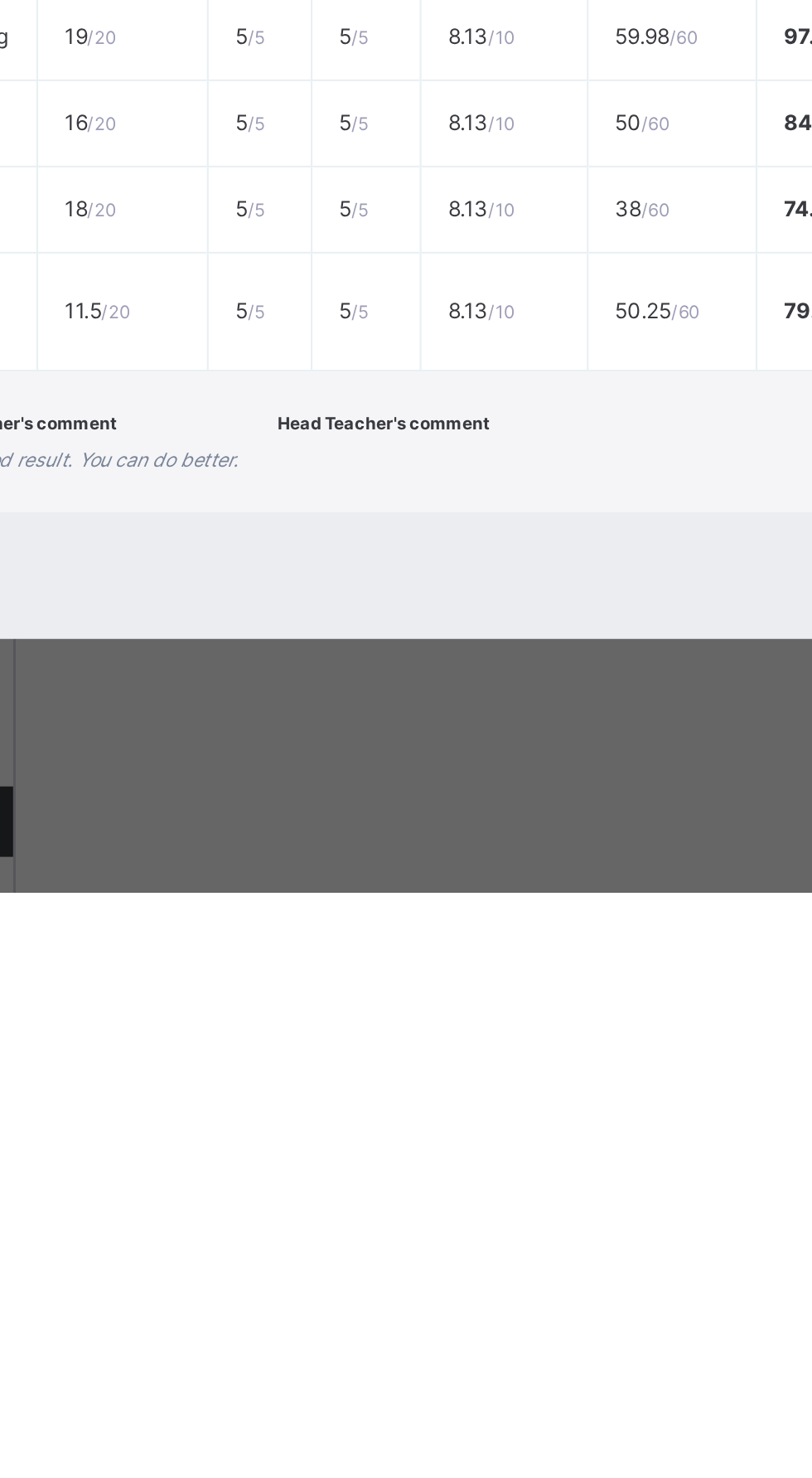 click on "11.5 / 20" at bounding box center [249, 1204] 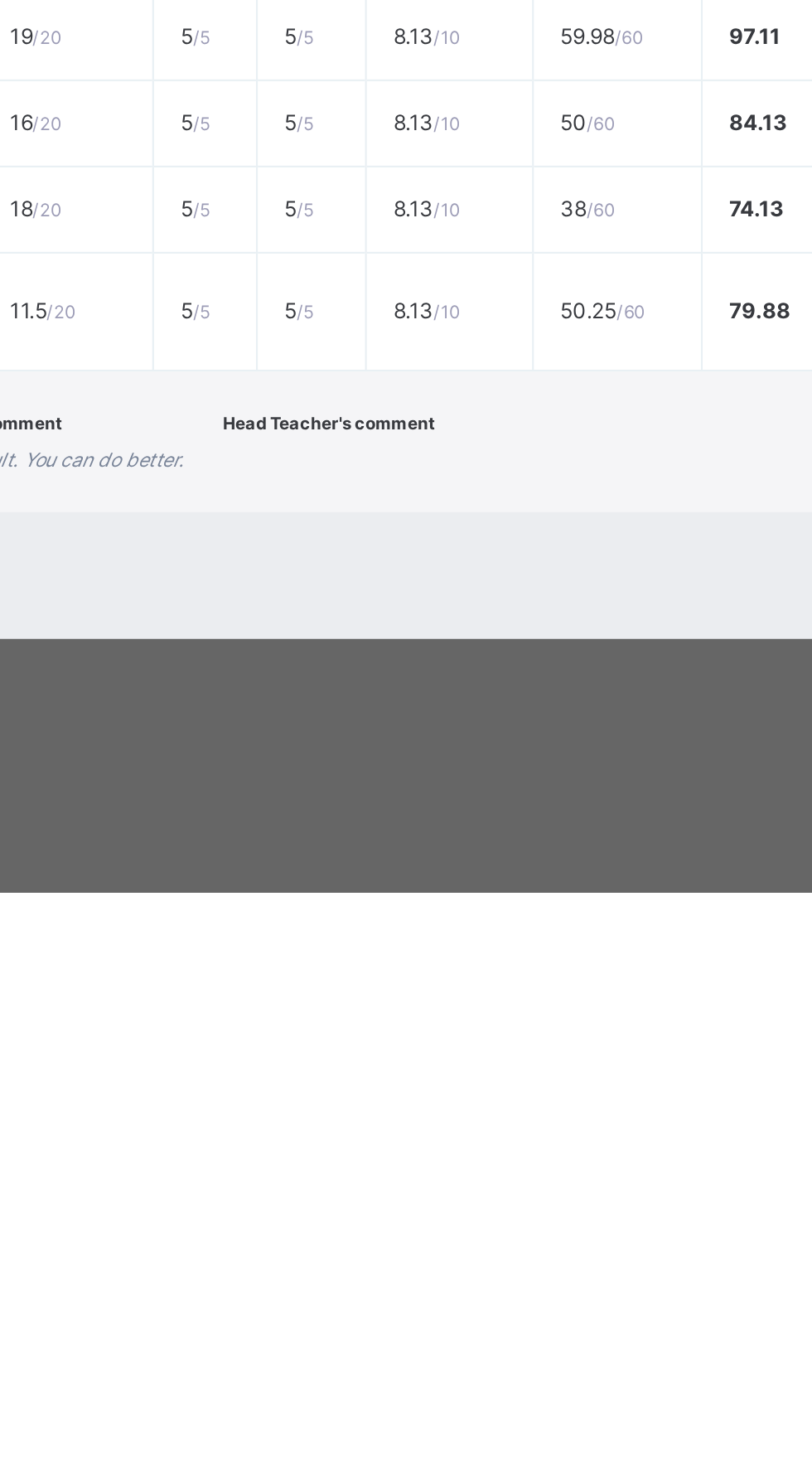 click on "11.5 / 20" at bounding box center [249, 1204] 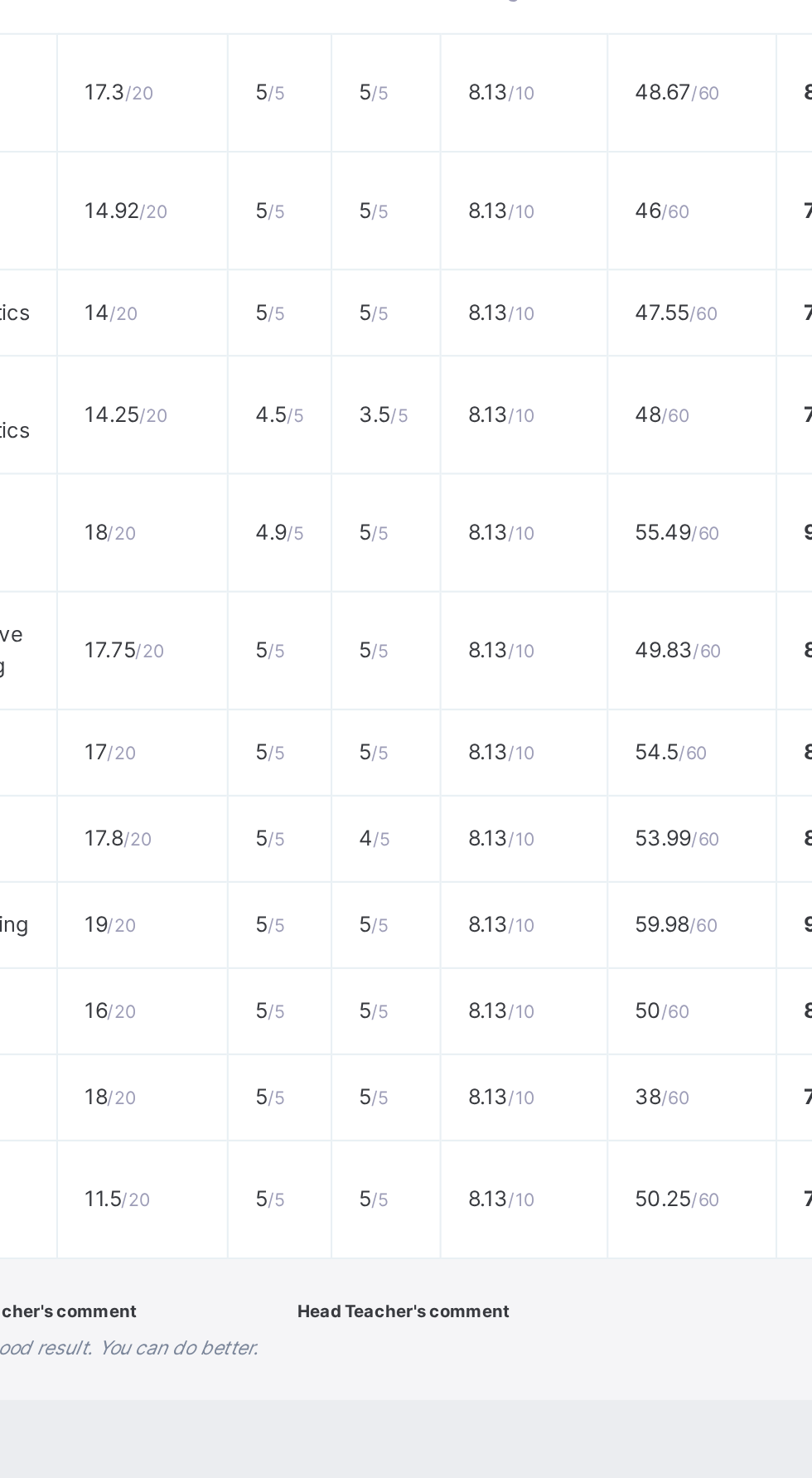 click on "17.3 / 20" at bounding box center (249, 683) 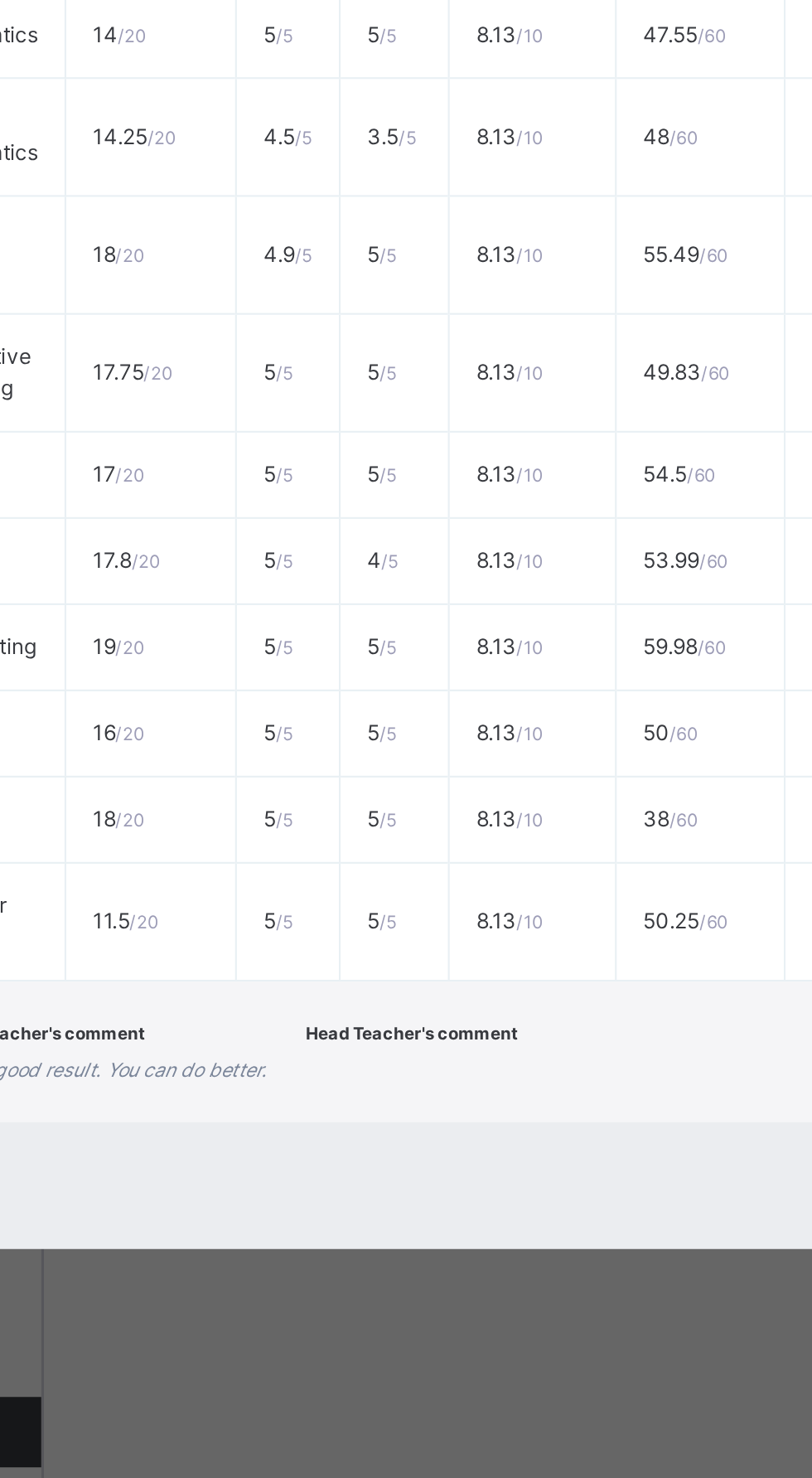click on "Social Studies" at bounding box center [167, 890] 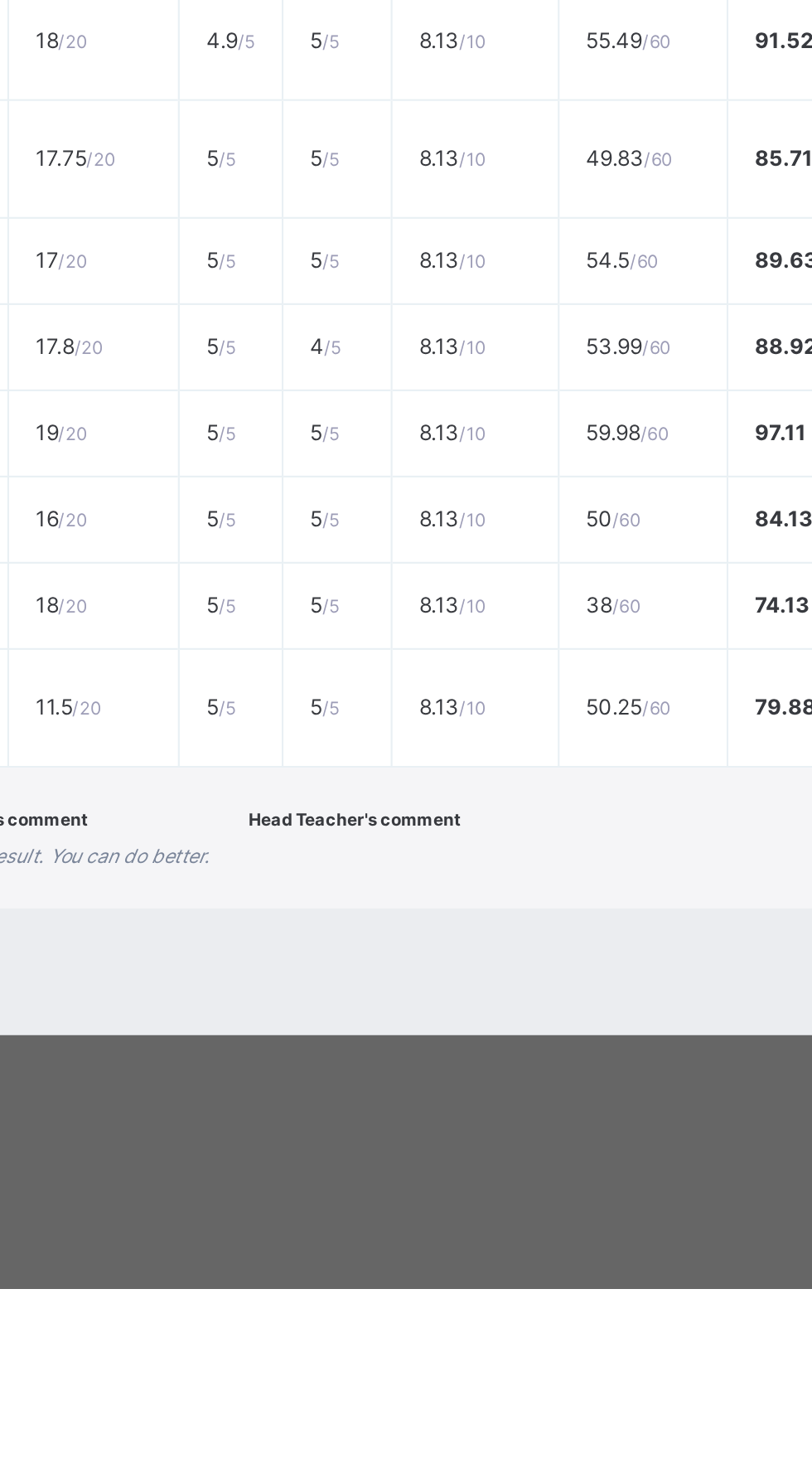 click on "17 / 20" at bounding box center (249, 994) 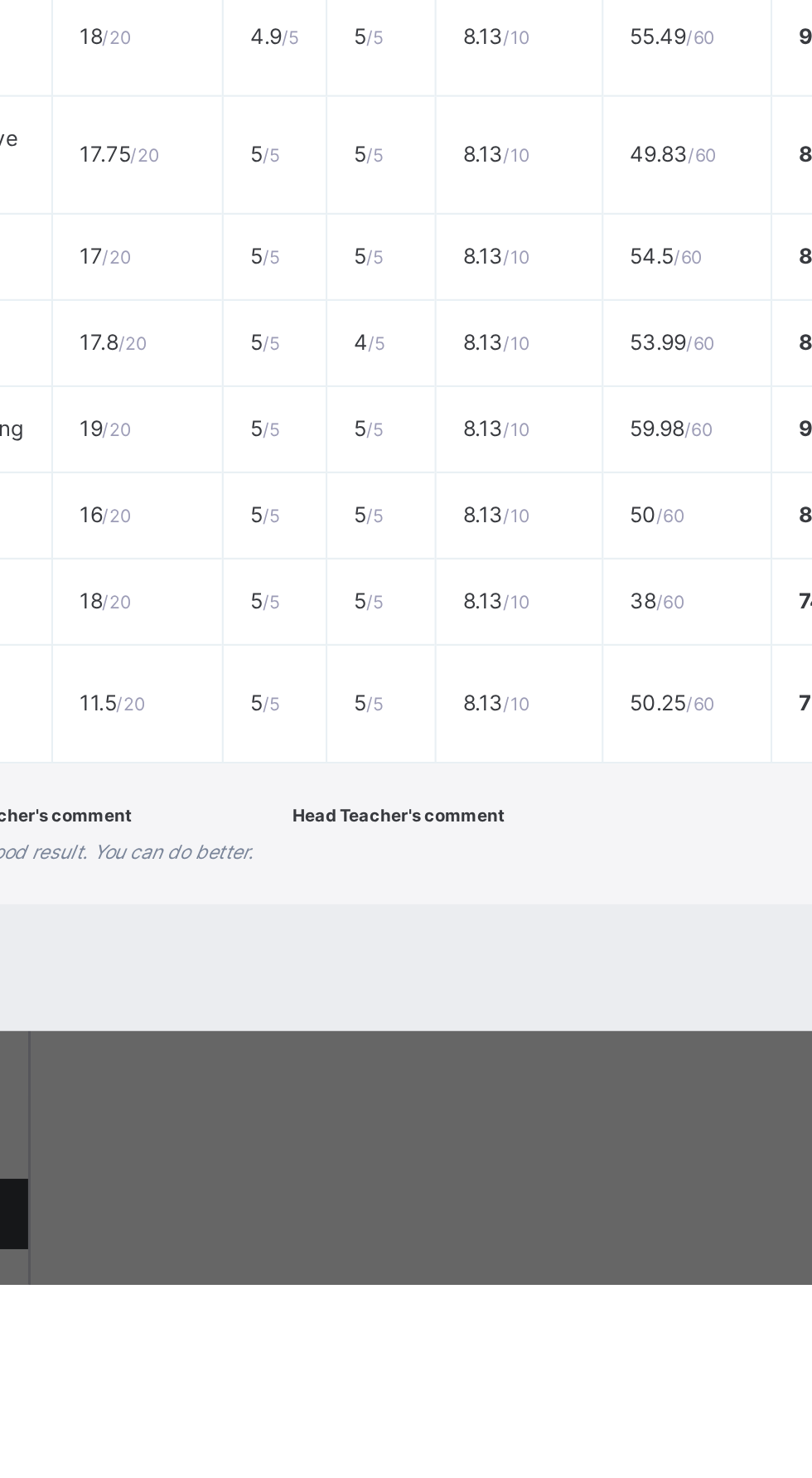 click on "IRK" at bounding box center [167, 1116] 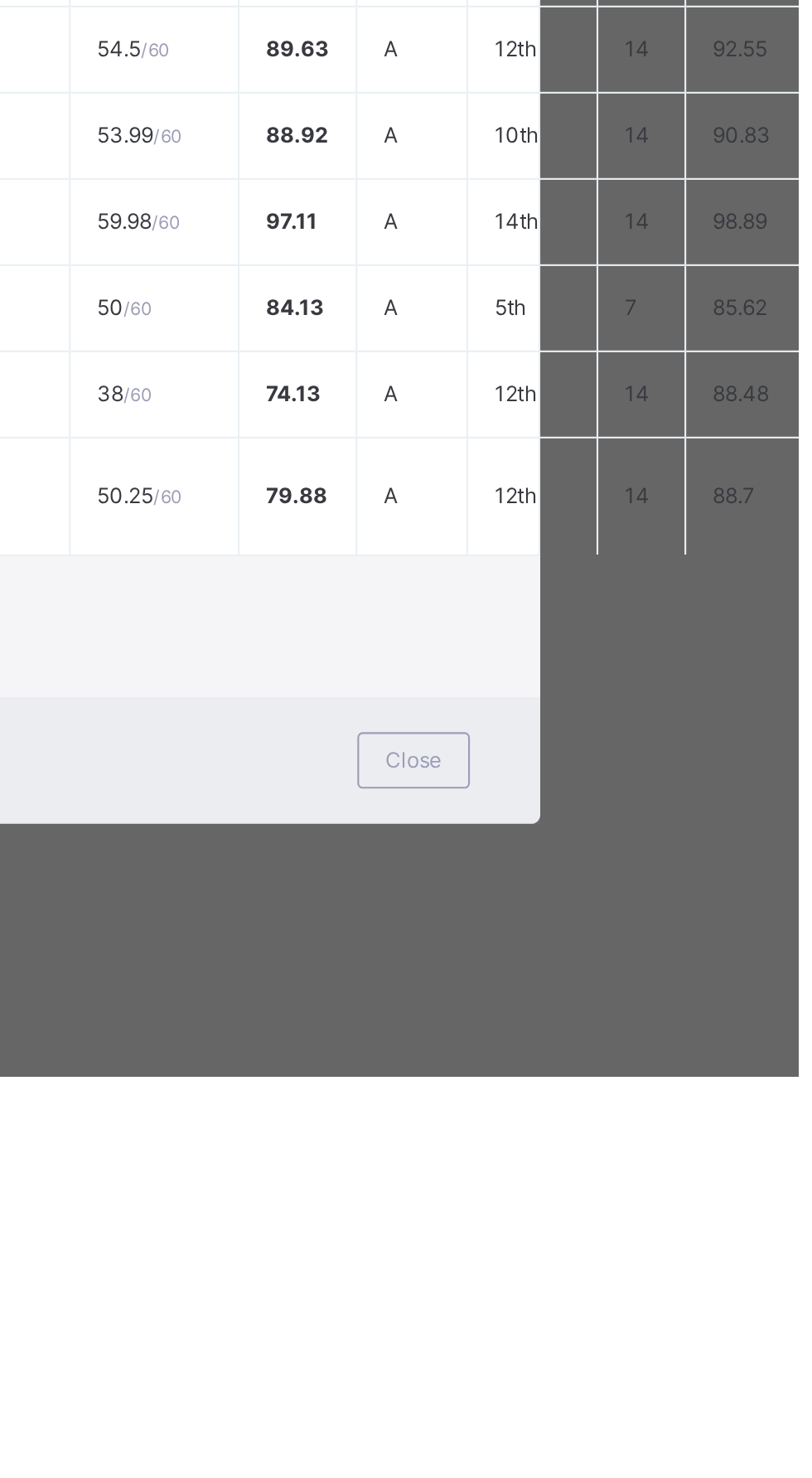 click on "Close" at bounding box center (631, 1329) 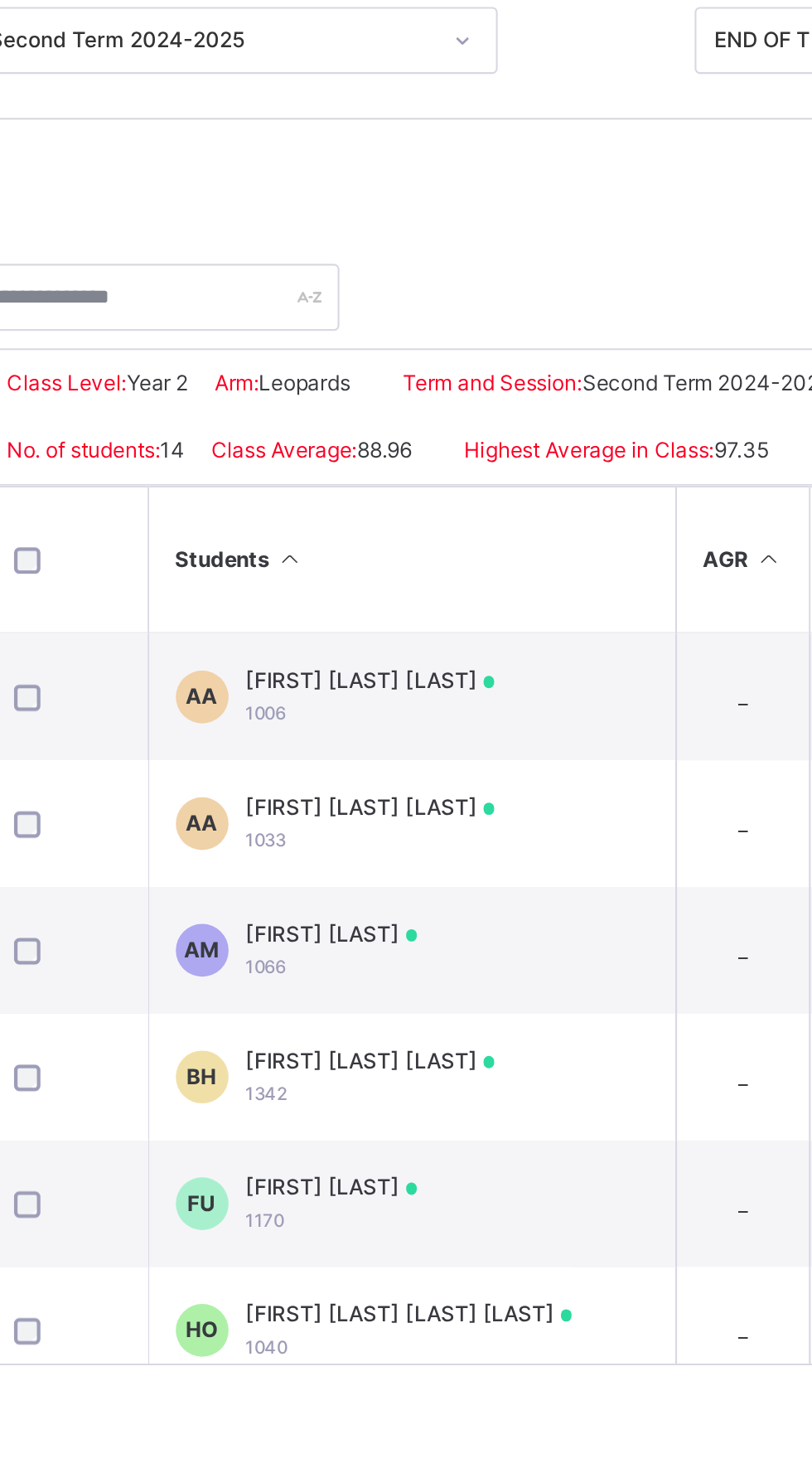 click on "[FIRST] [LAST] 1066" at bounding box center [386, 677] 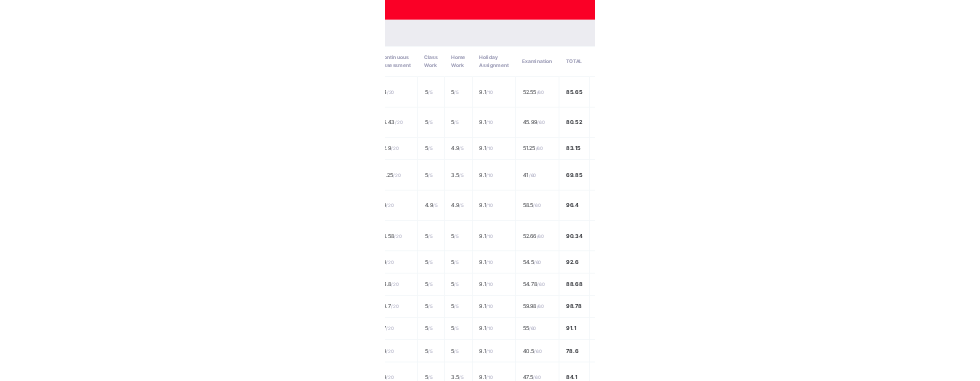 scroll, scrollTop: 13, scrollLeft: 0, axis: vertical 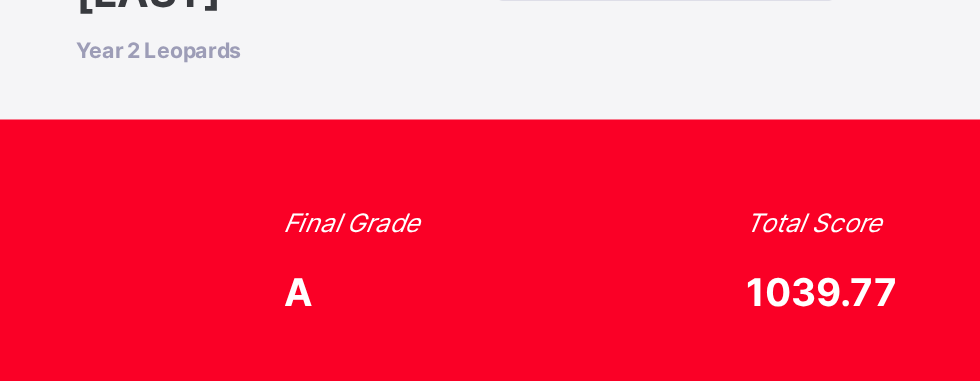 click on "A" at bounding box center (490, 281) 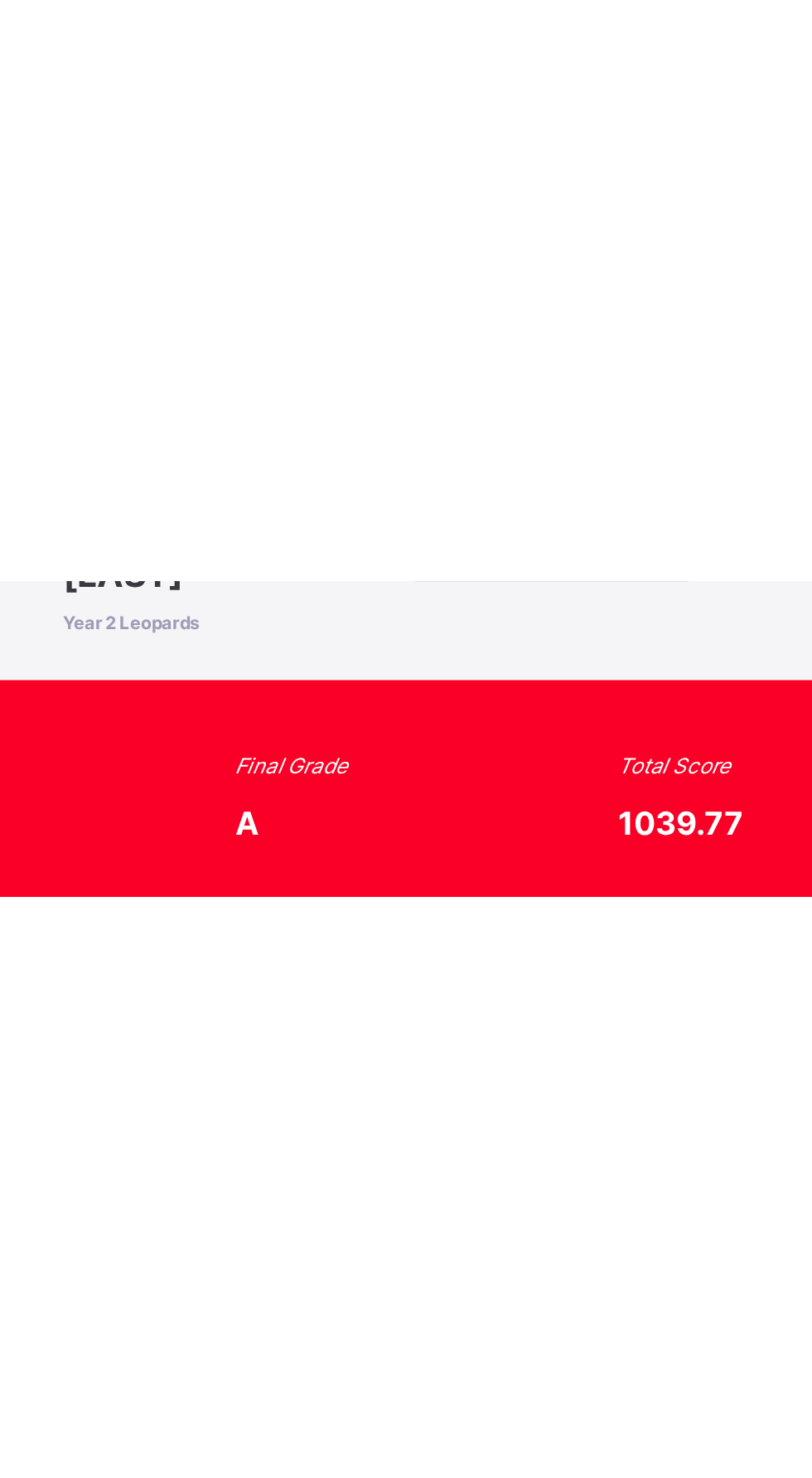 scroll, scrollTop: 0, scrollLeft: 0, axis: both 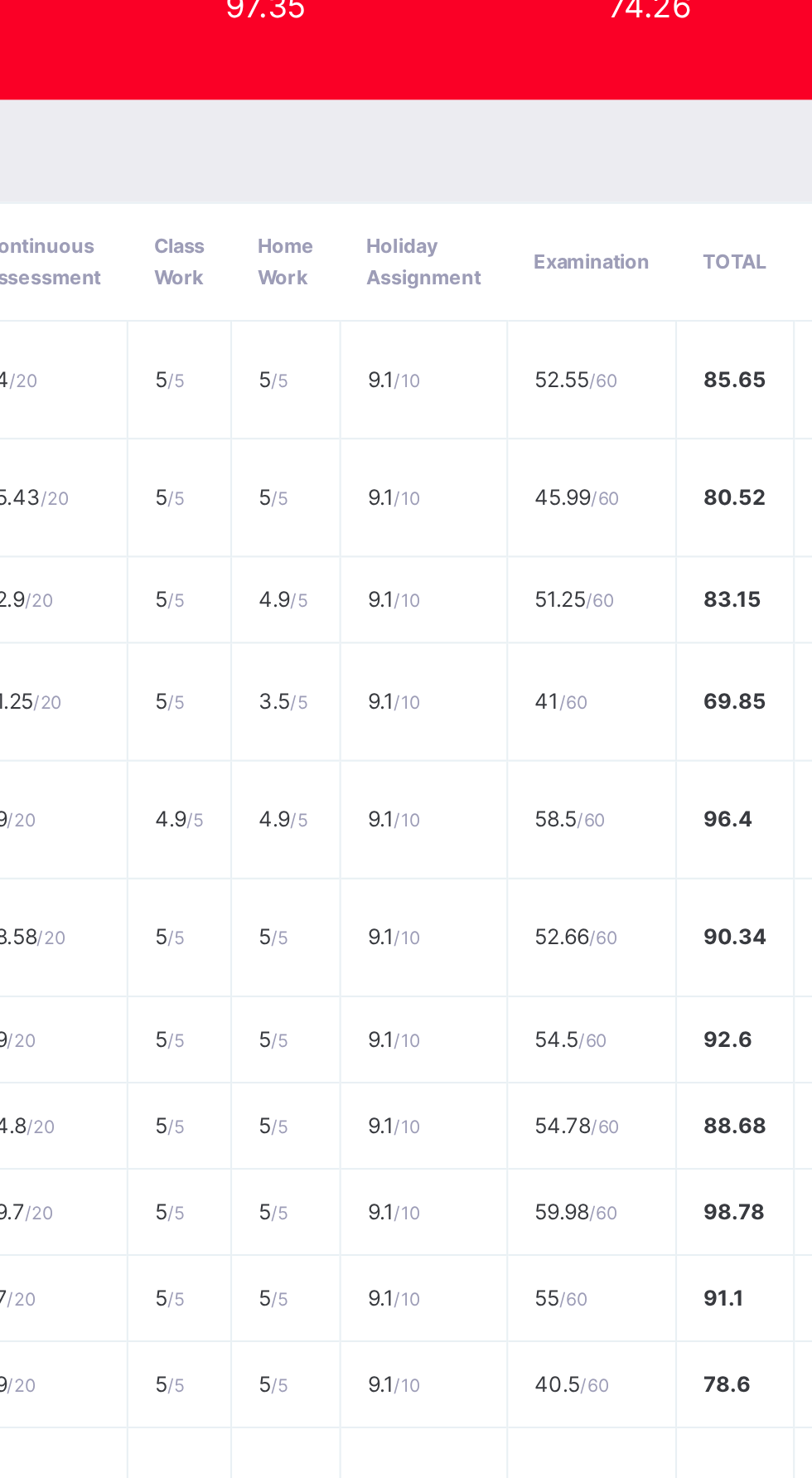 click on "English Studies" at bounding box center [167, 726] 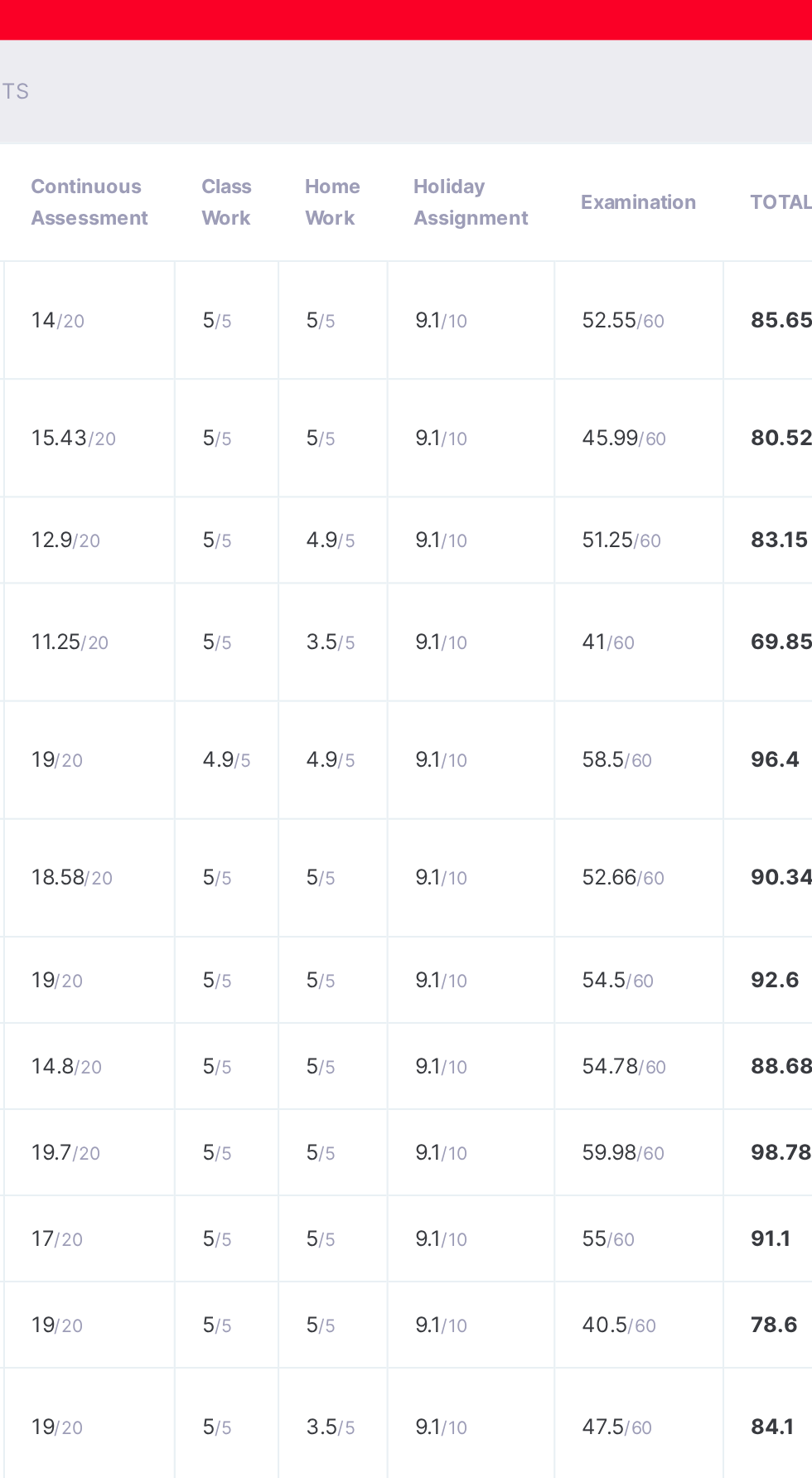 click on "12.9 / 20" at bounding box center (249, 774) 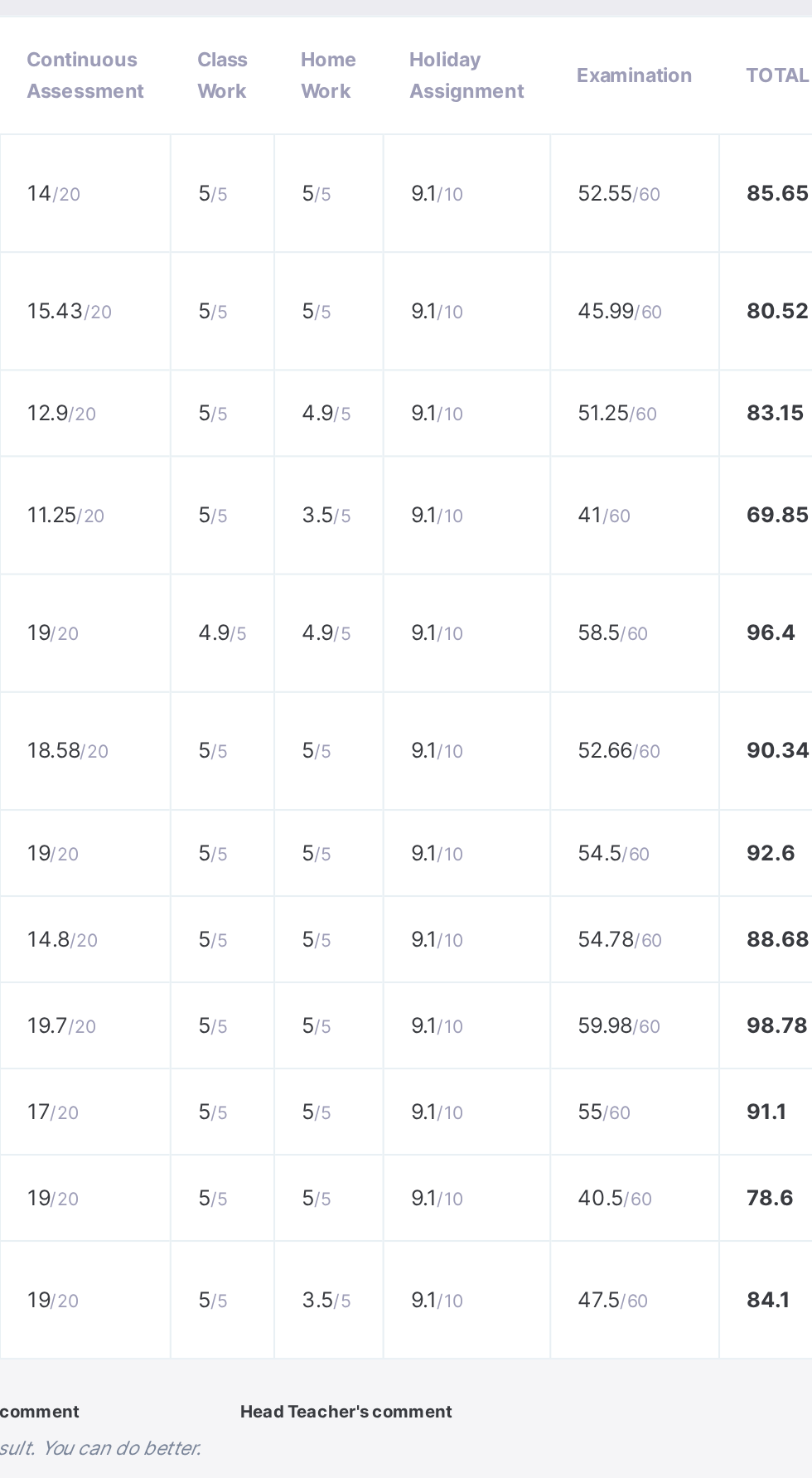click on "11.25 / 20" at bounding box center (249, 822) 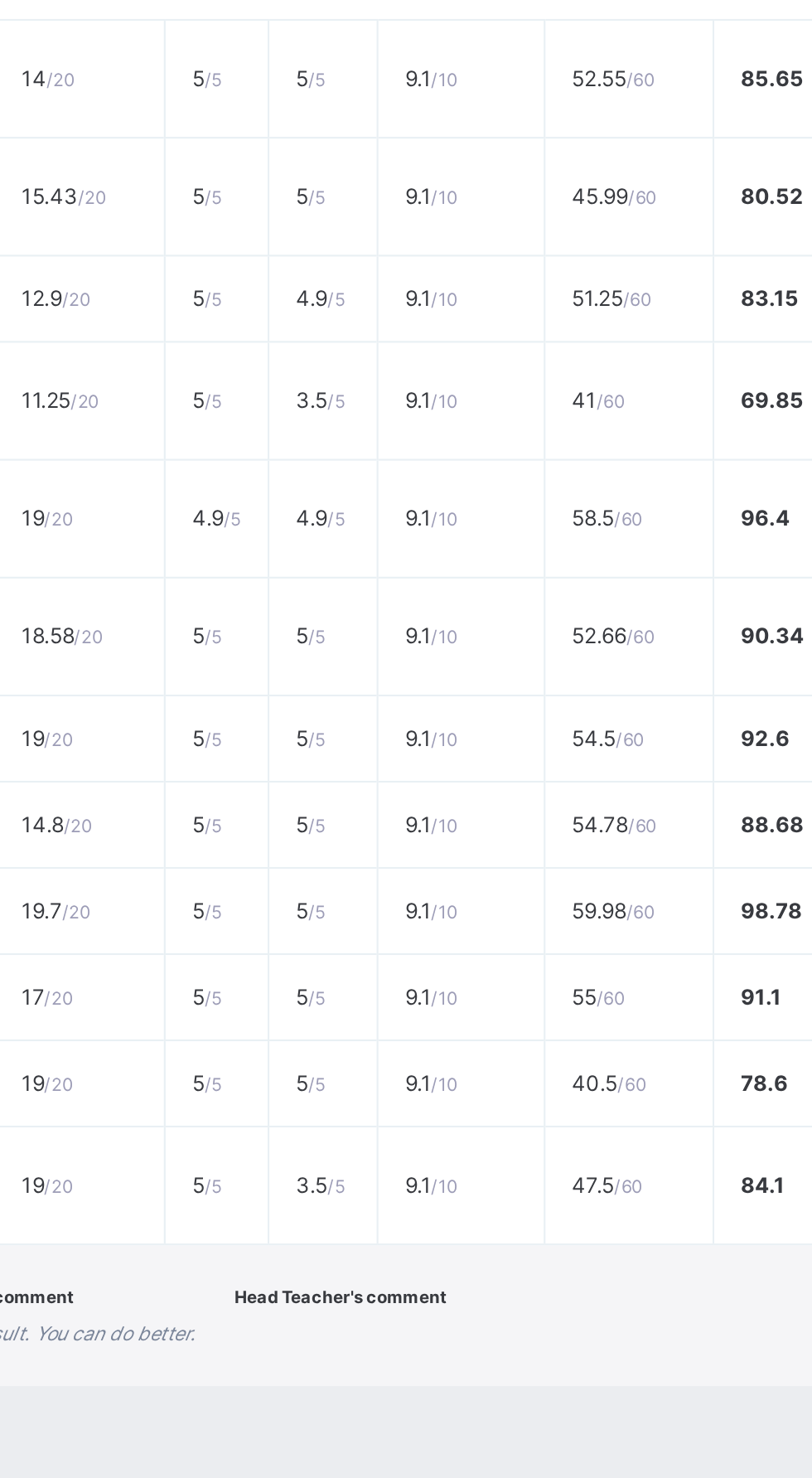click on "19 / 20" at bounding box center (249, 878) 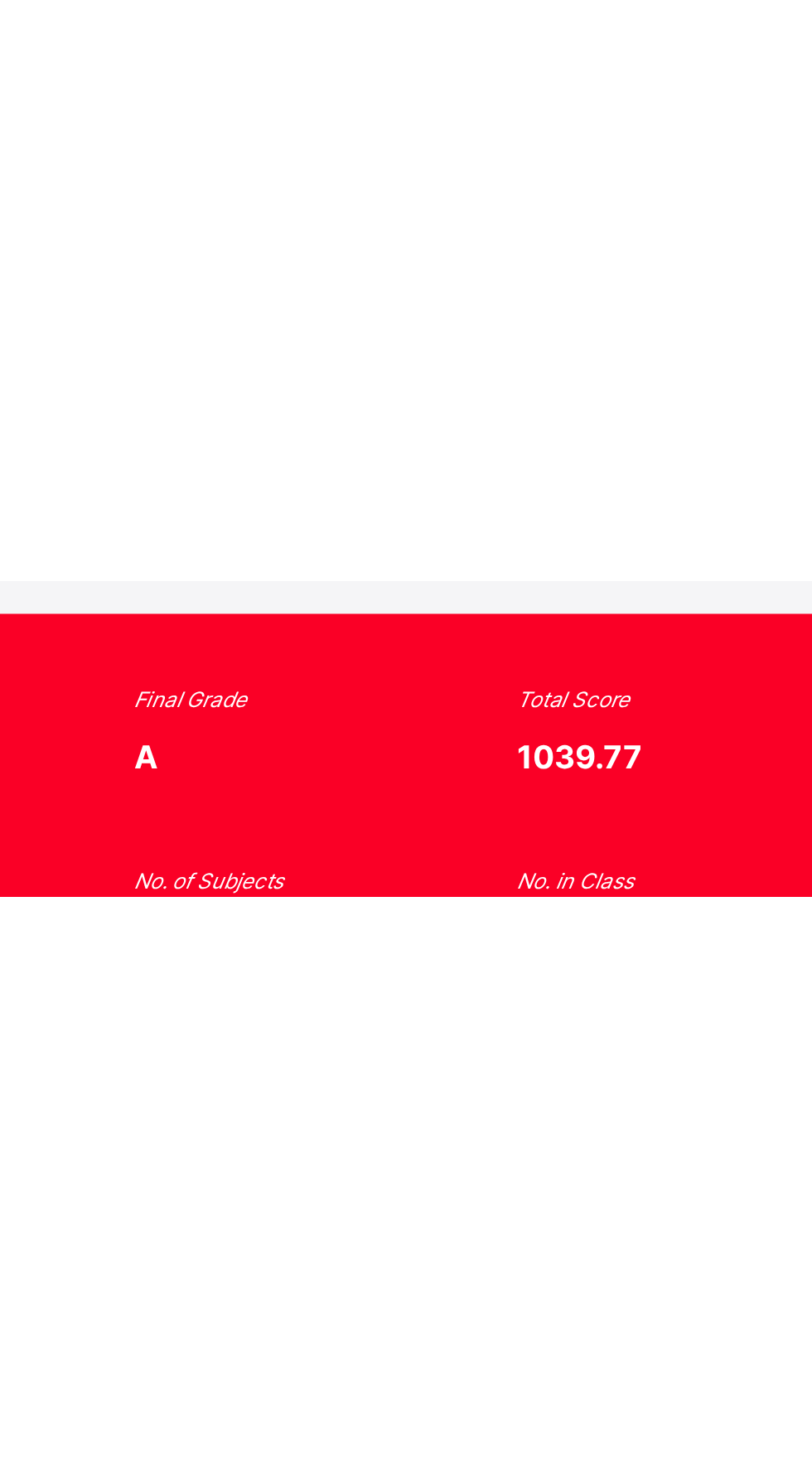 scroll, scrollTop: 0, scrollLeft: 0, axis: both 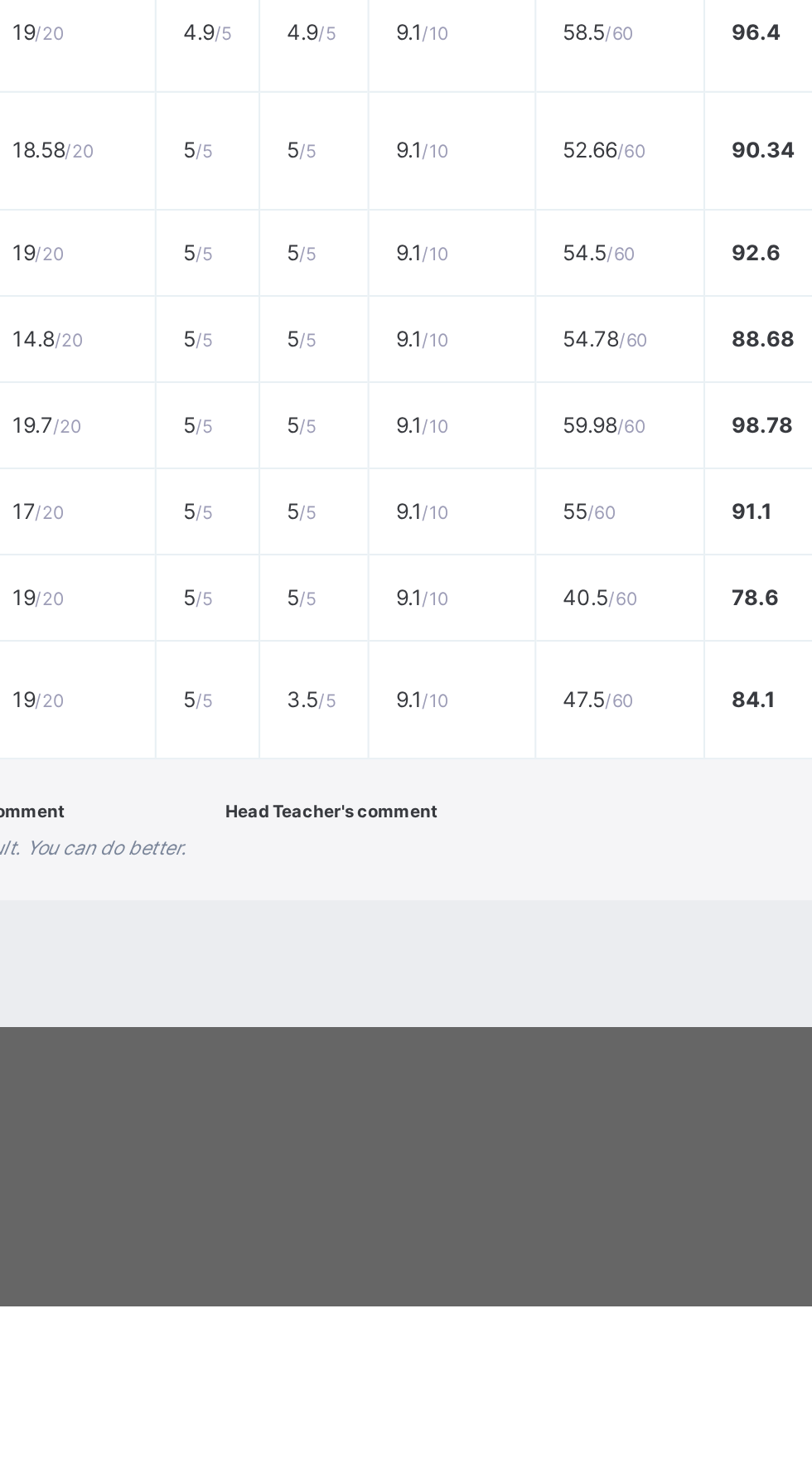 click on "14.8 / 20" at bounding box center [249, 1022] 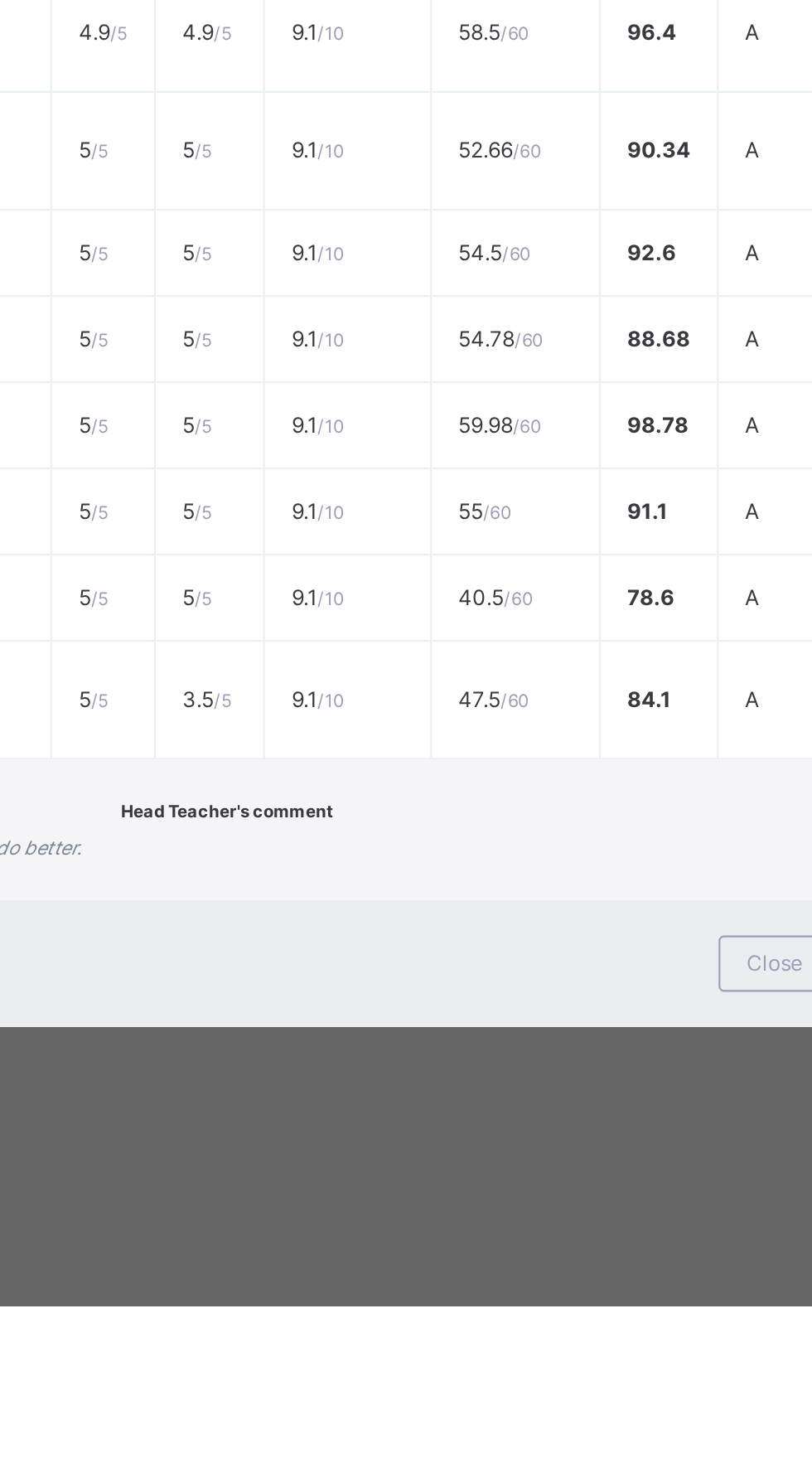 click on "/ 20" at bounding box center (248, 1063) 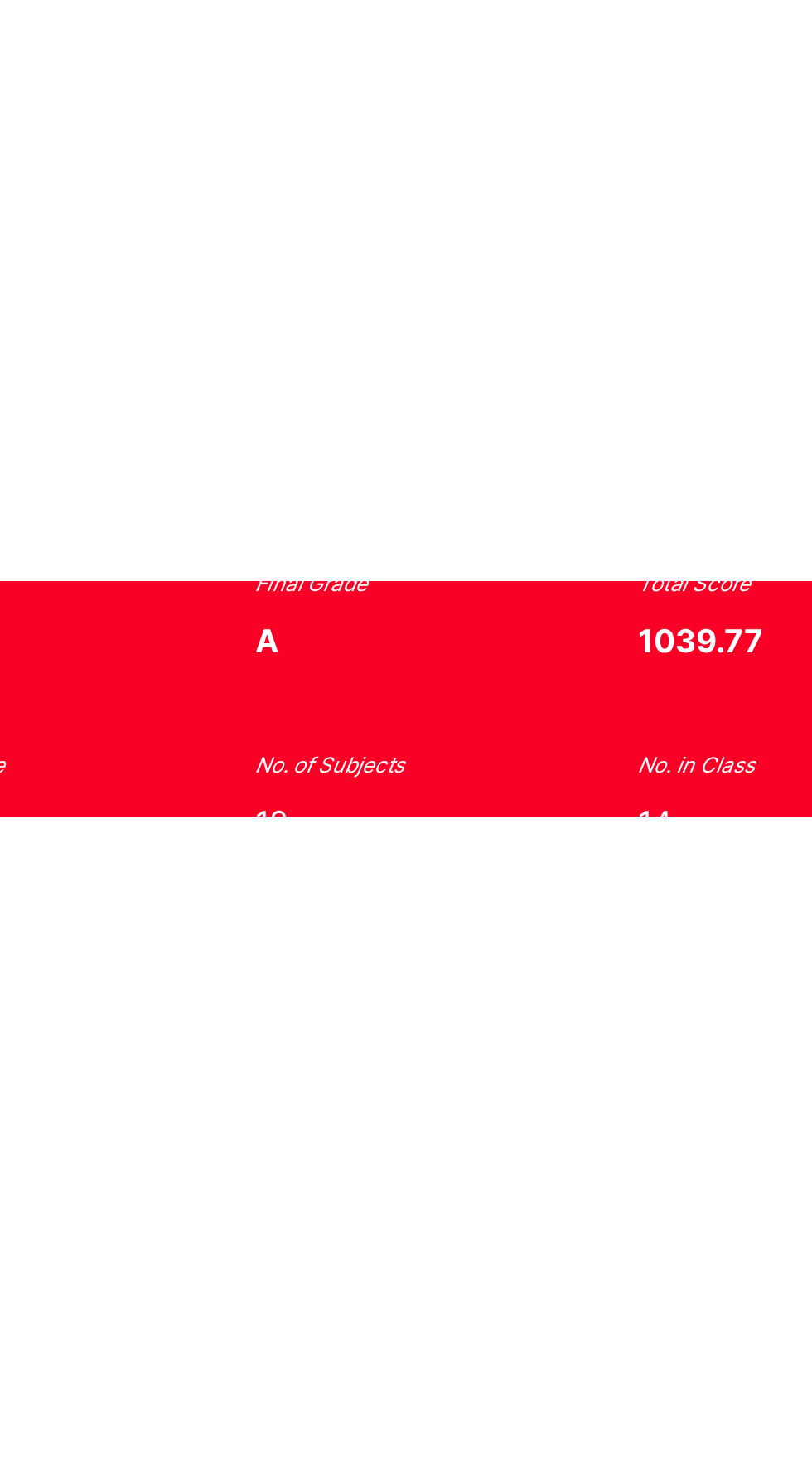 scroll, scrollTop: 0, scrollLeft: 0, axis: both 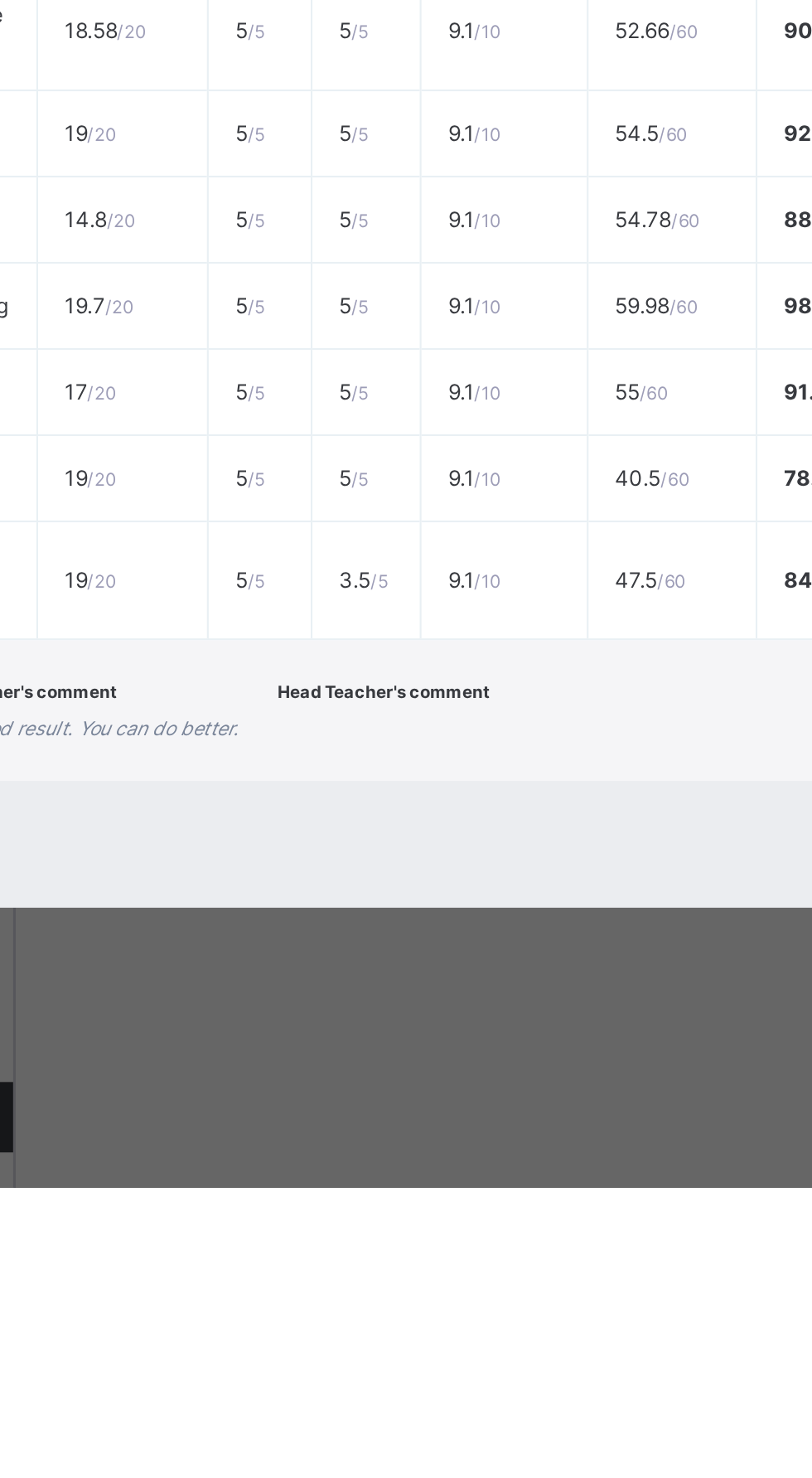 click on "19 / 20" at bounding box center (249, 1144) 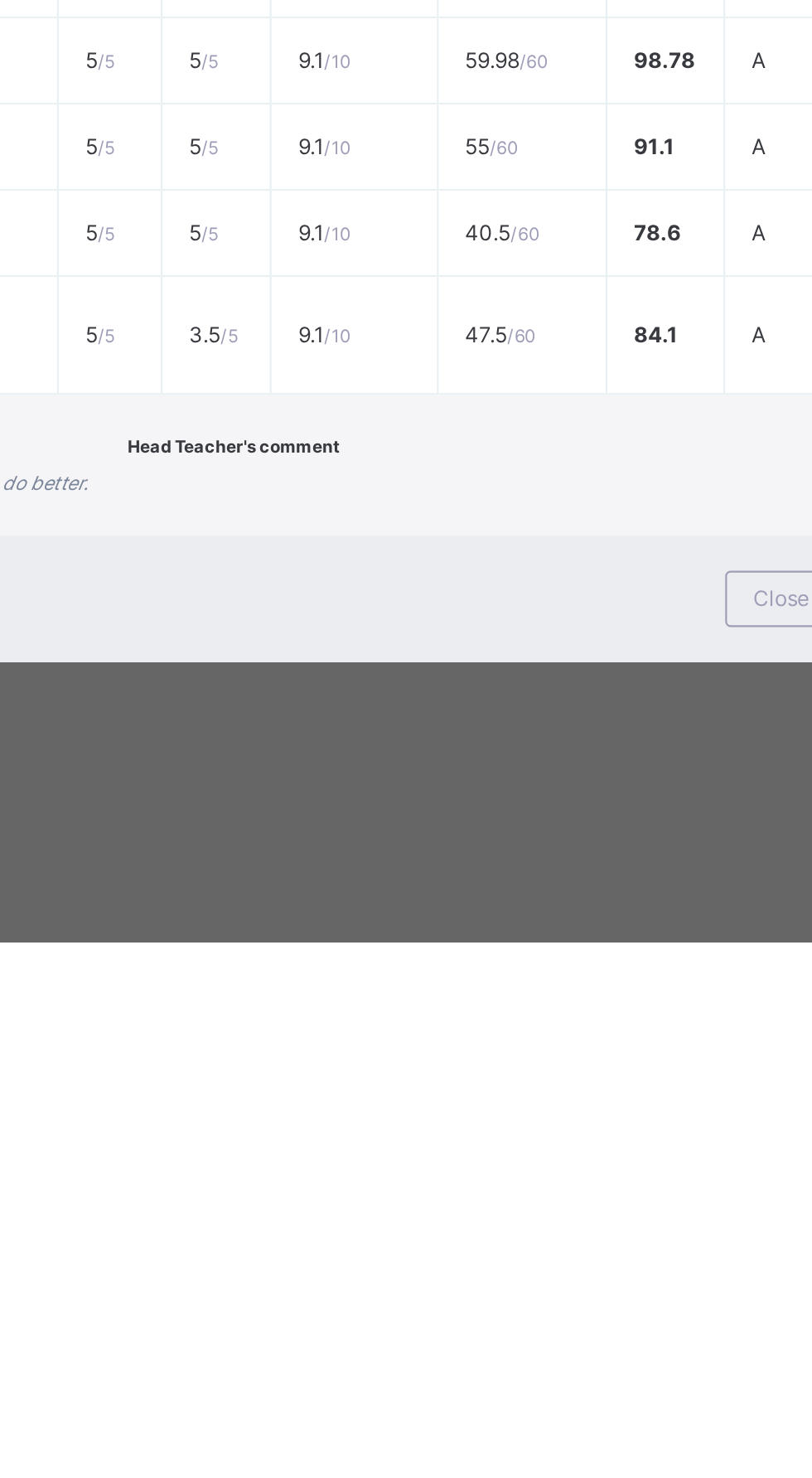 click on "19 / 20" at bounding box center (234, 1191) 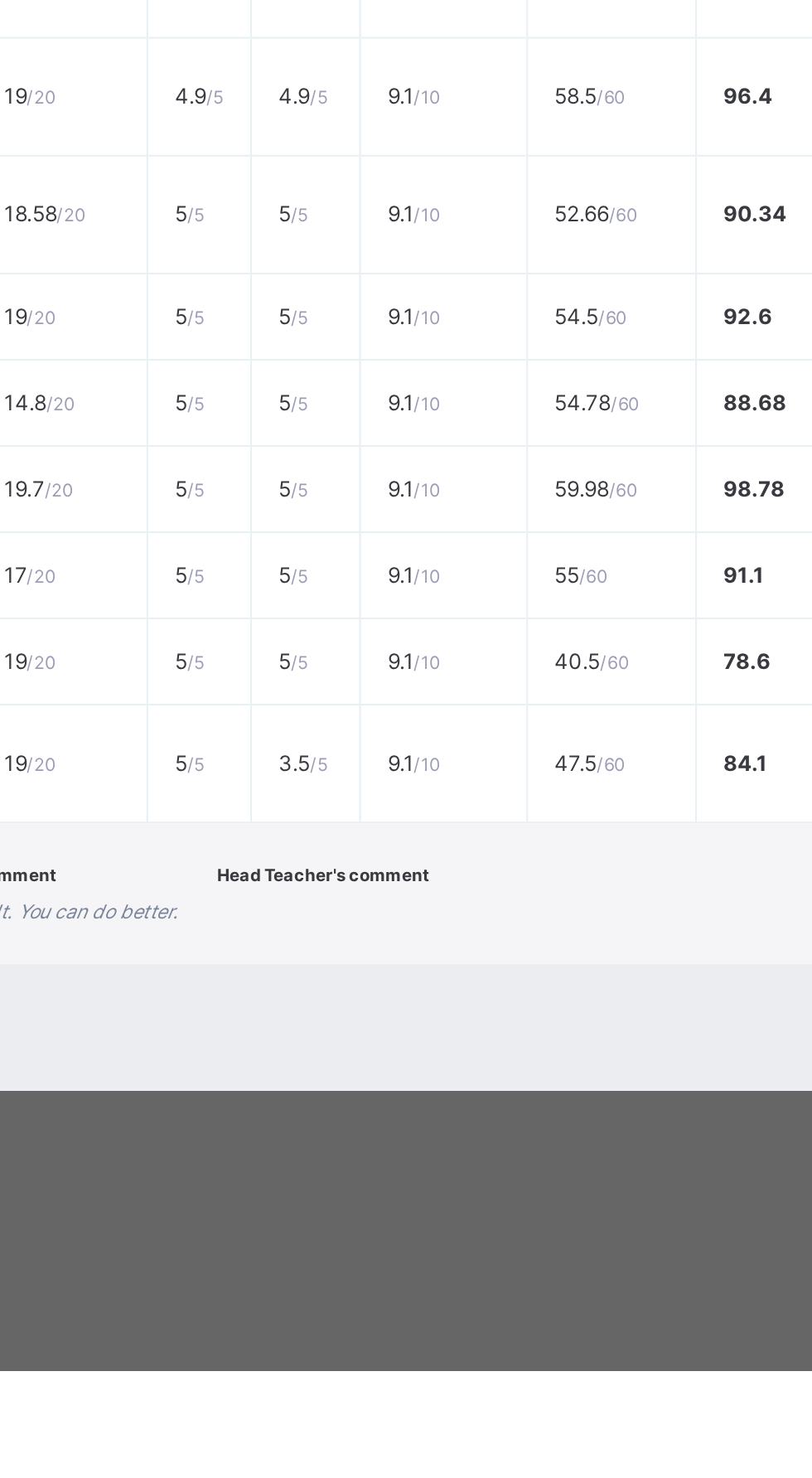 click on "14 / 20" at bounding box center [249, 671] 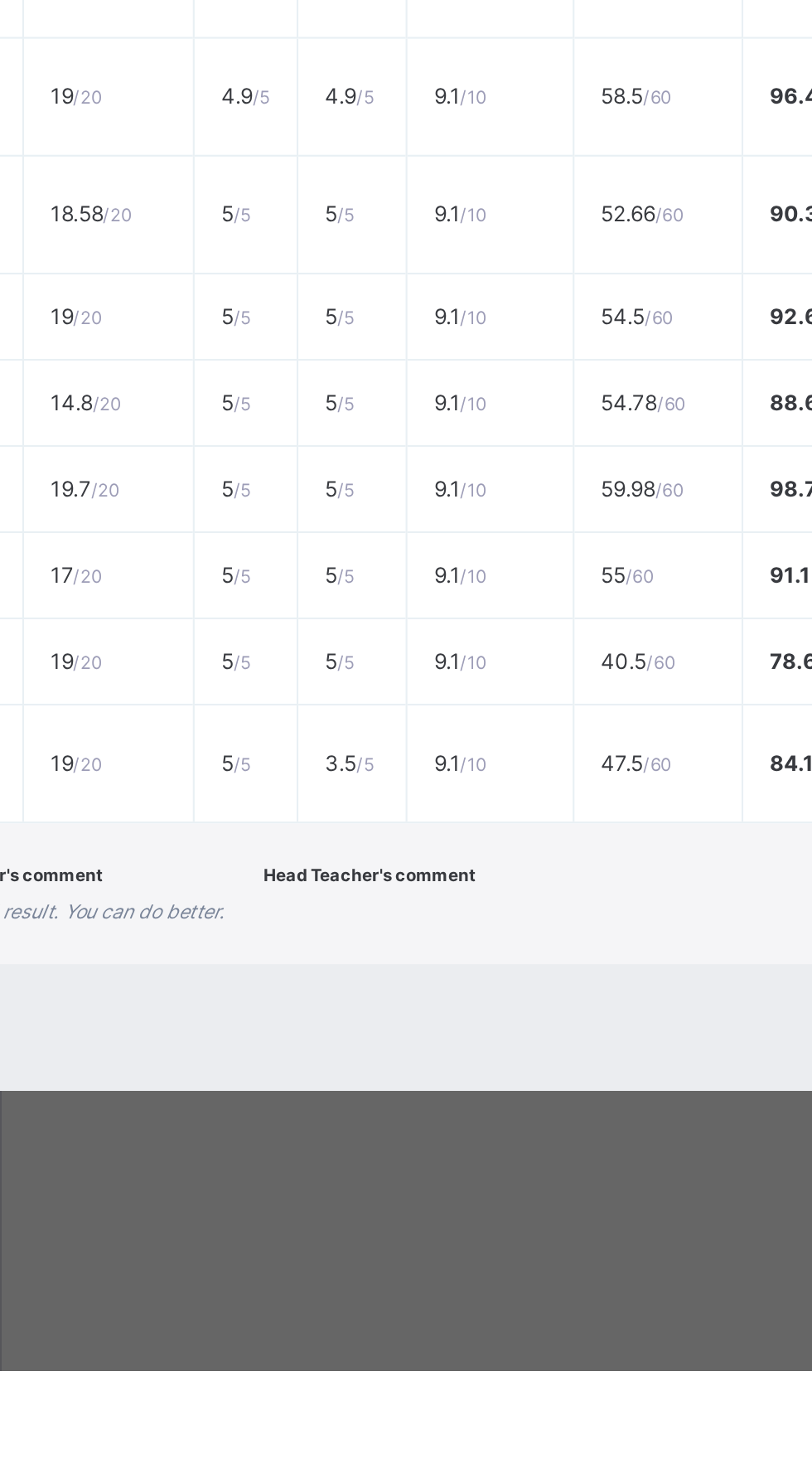 click on "19 / 20" at bounding box center (249, 878) 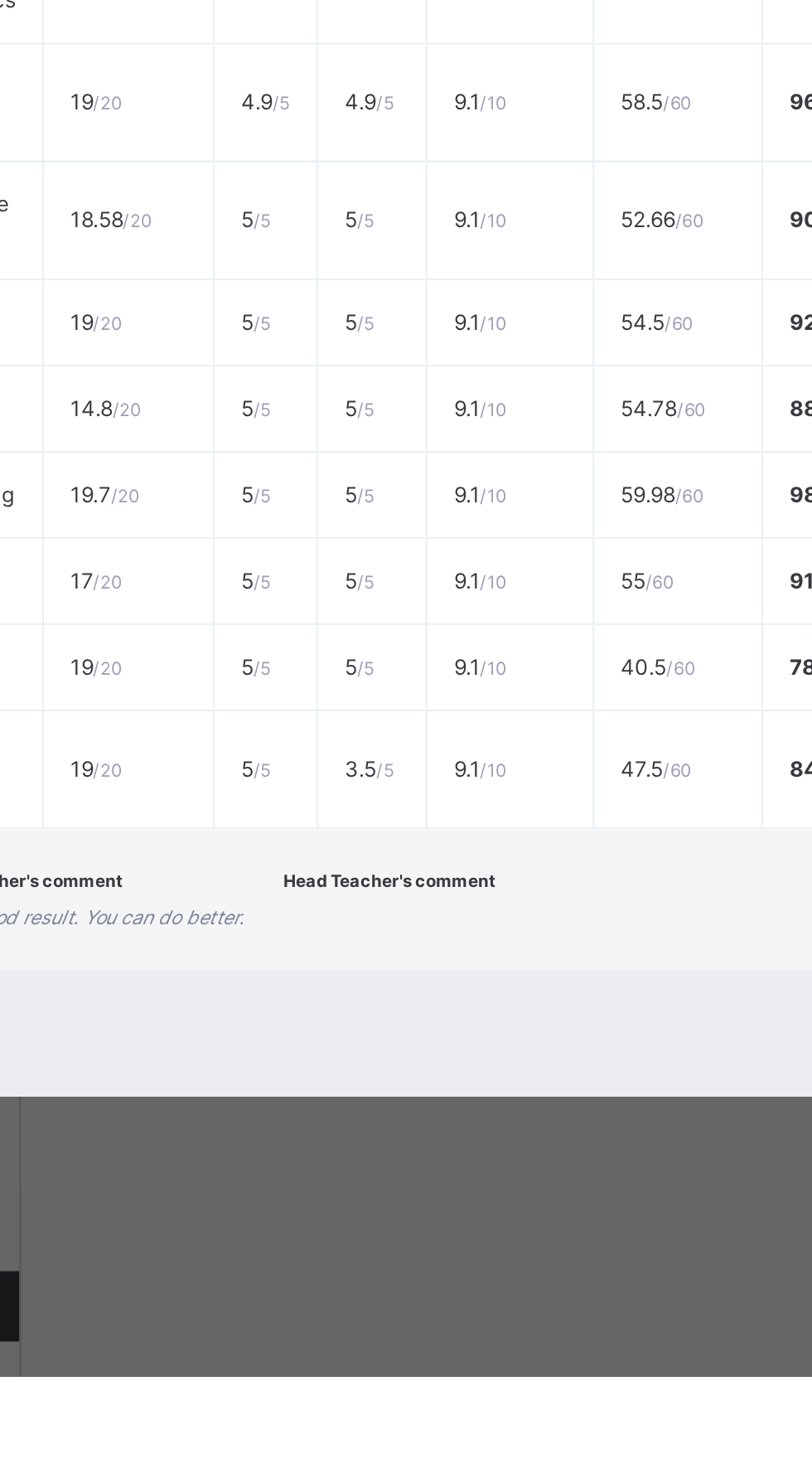 click on "19 / 20" at bounding box center (249, 981) 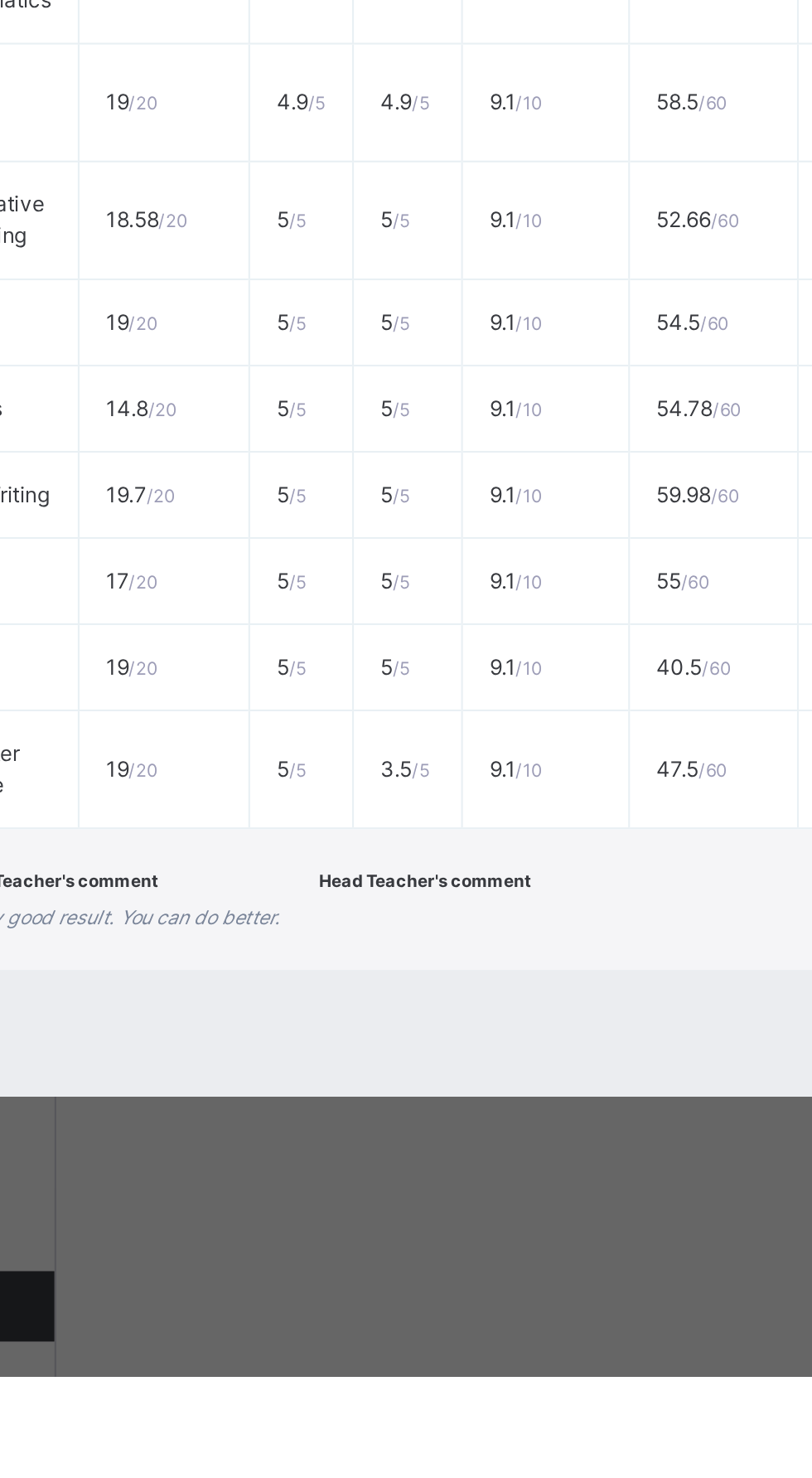 click on "19 / 20" at bounding box center [249, 981] 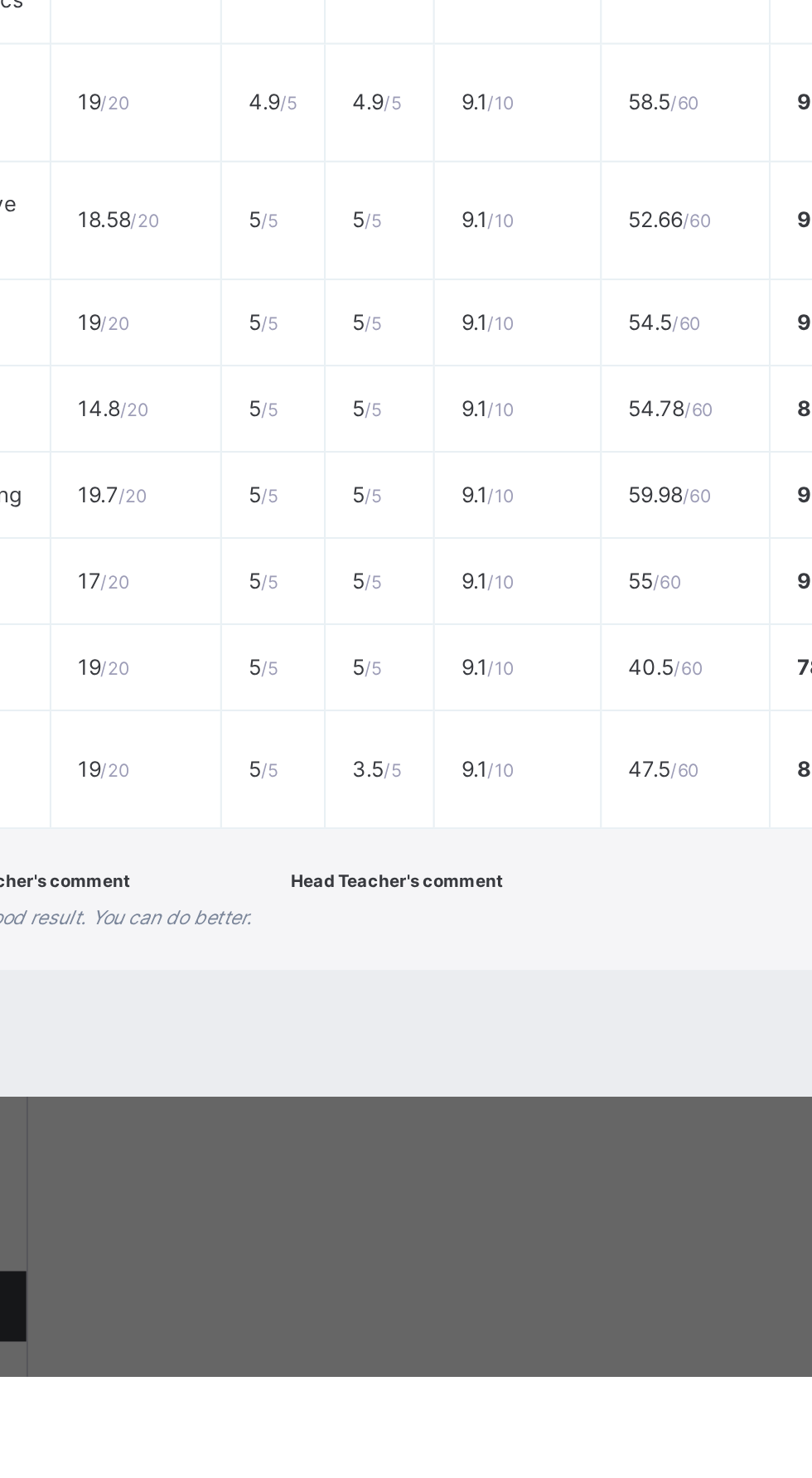click on "IRK" at bounding box center (143, 1102) 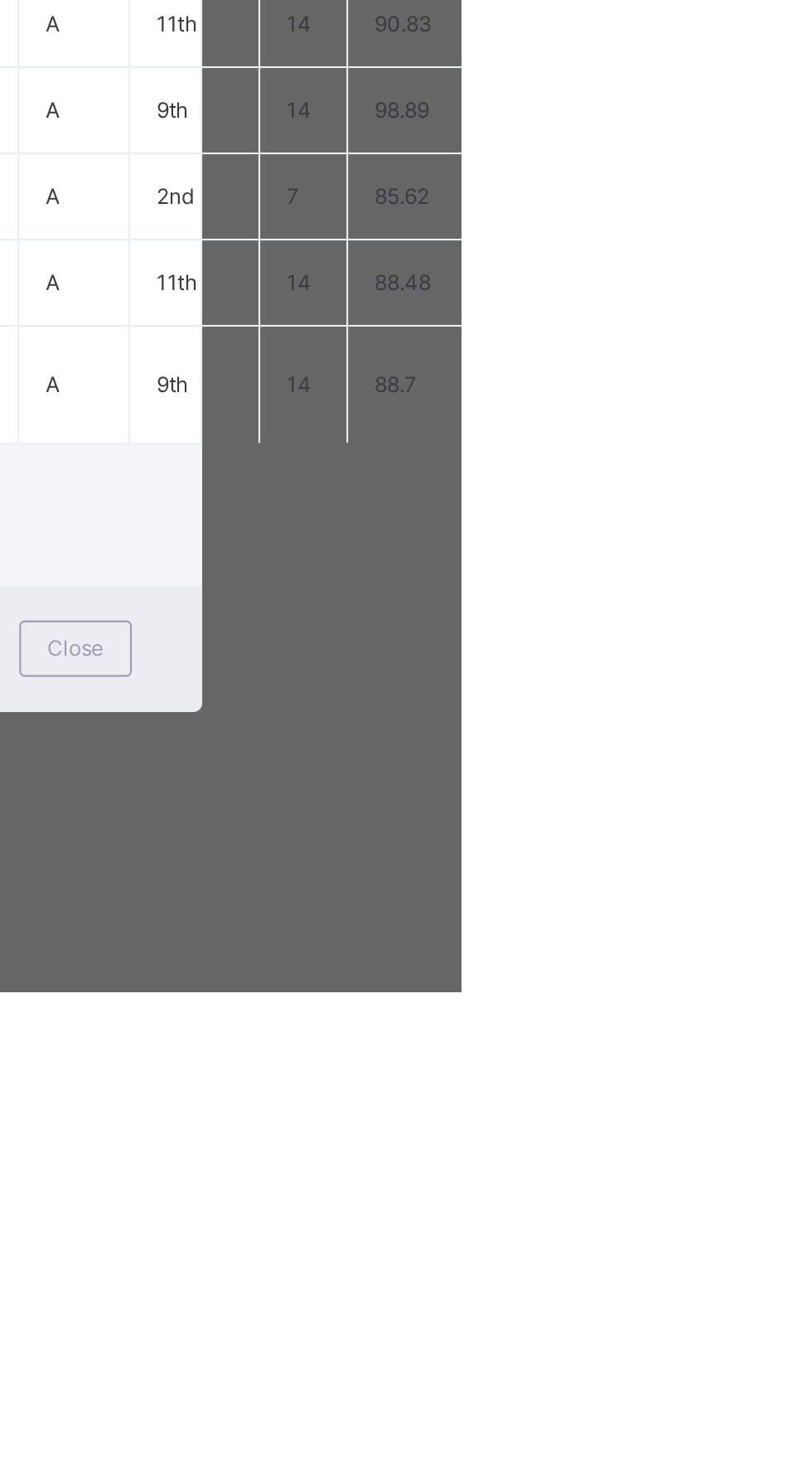 scroll, scrollTop: 0, scrollLeft: 0, axis: both 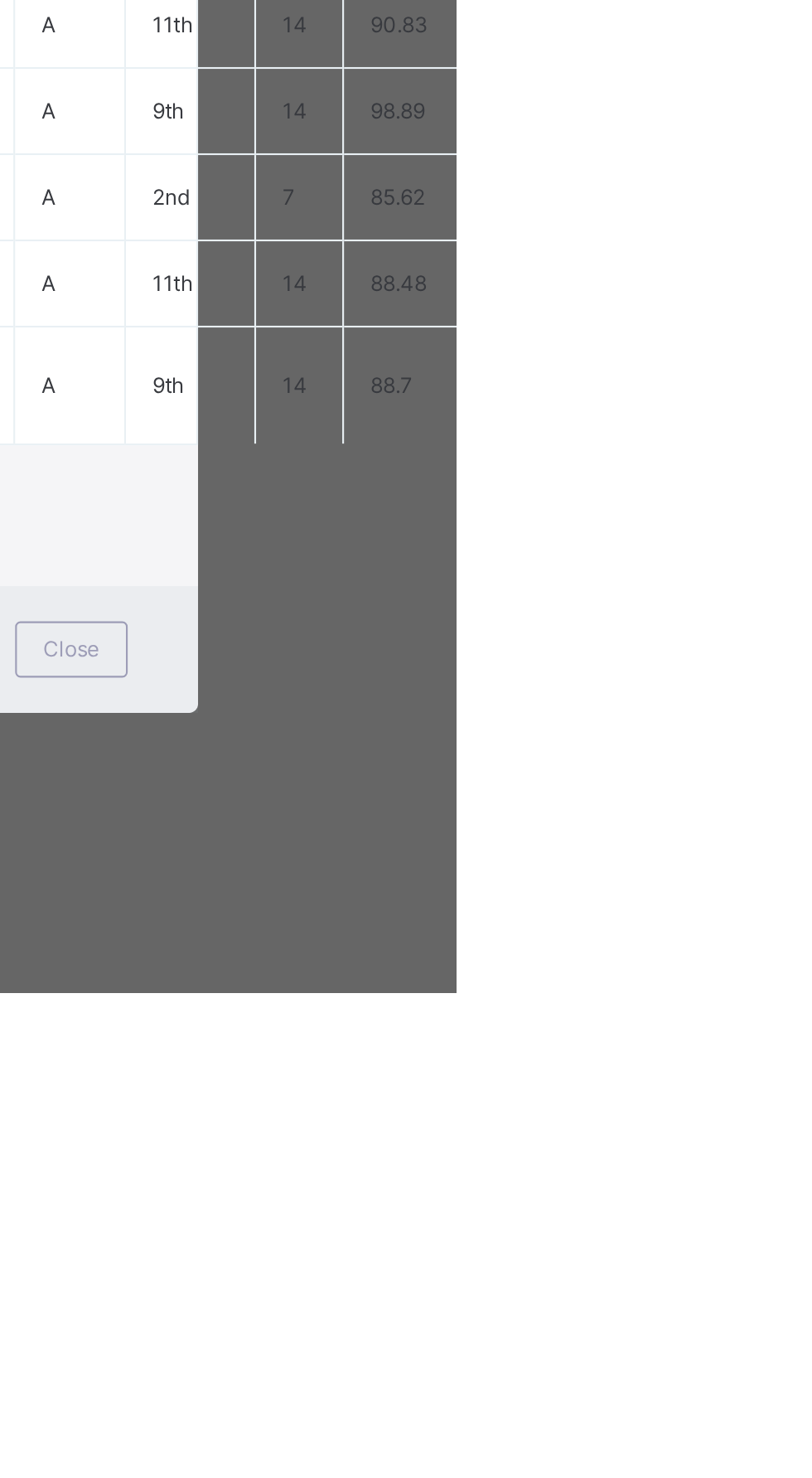 click on "Close" at bounding box center [631, 1316] 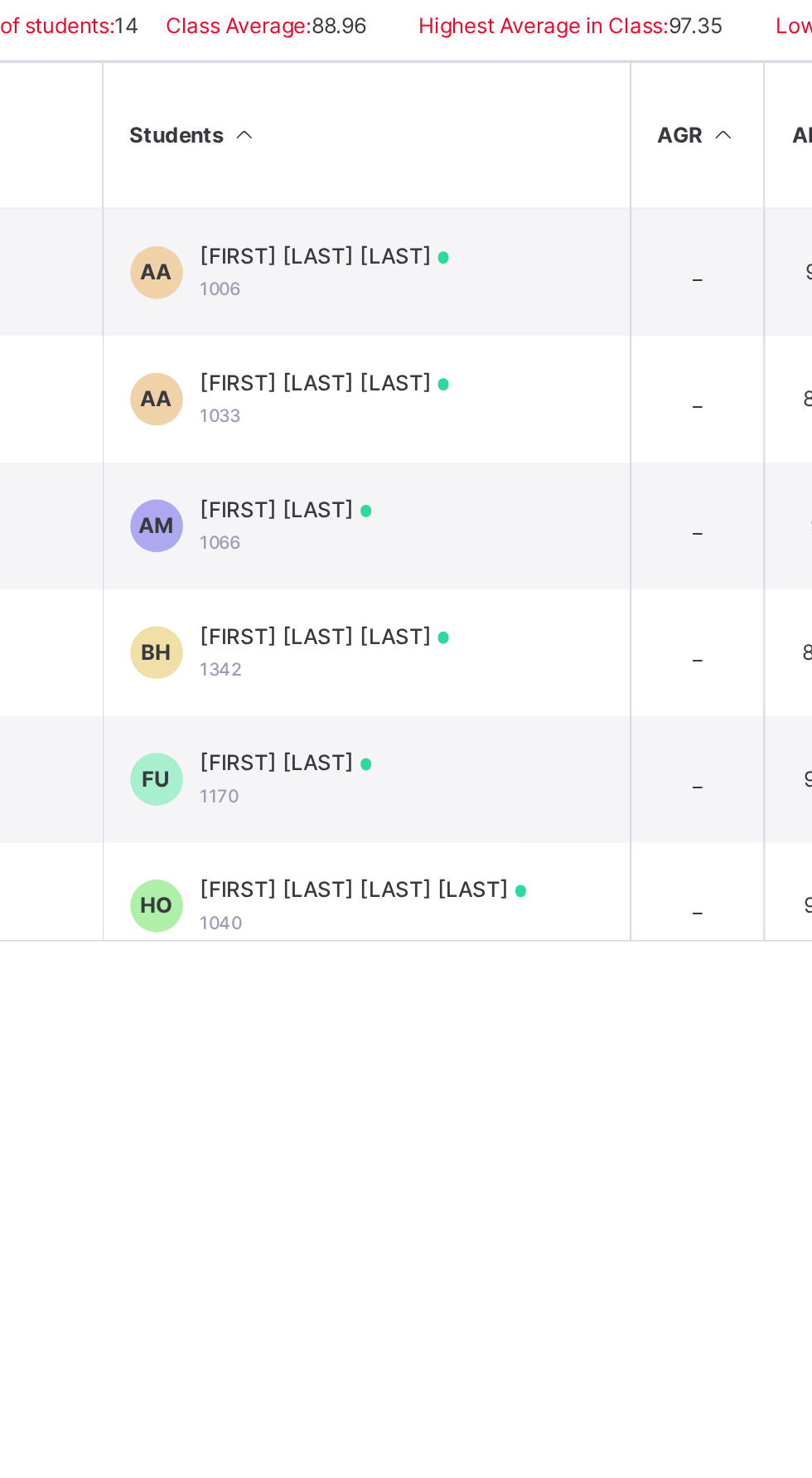 click on "[FIRST] [LAST] [LAST]" at bounding box center (404, 550) 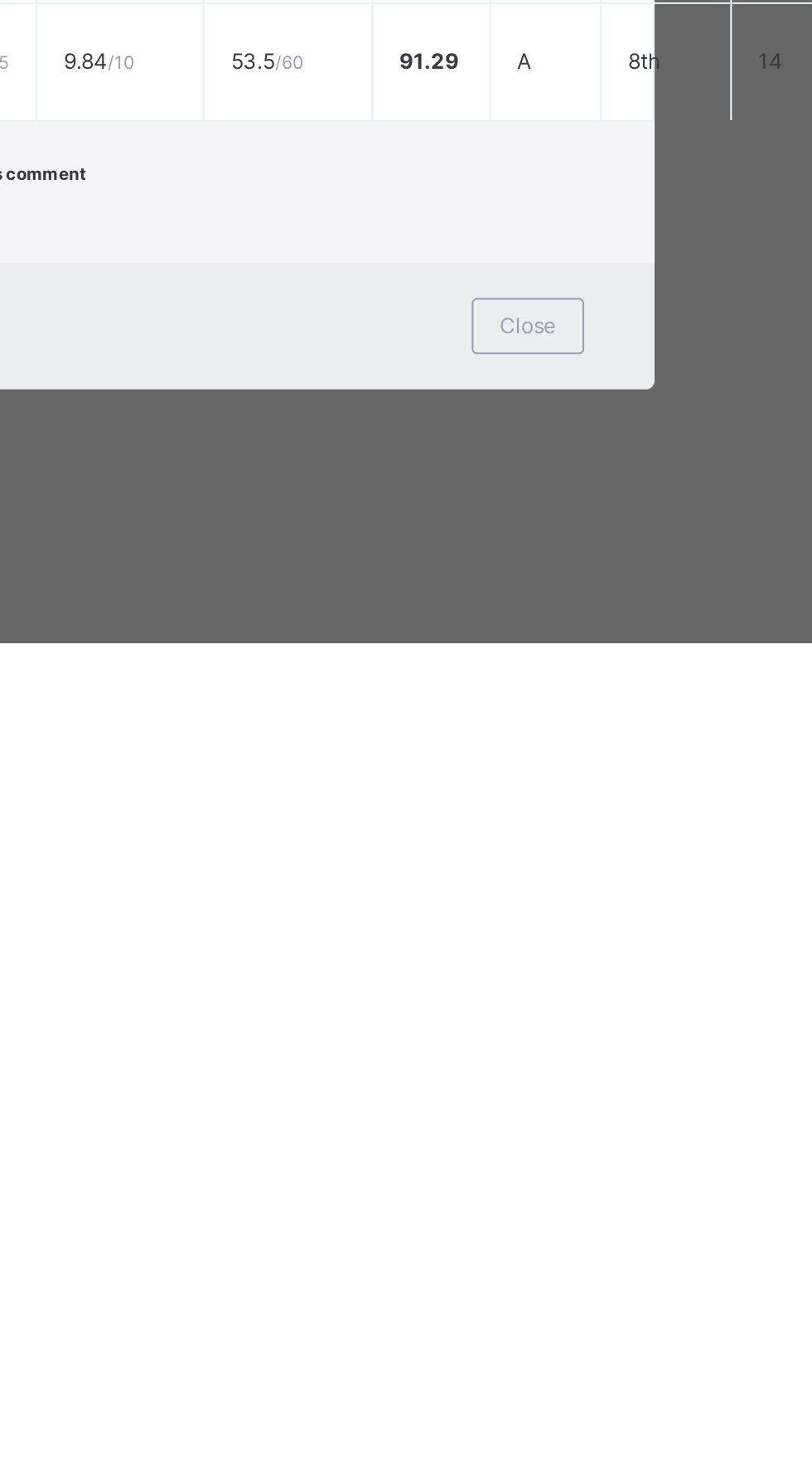 click on "Close" at bounding box center [631, 1329] 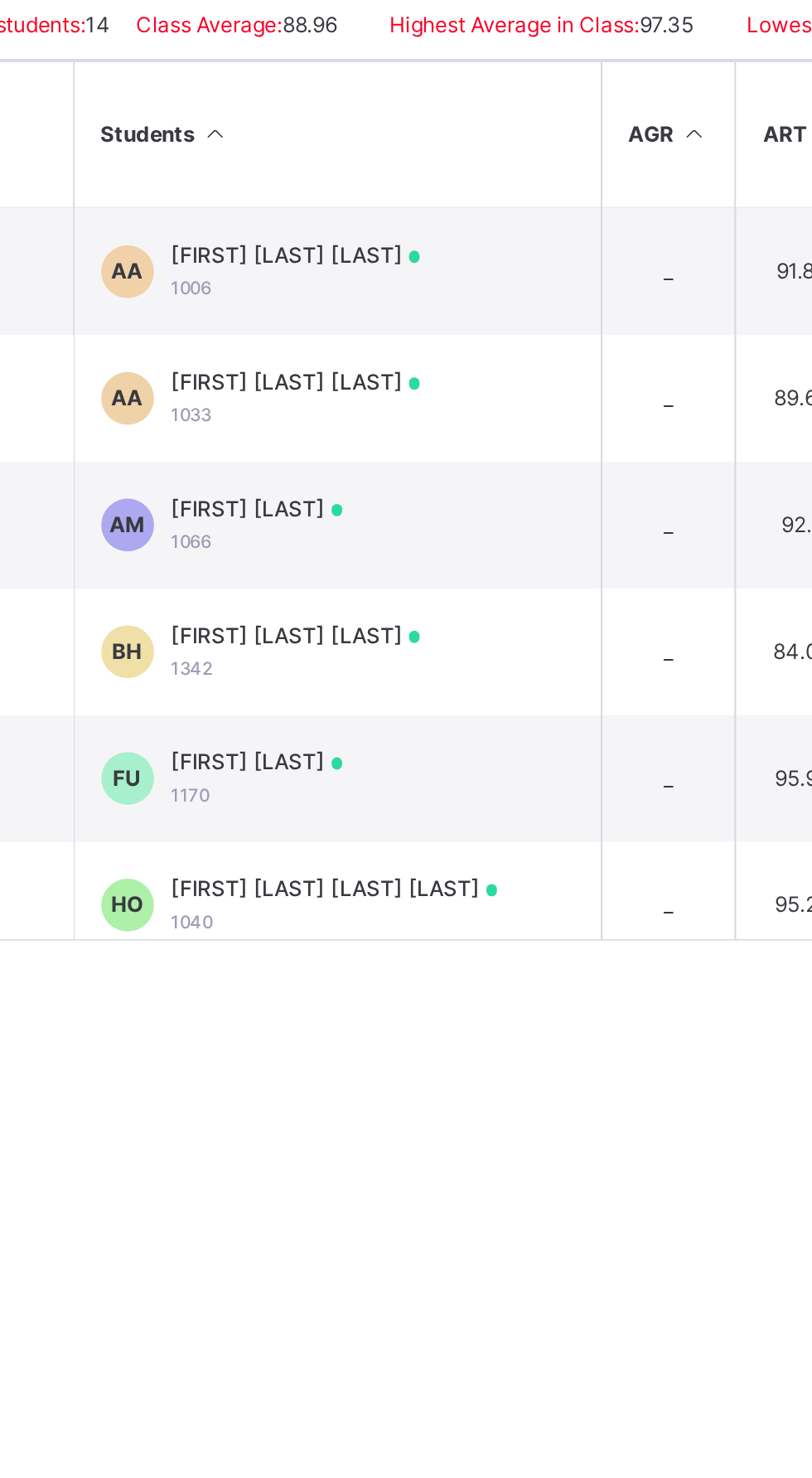 click on "[FIRST] [LAST] [LAST] 1033" at bounding box center (404, 618) 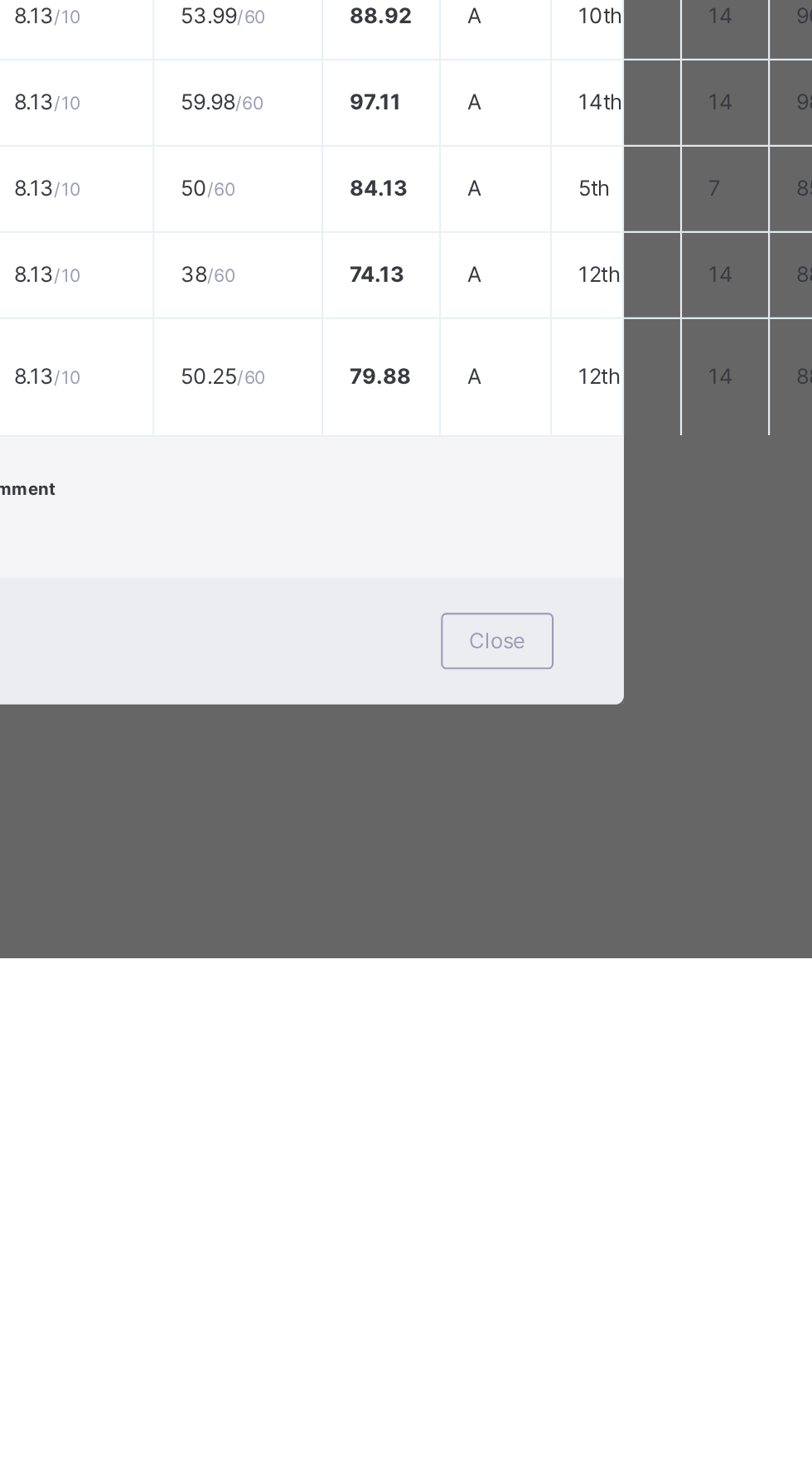 click on "Close" at bounding box center [631, 1329] 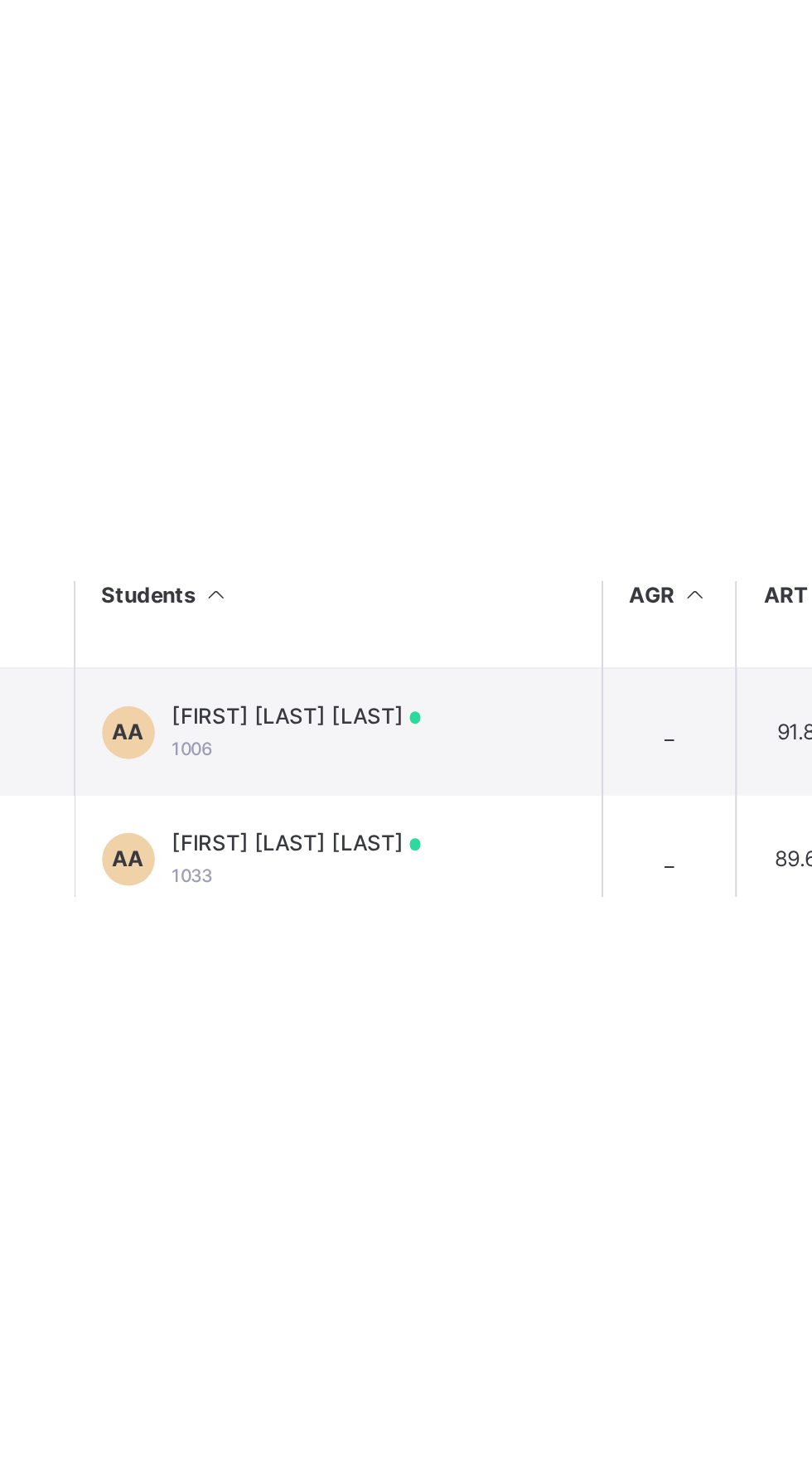 scroll, scrollTop: 0, scrollLeft: 0, axis: both 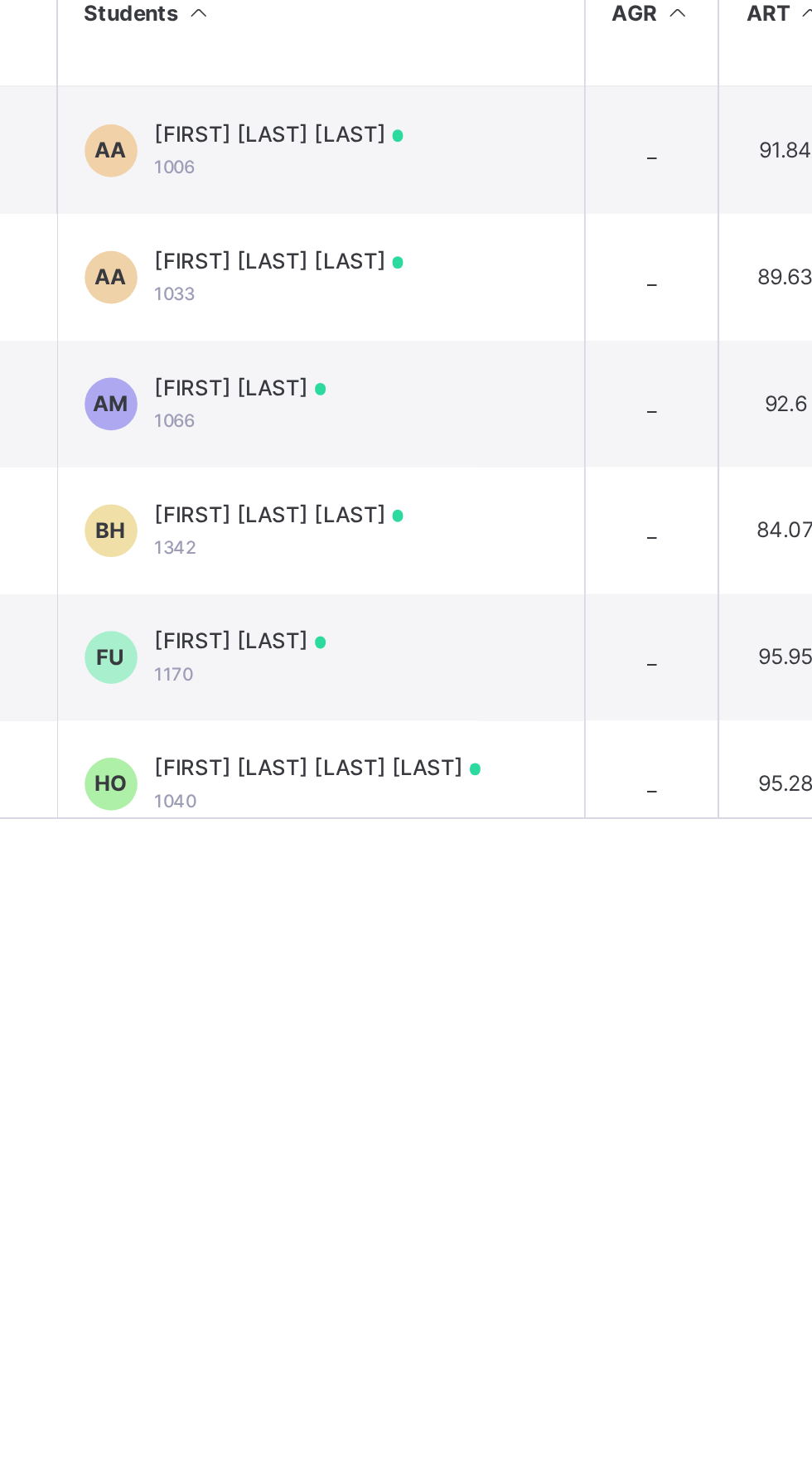 click on "[FIRST] [LAST] [NUMBER]" at bounding box center [404, 737] 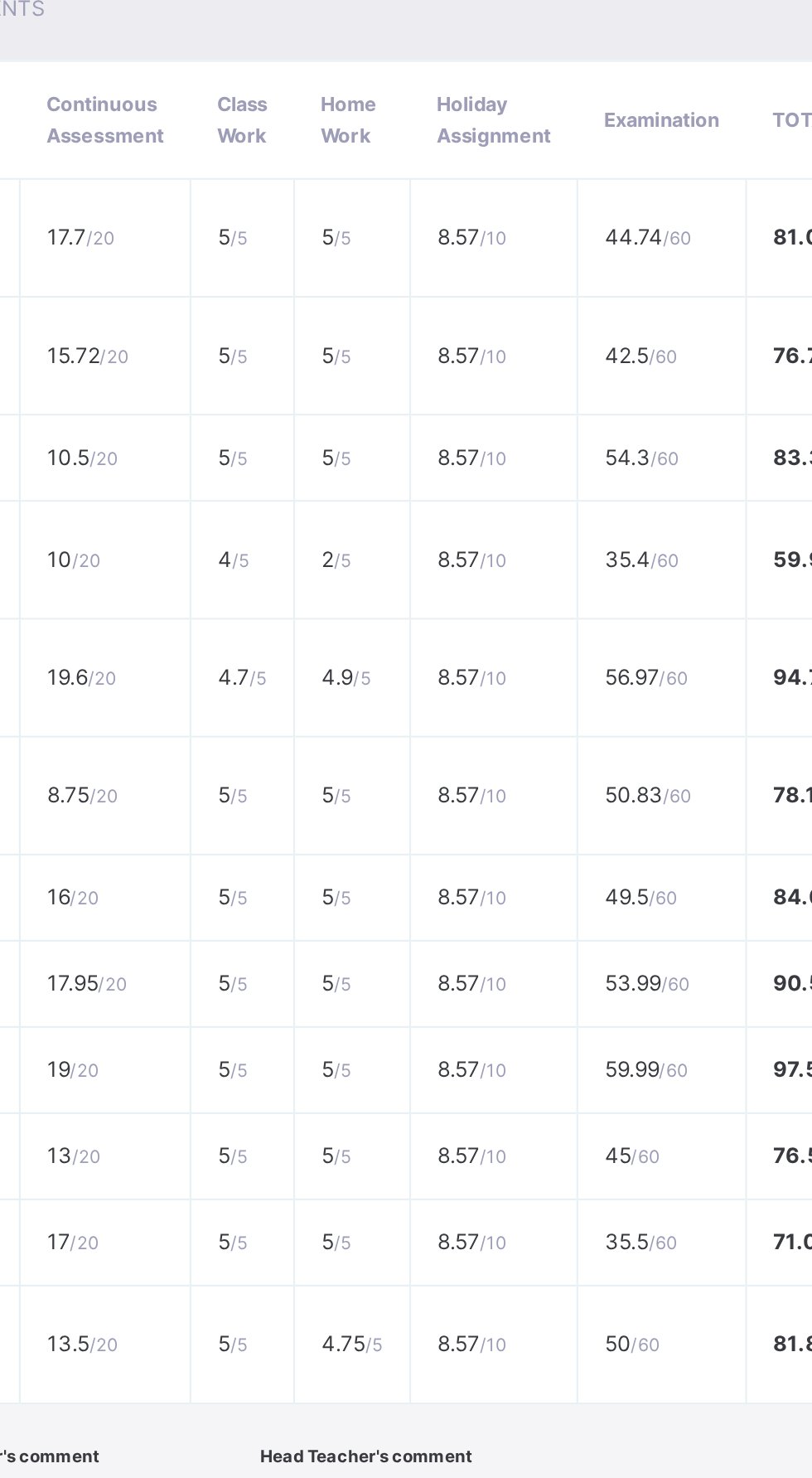 click on "15.72 / 20" at bounding box center (249, 739) 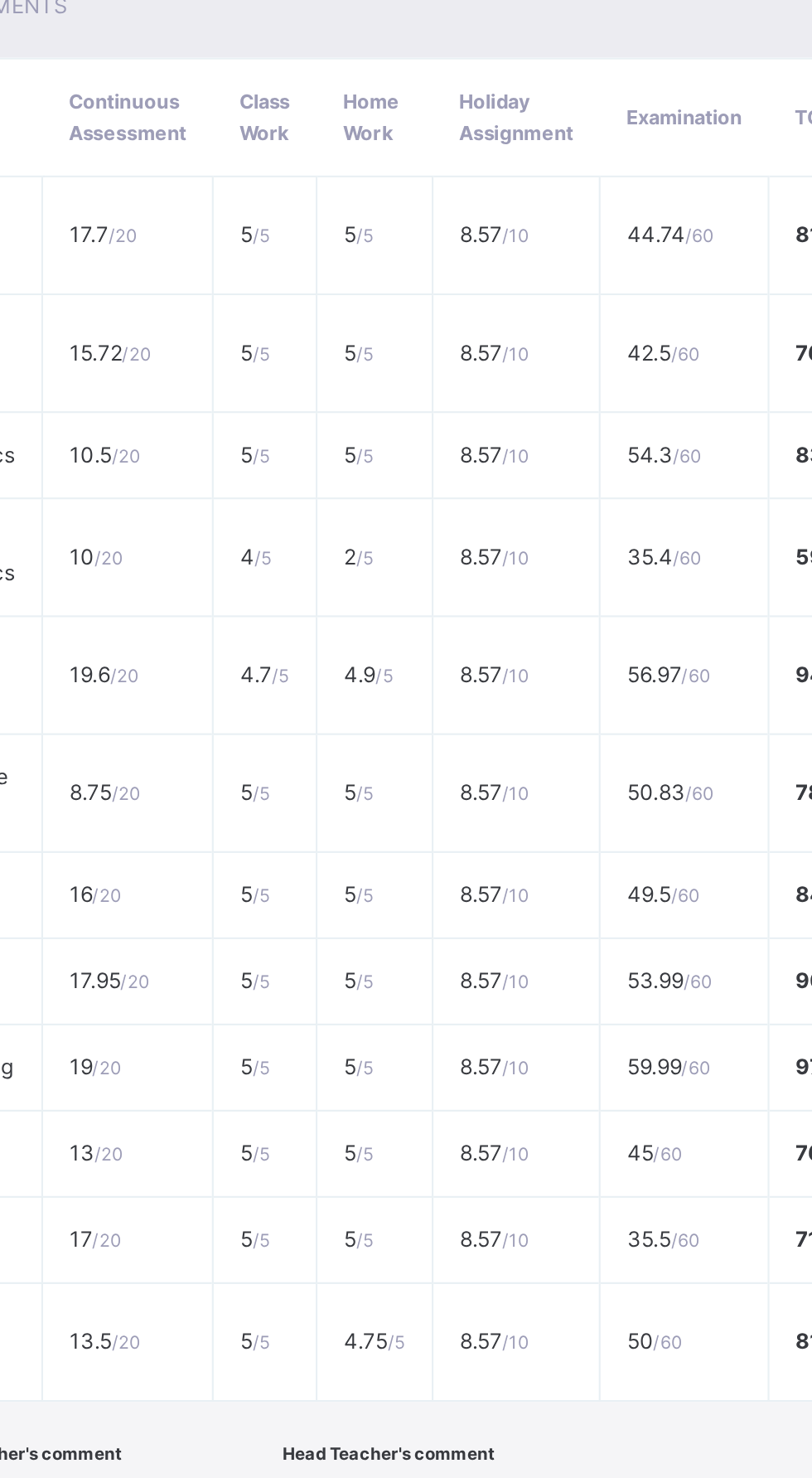 click on "Mathematics" at bounding box center [167, 787] 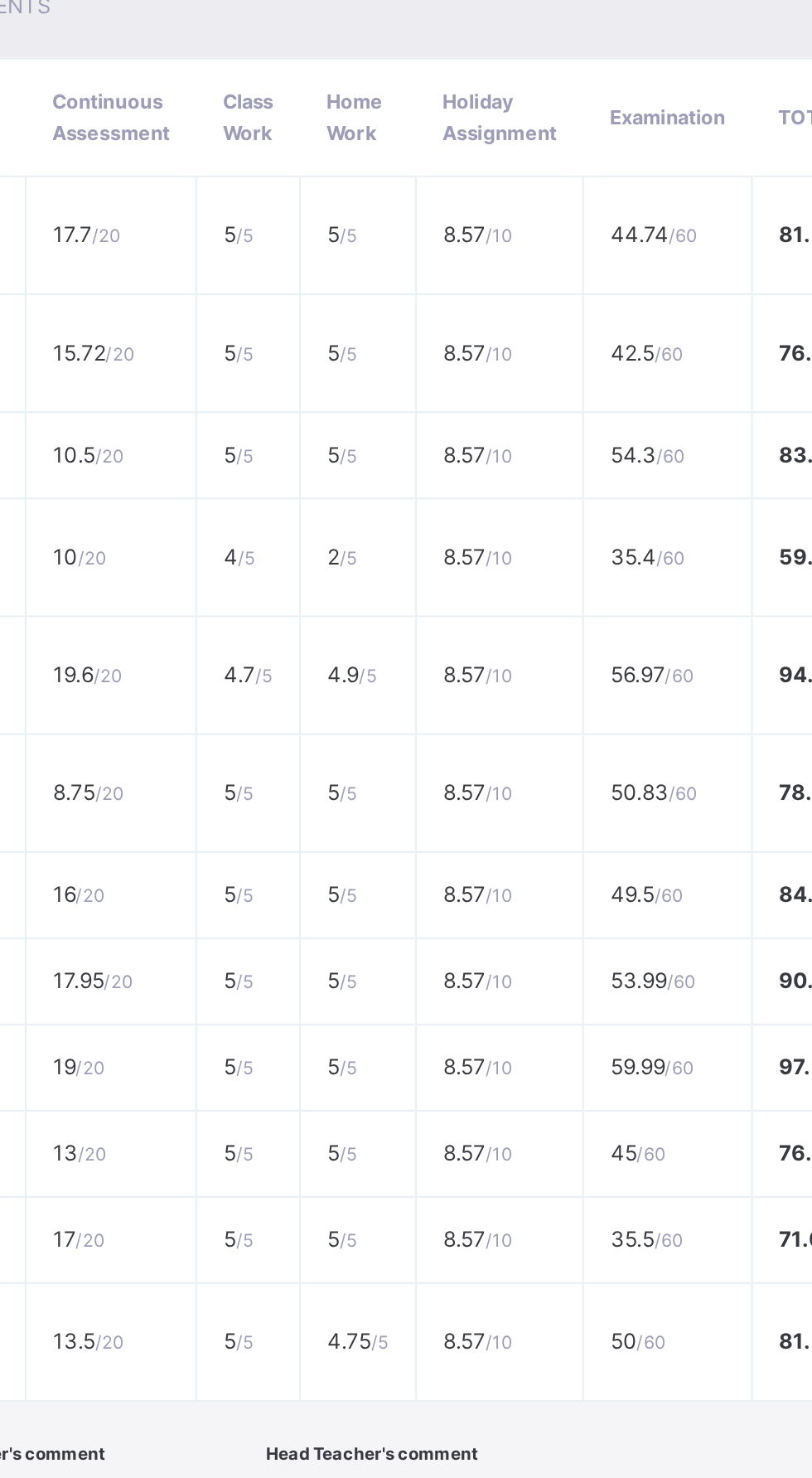 click on "Mental Mathematics" at bounding box center (166, 834) 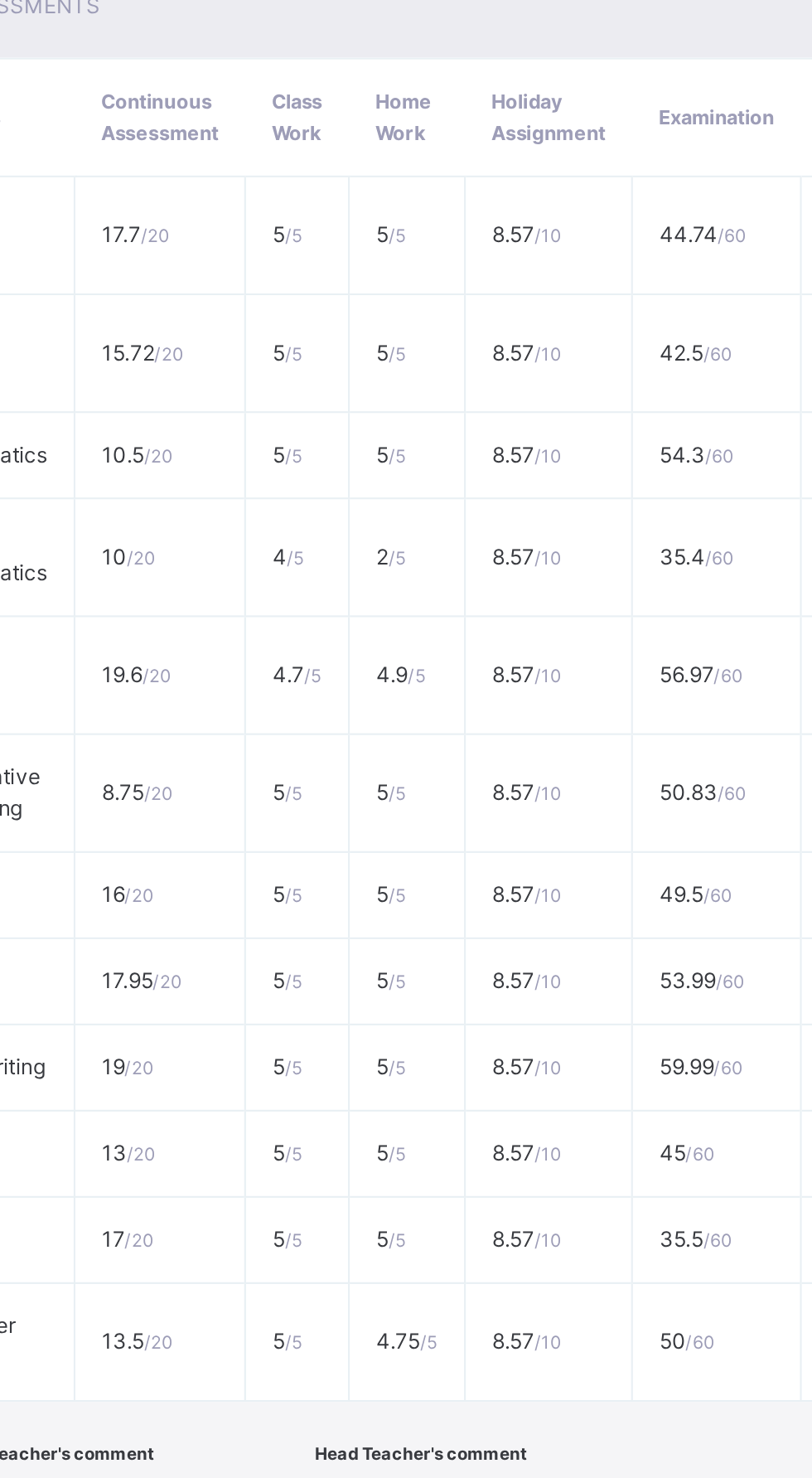 click on "Quantitative Reasoning" at bounding box center [167, 946] 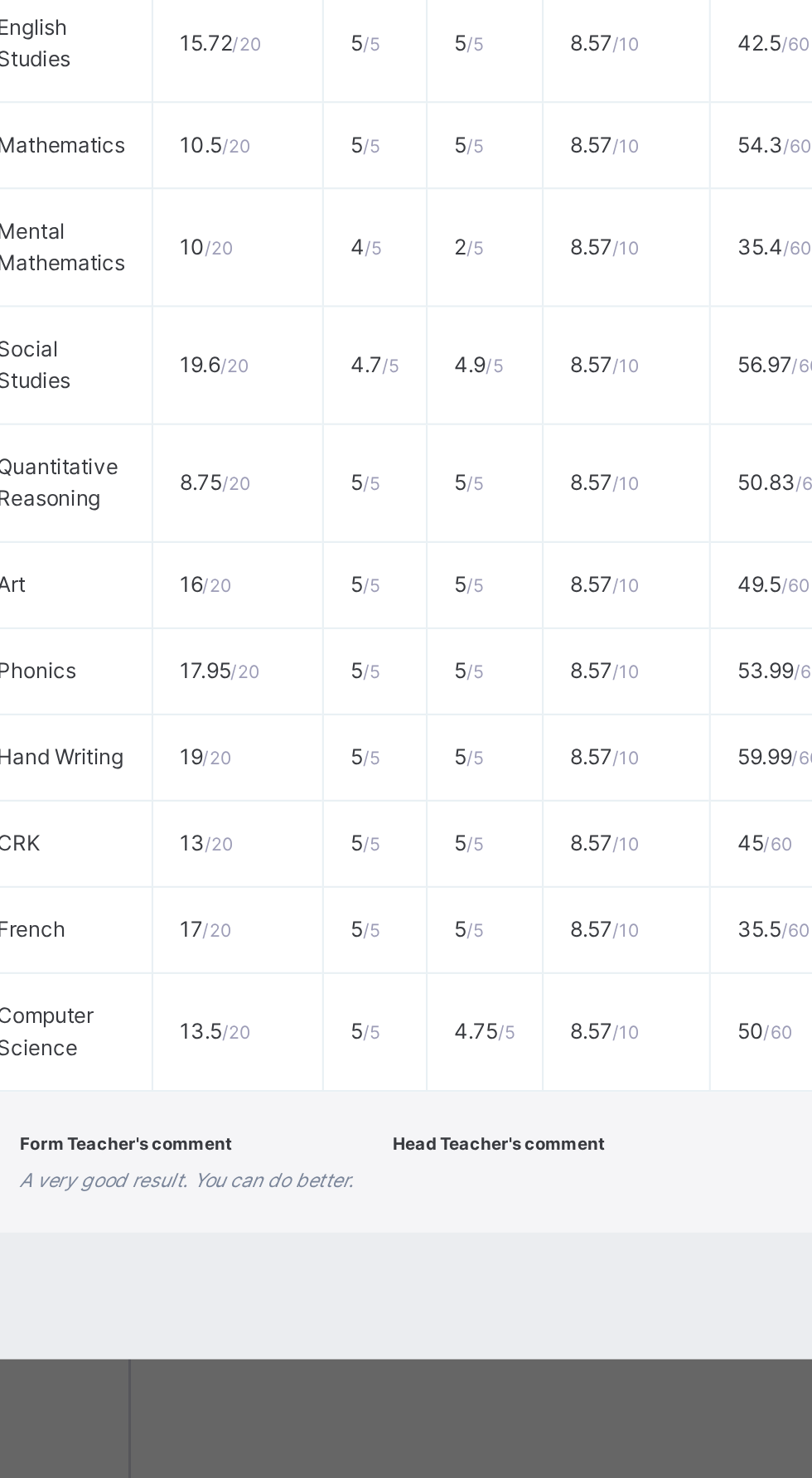 click on "Phonics" at bounding box center (167, 1035) 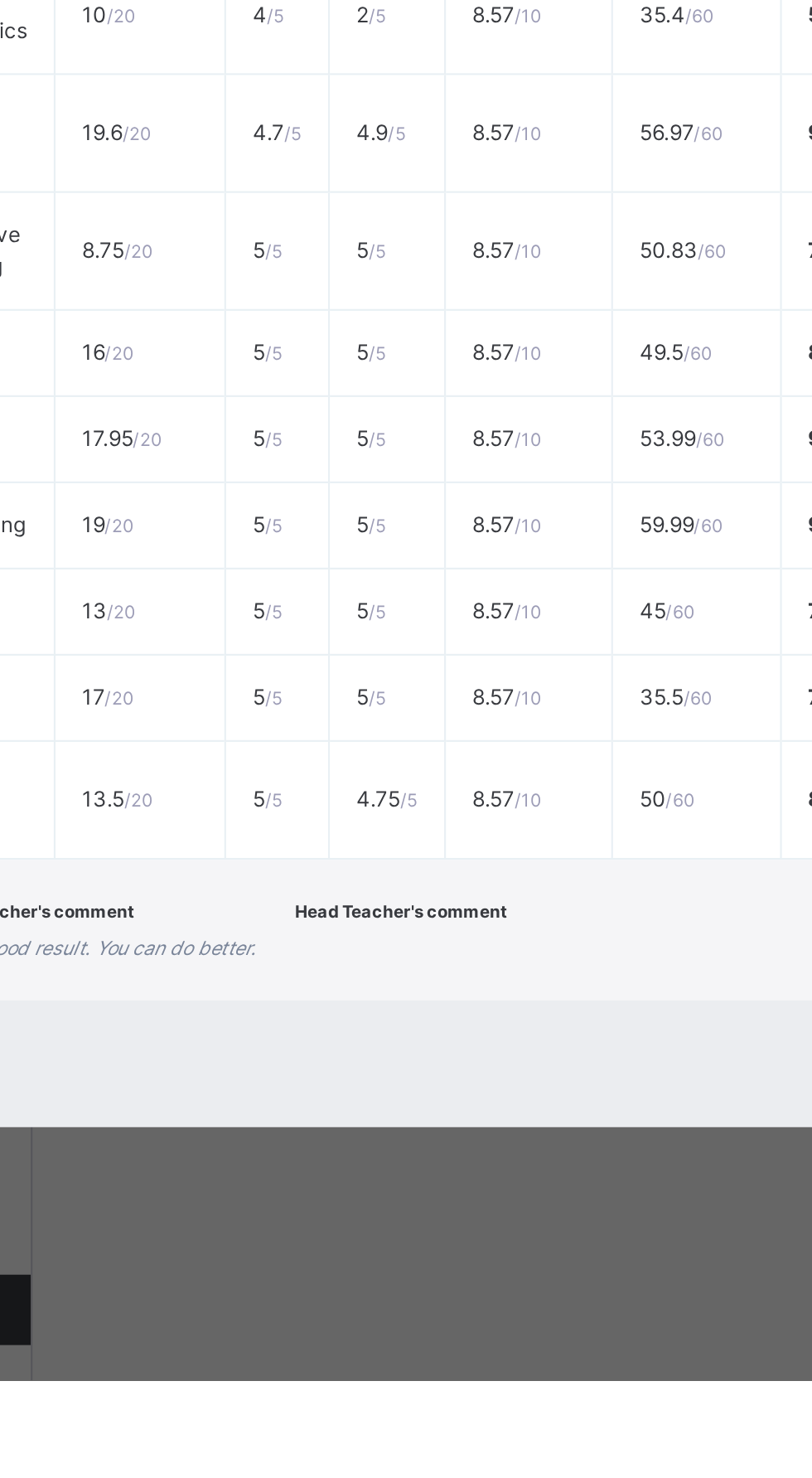 click on "Hand Writing" at bounding box center (167, 1075) 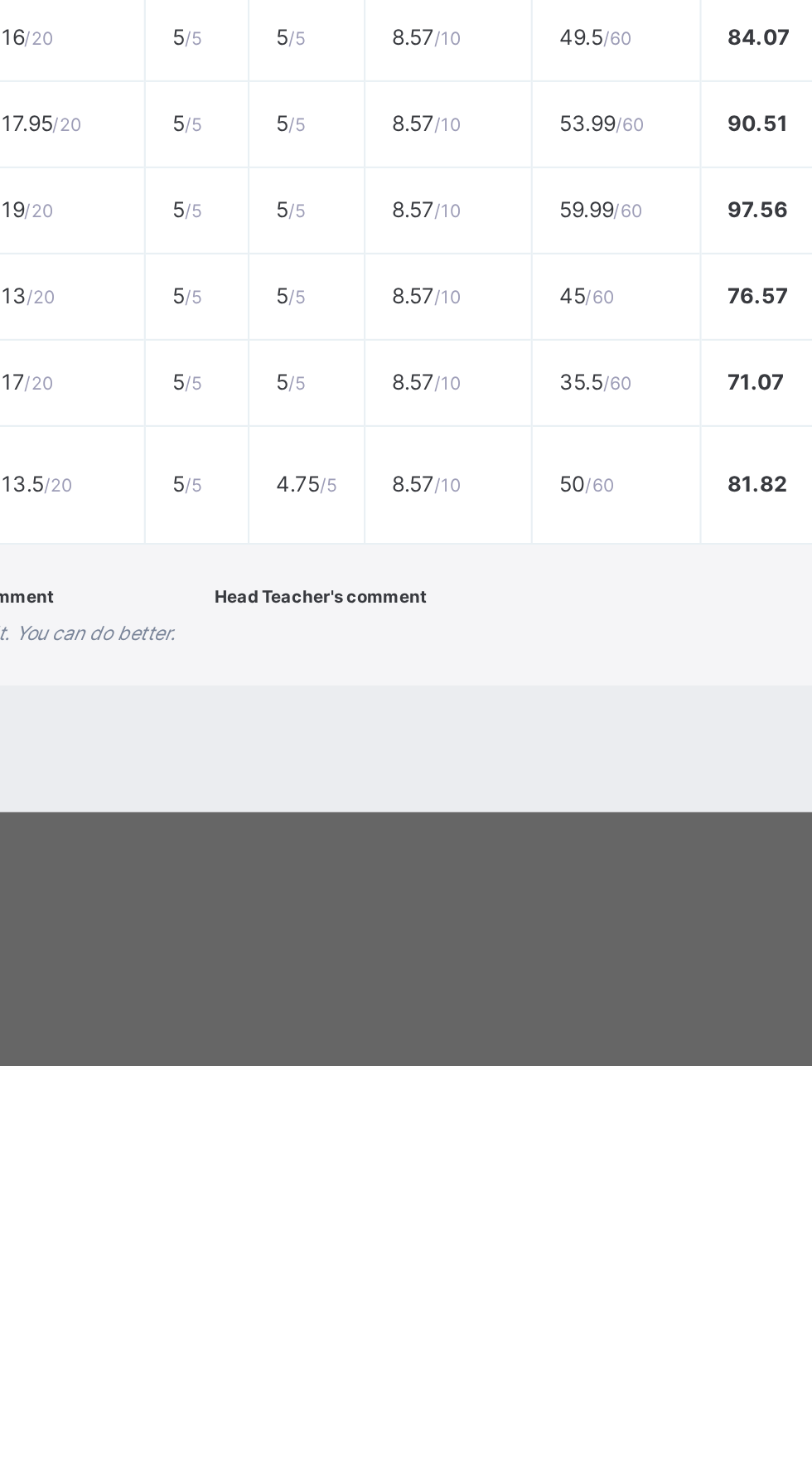 click on "17 / 20" at bounding box center (249, 1156) 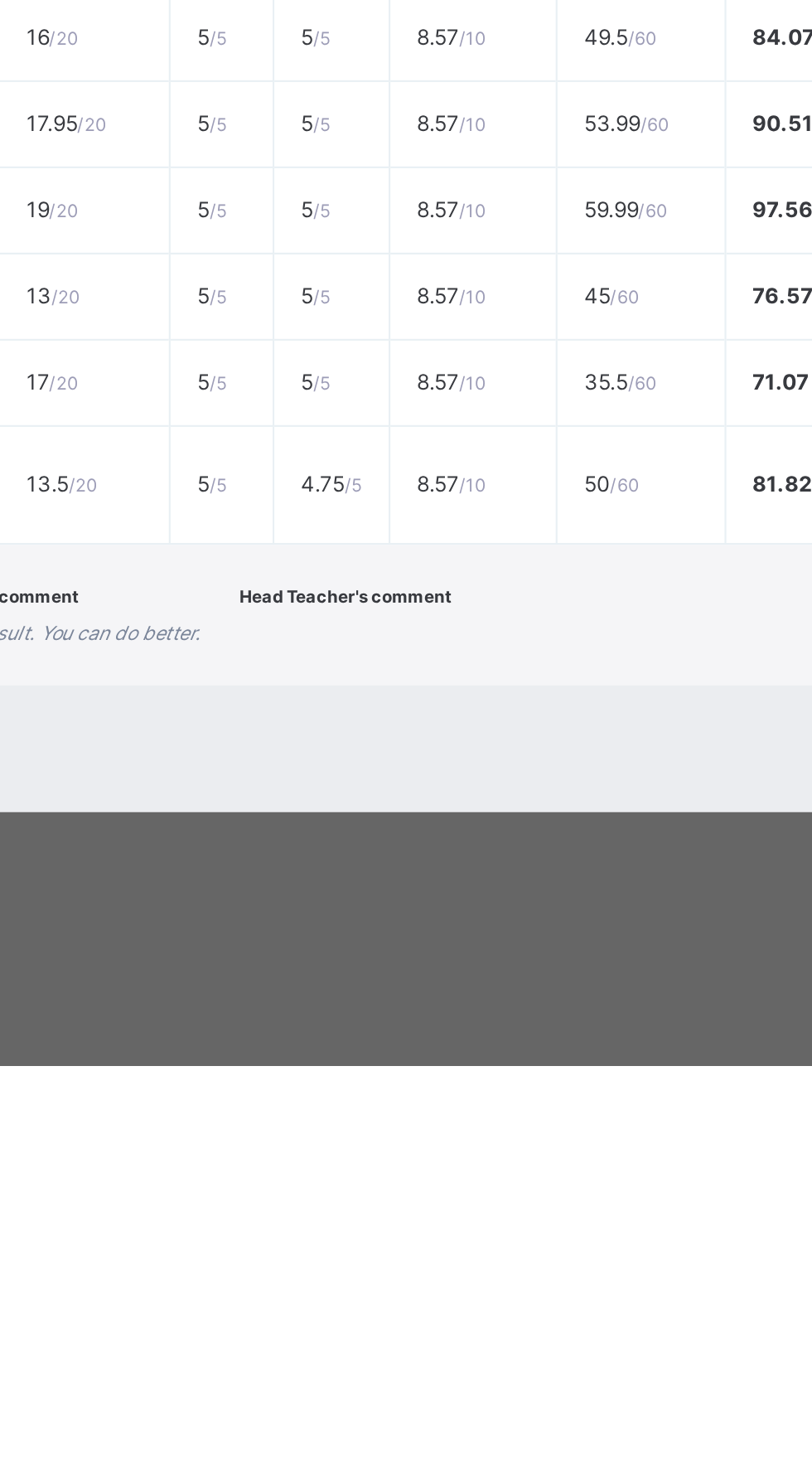 click on "13.5 / 20" at bounding box center (249, 1204) 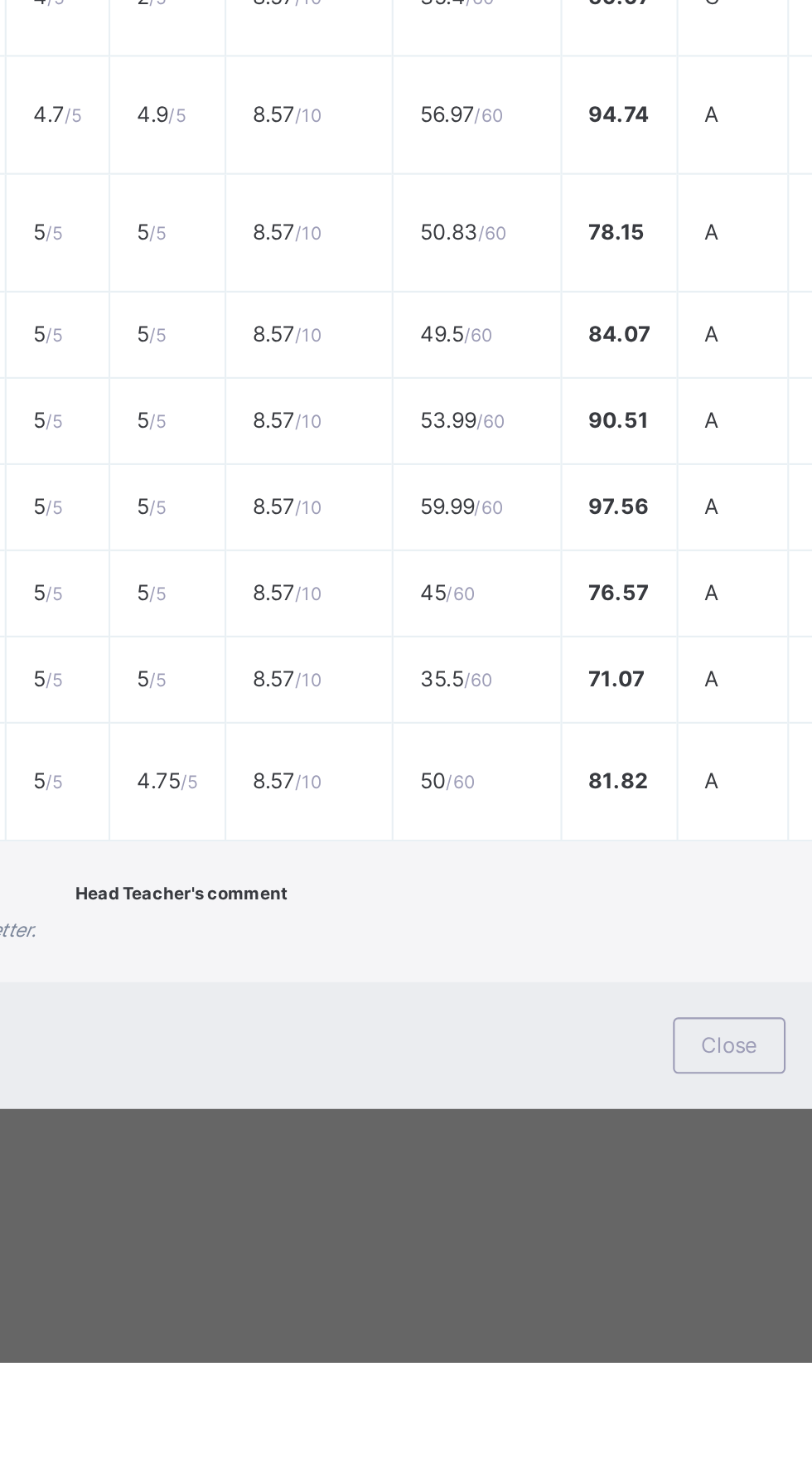click on "Mathematics" at bounding box center [167, 787] 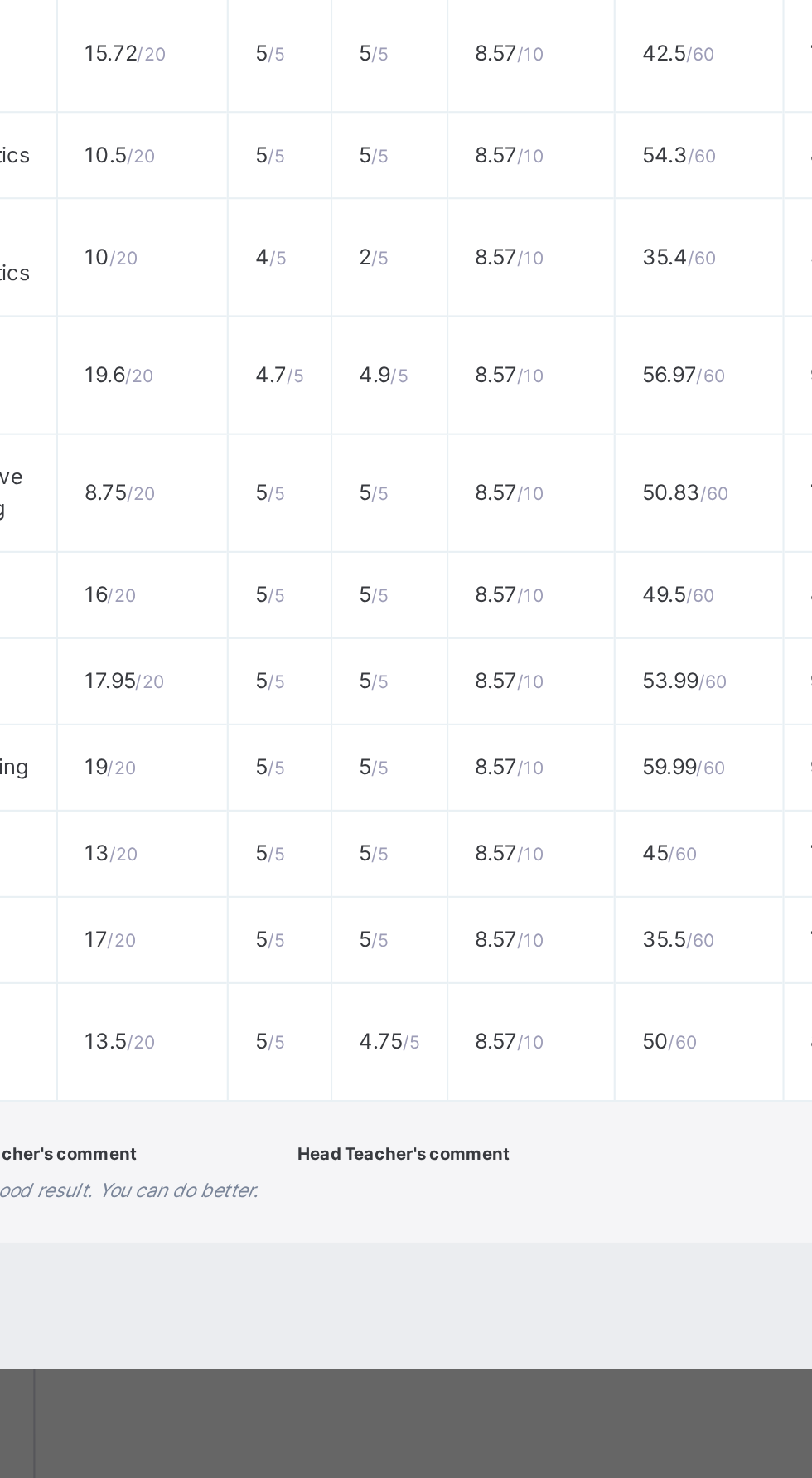 click on "Basic Science" at bounding box center (167, 683) 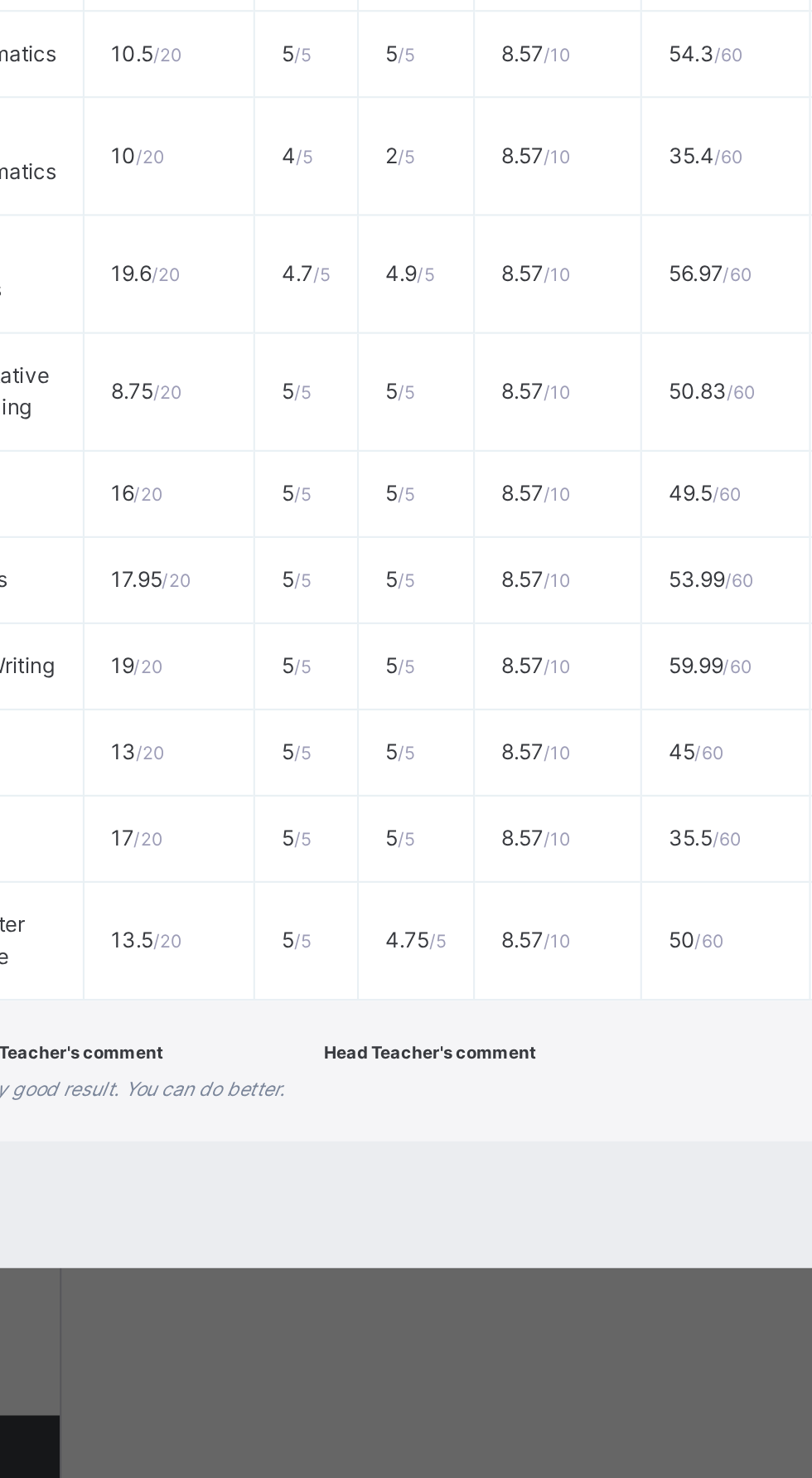 click on "19.6 / 20" at bounding box center [249, 890] 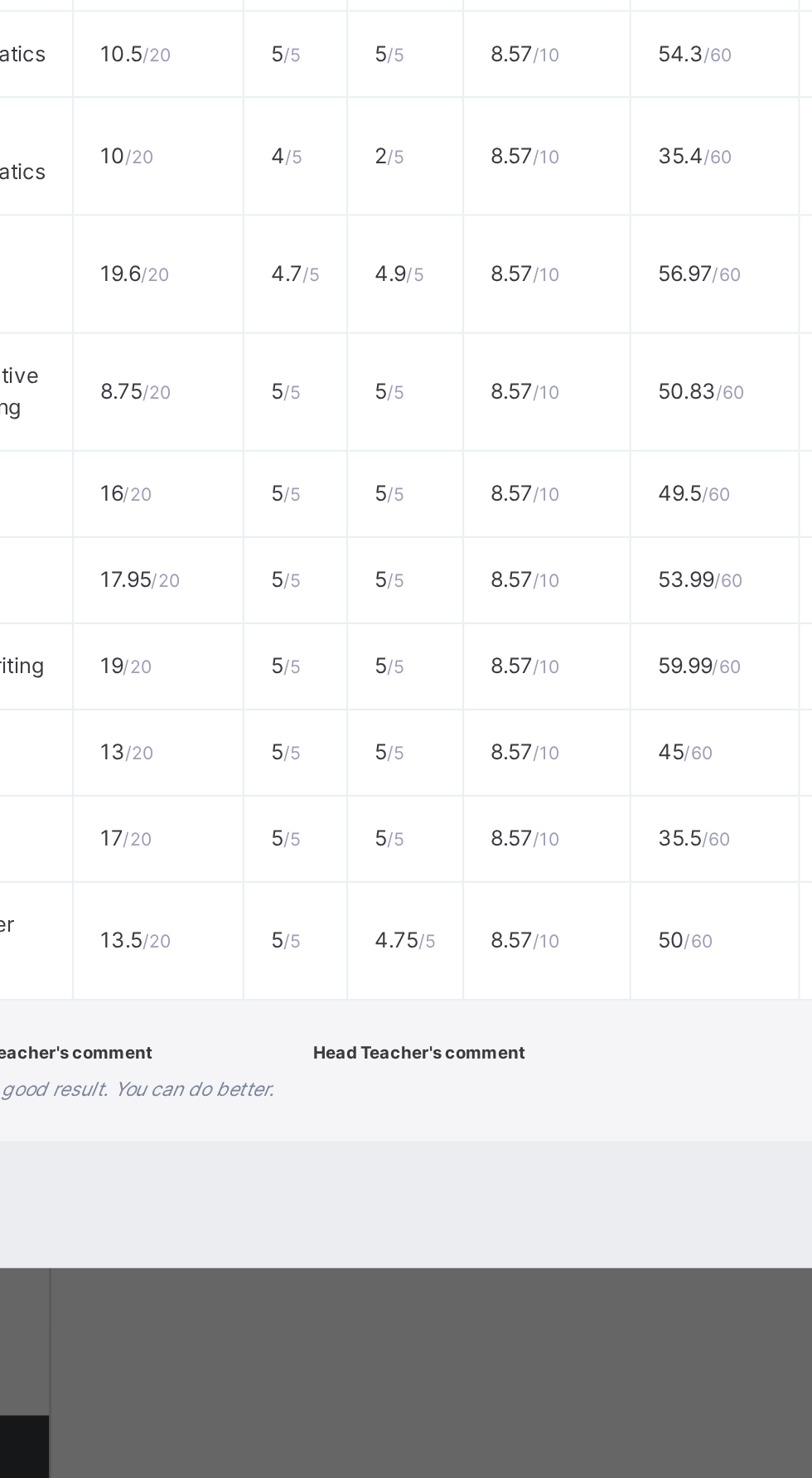 click on "Art" at bounding box center (167, 994) 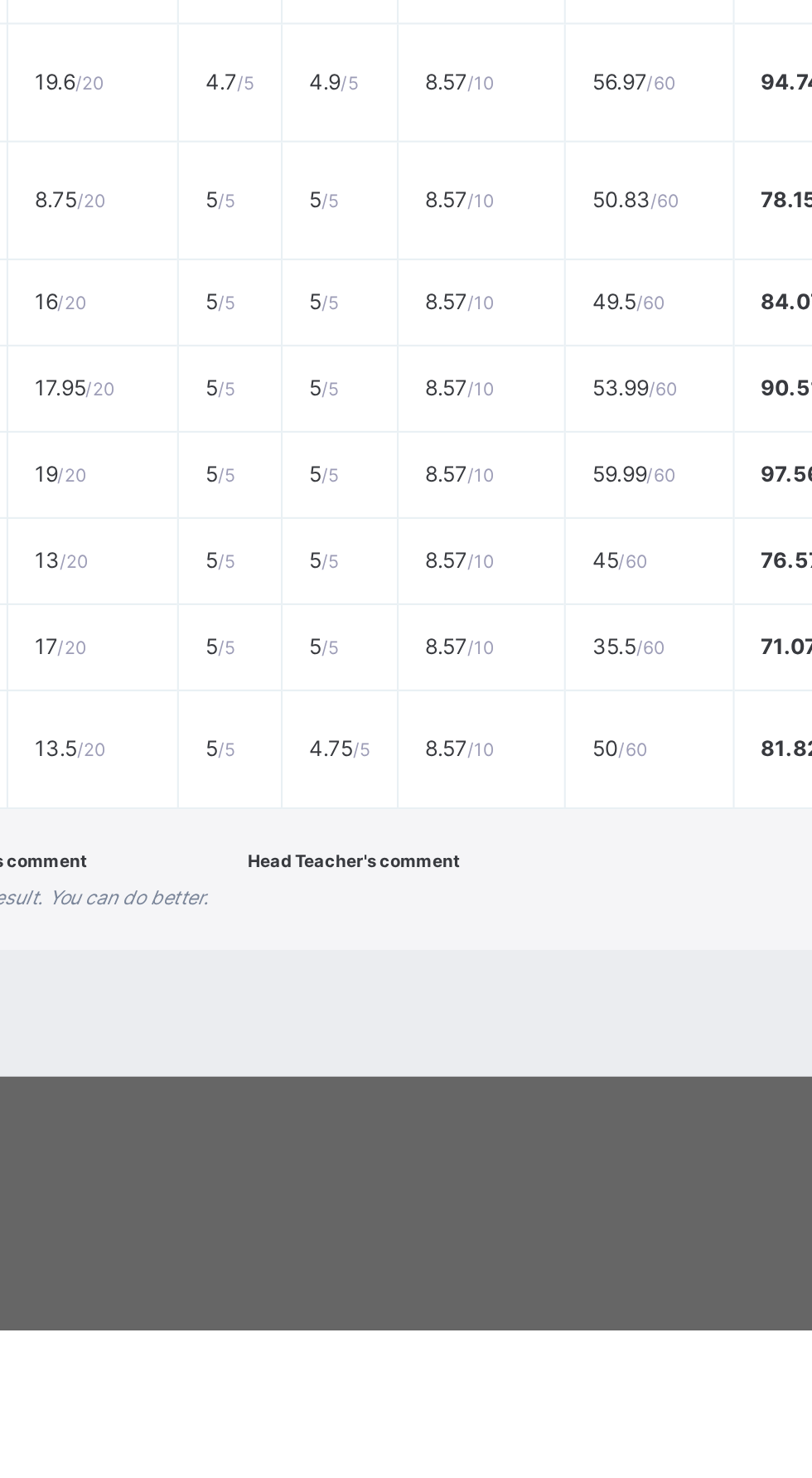 click on "CRK" at bounding box center [167, 1116] 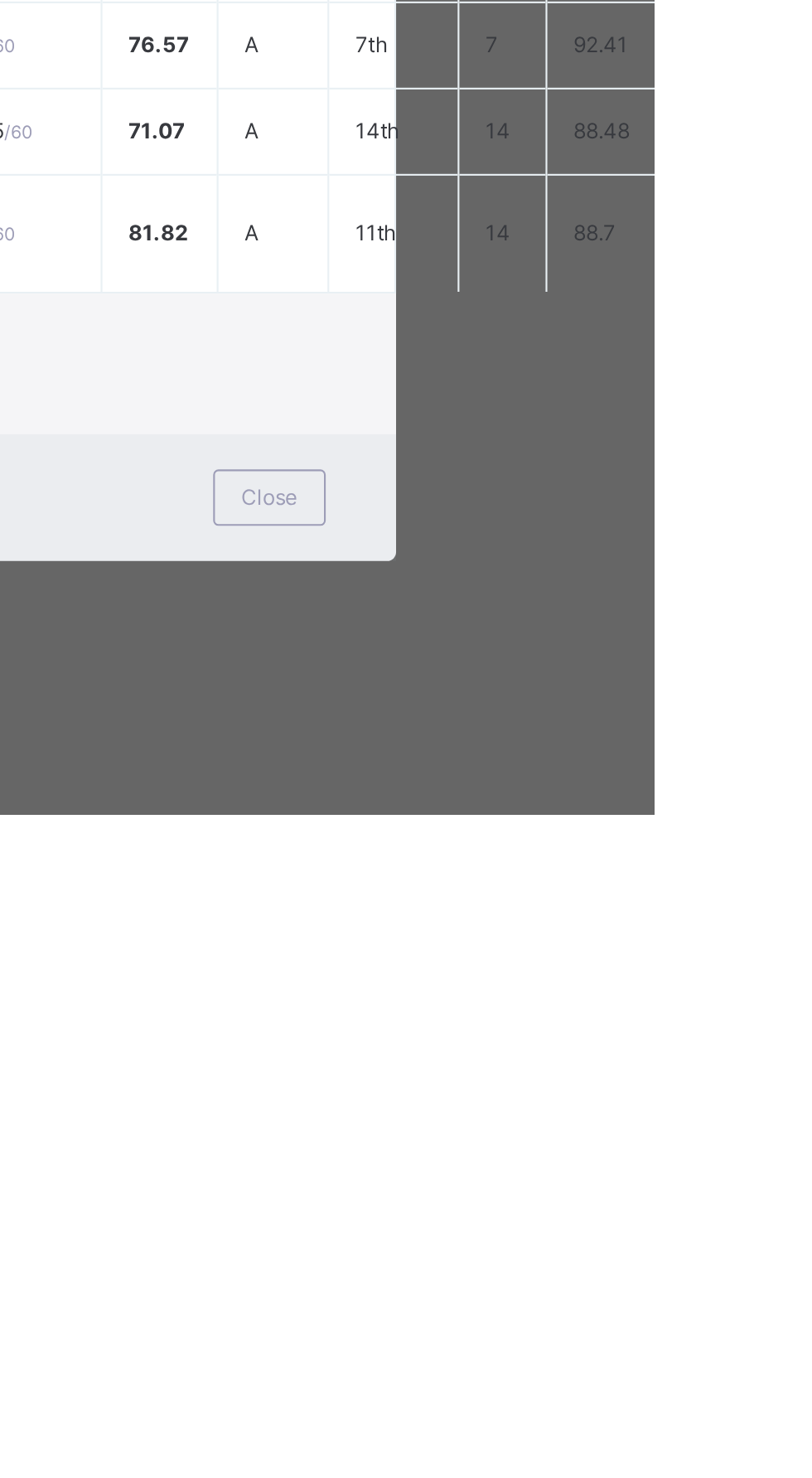scroll, scrollTop: 0, scrollLeft: 0, axis: both 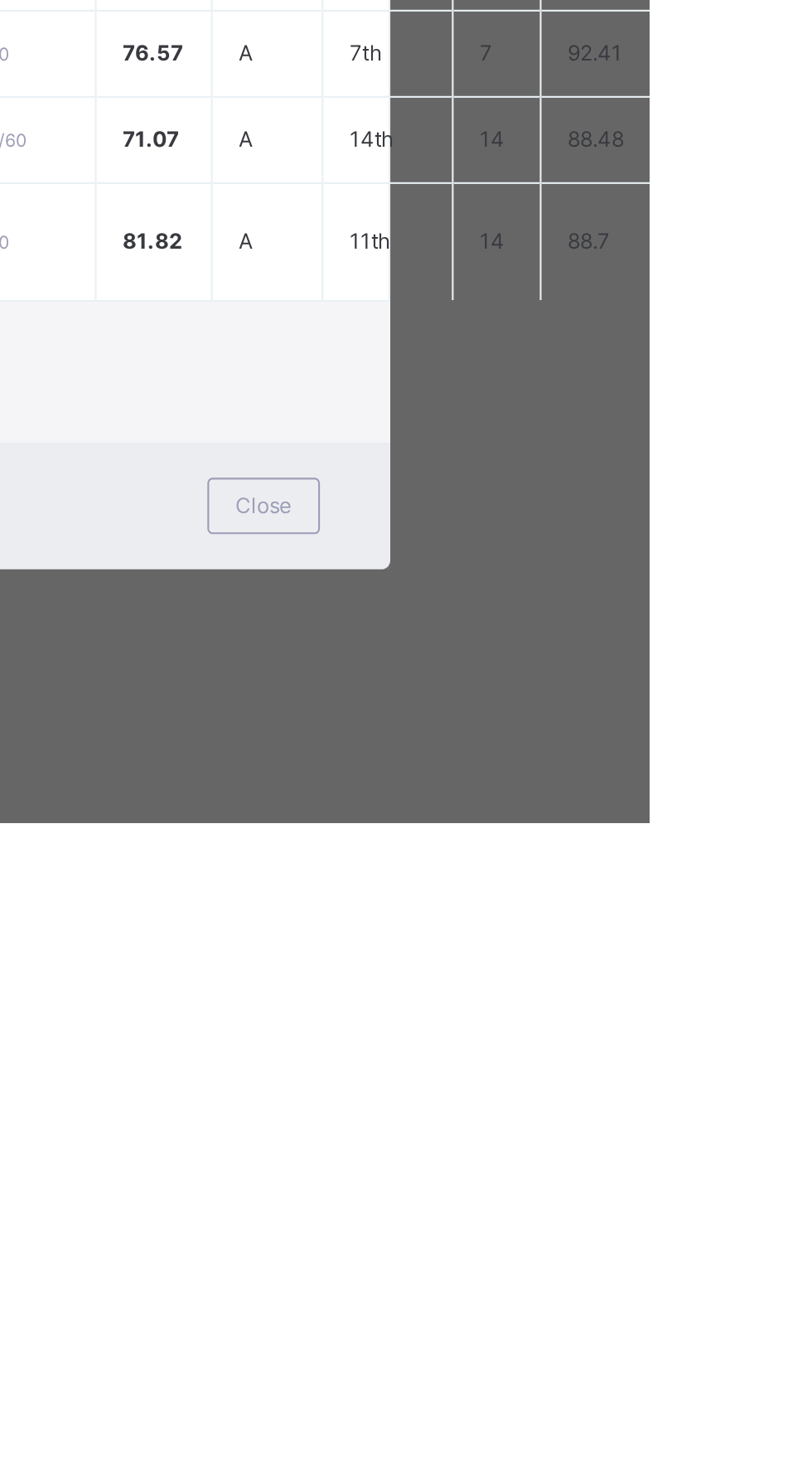click on "BH [NUMBER] [LAST] [FIRST] [LAST] Year 2 Leopards Approved END OF TERM View Reportsheet Position [NUMBER] /14 Final Grade A Total Score [NUMBER] Final Average [NUMBER] No. of Subjects 12 No. in Class 14 Class Average [NUMBER] High. Average in Class [NUMBER] Low. Average in Class [NUMBER] Assessments Subjects Continuous Assessment Class Work Home Work Holiday Assignment Examination Total Grade Position Out of Class average Basic Science 17.7 / 20 5 / 5 5 / 5 8.57 / 10 81.01 A 10th 14 86.3 English Studies 15.72 / 20 5 / 5 5 / 5 8.57 / 10 76.79 A 12th 14 84.02 Mathematics 10.5 / 20 5 / 5 5 / 5 8.57 / 10 83.37 A 9th 14 86.63 Mental Mathematics 10" at bounding box center (406, 739) 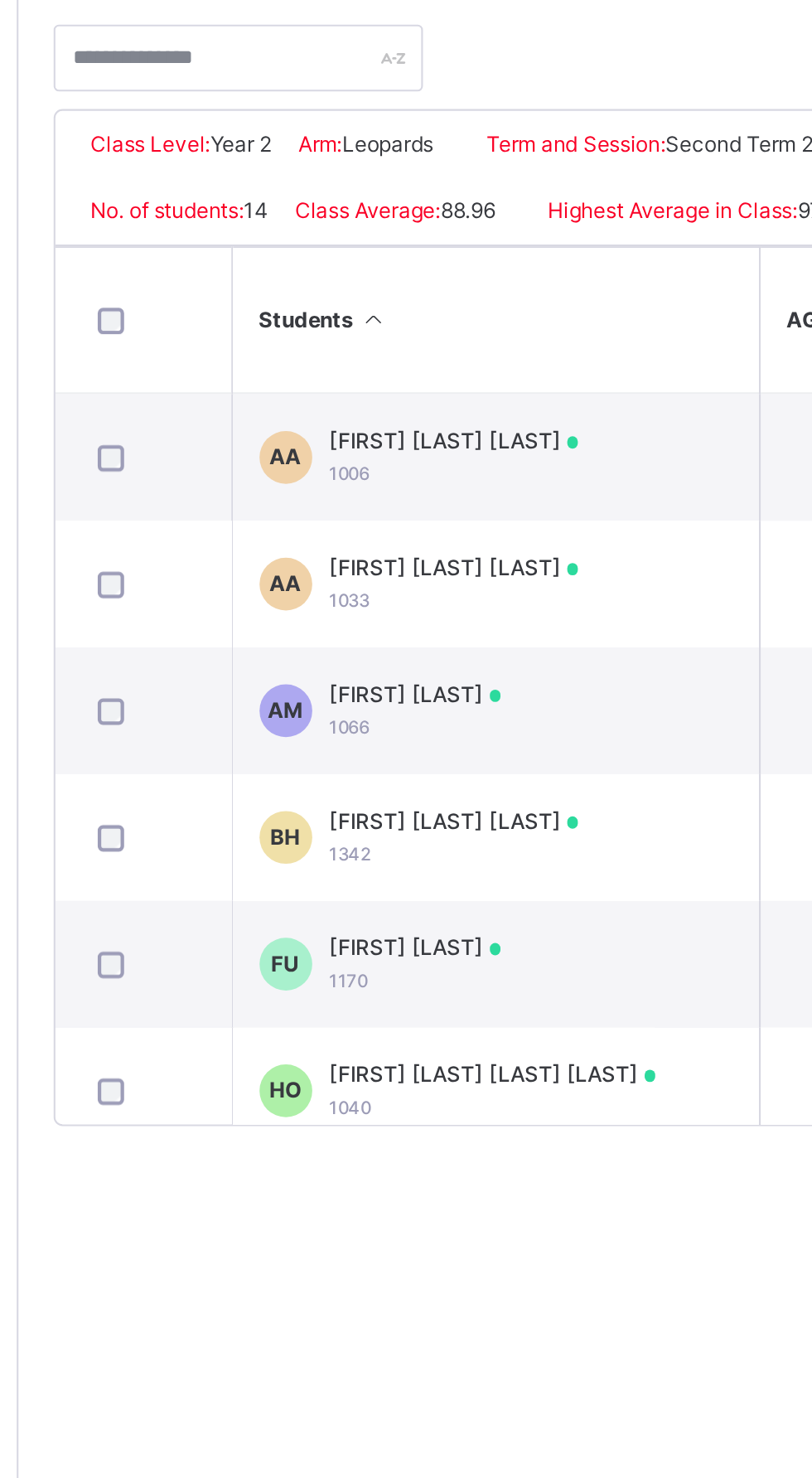 click on "[FIRST] [LAST] [LAST] [NUMBER]" at bounding box center (386, 797) 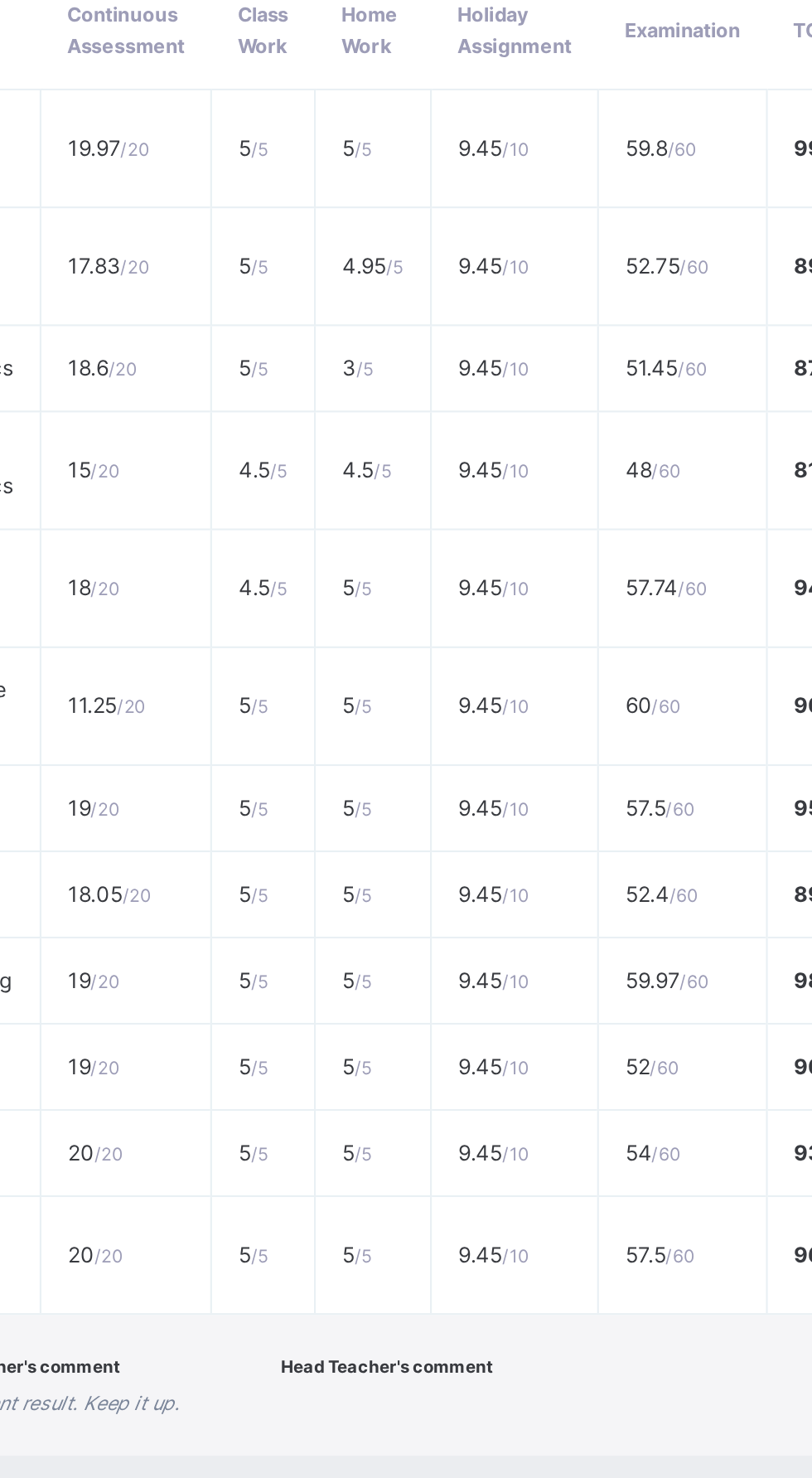 click on "English Studies" at bounding box center [167, 726] 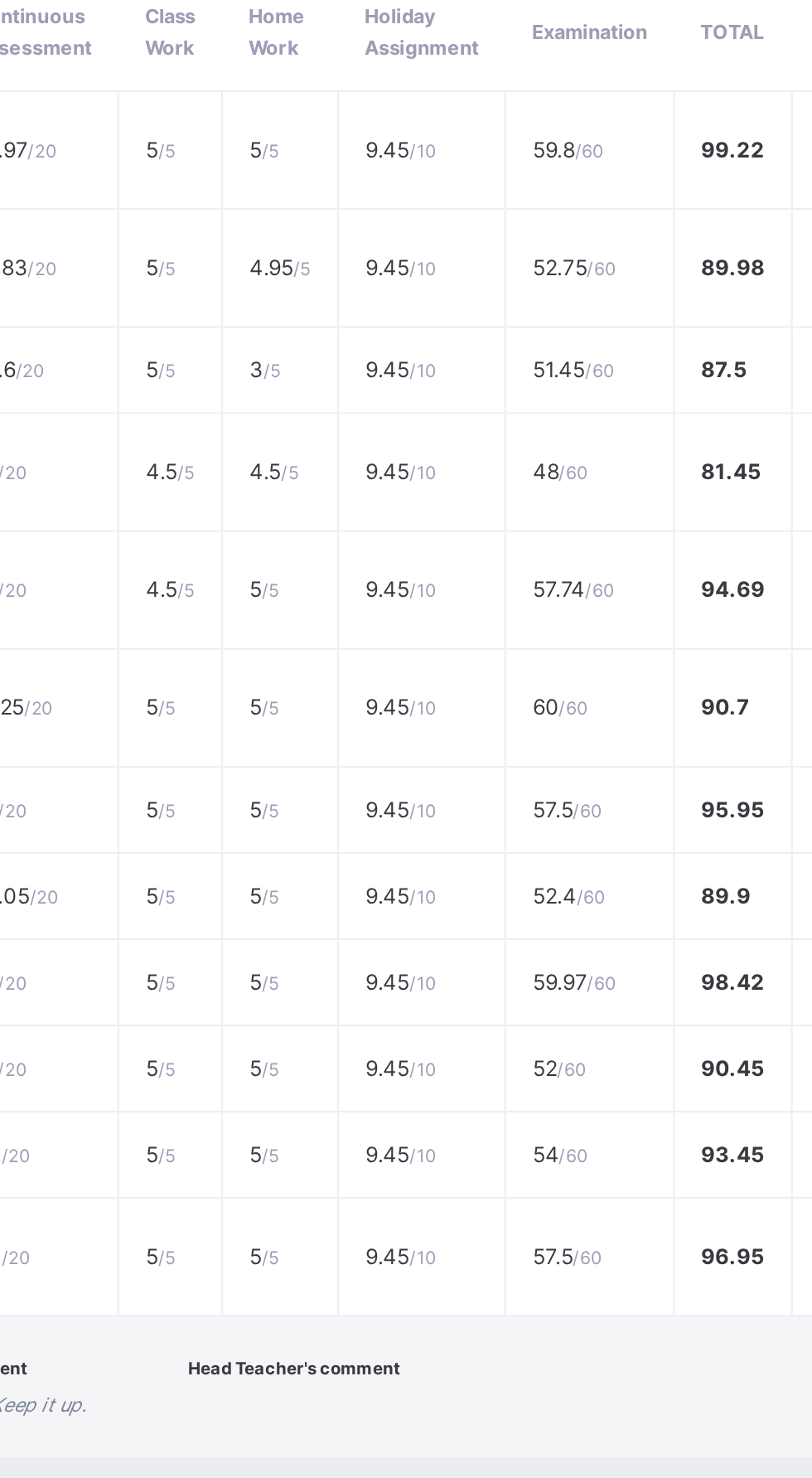 click on "Mathematics" at bounding box center [167, 774] 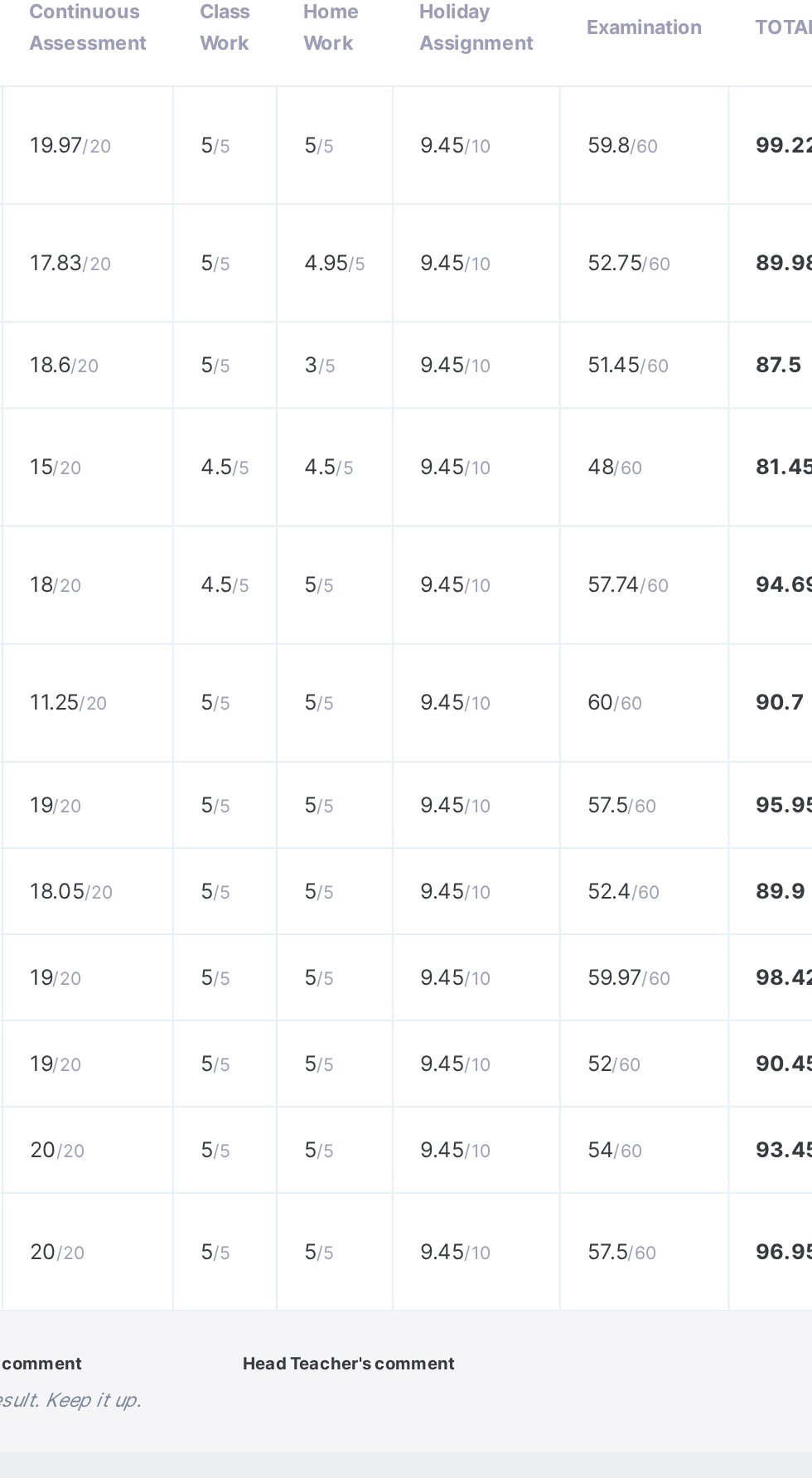 click on "Mental Mathematics" at bounding box center [166, 821] 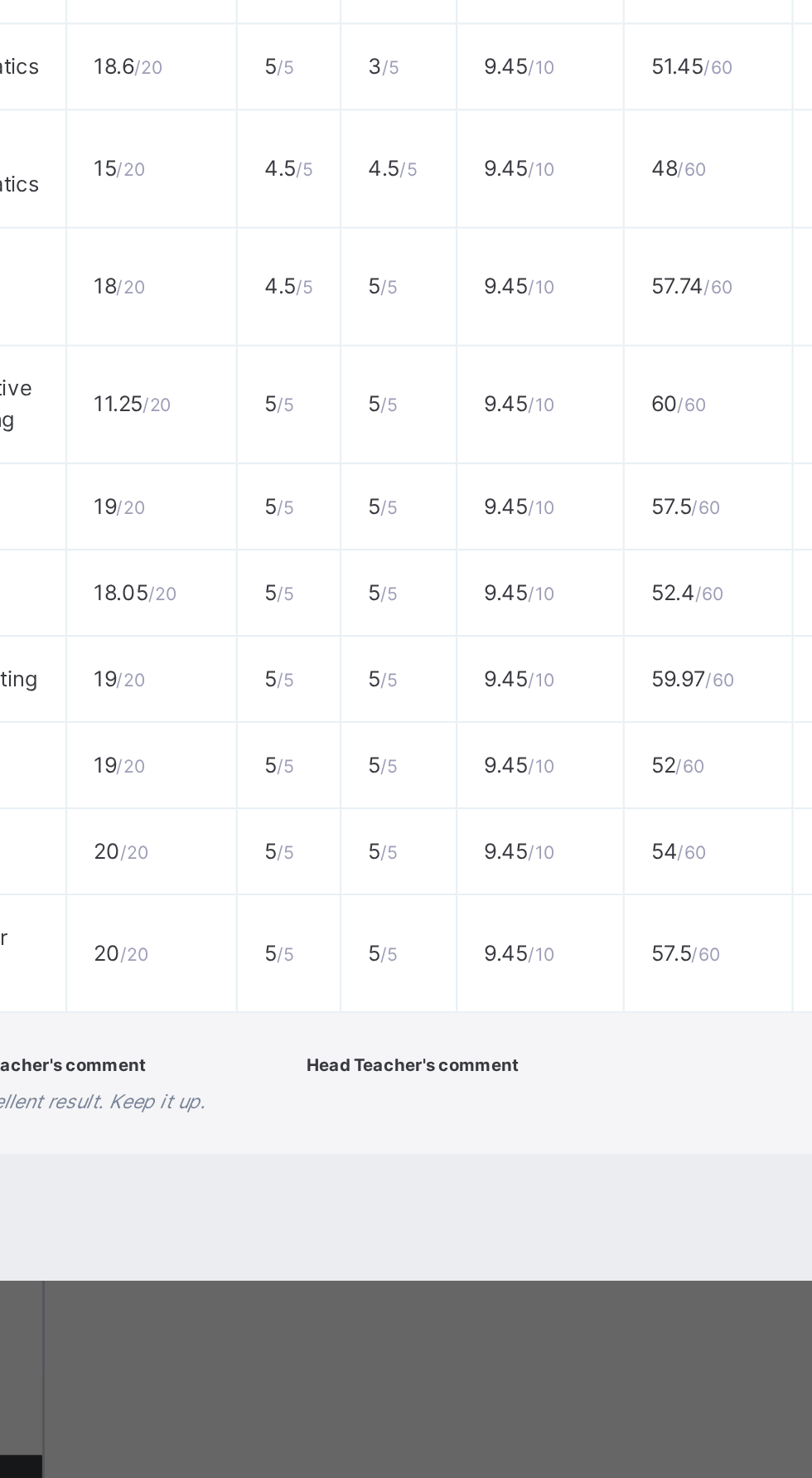 click on "Quantitative Reasoning" at bounding box center [167, 933] 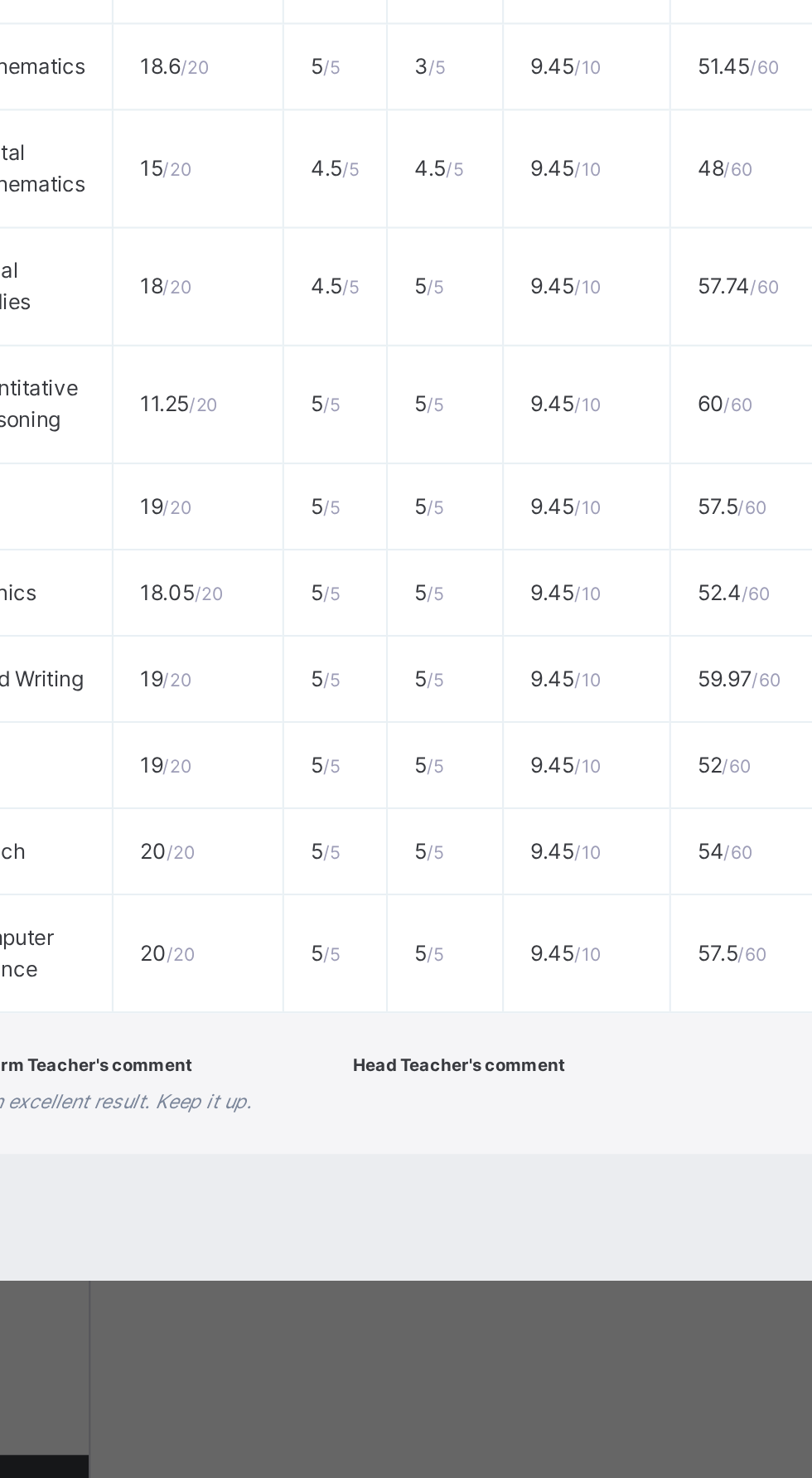 click on "Phonics" at bounding box center (167, 1022) 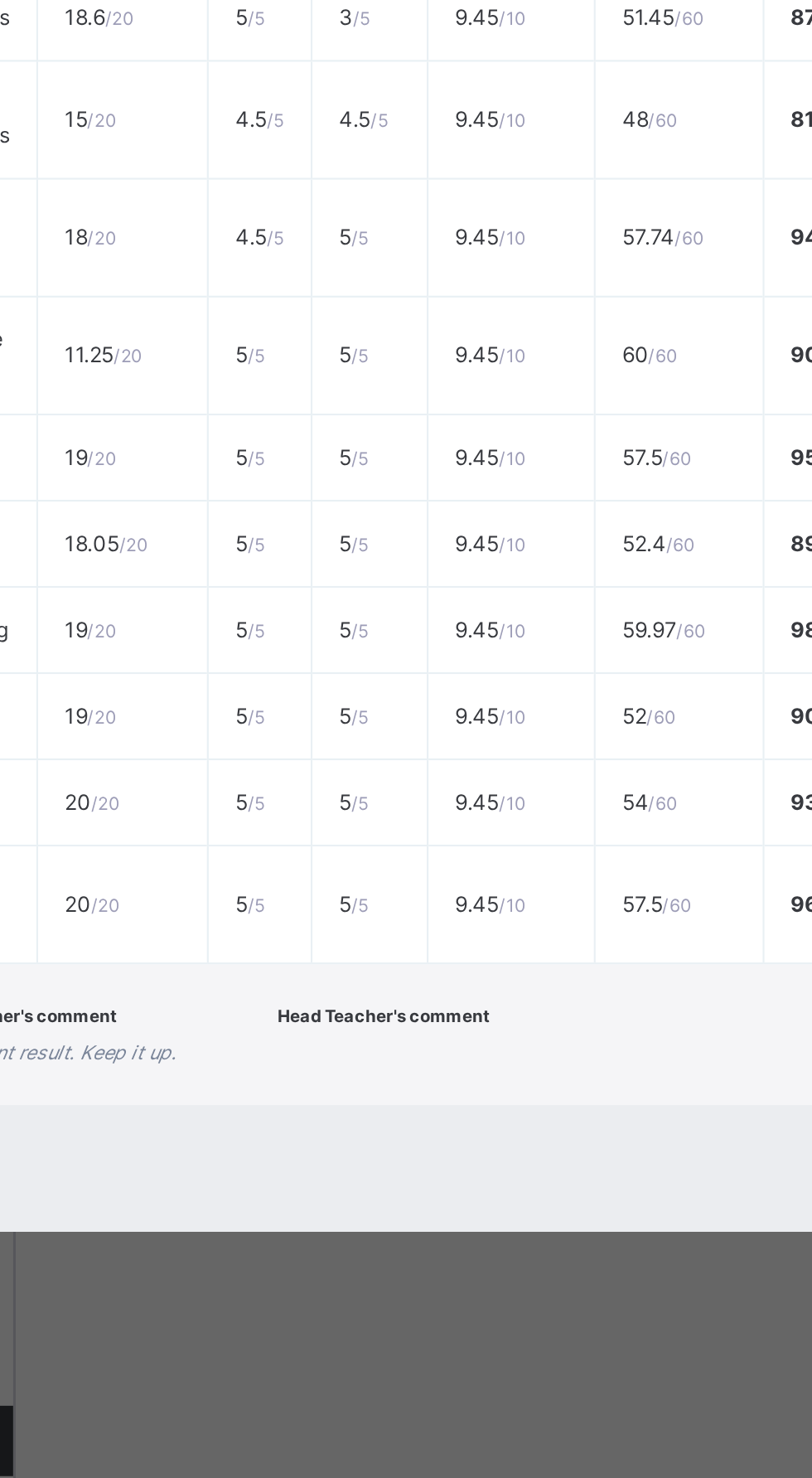 click on "Hand Writing" at bounding box center [166, 1062] 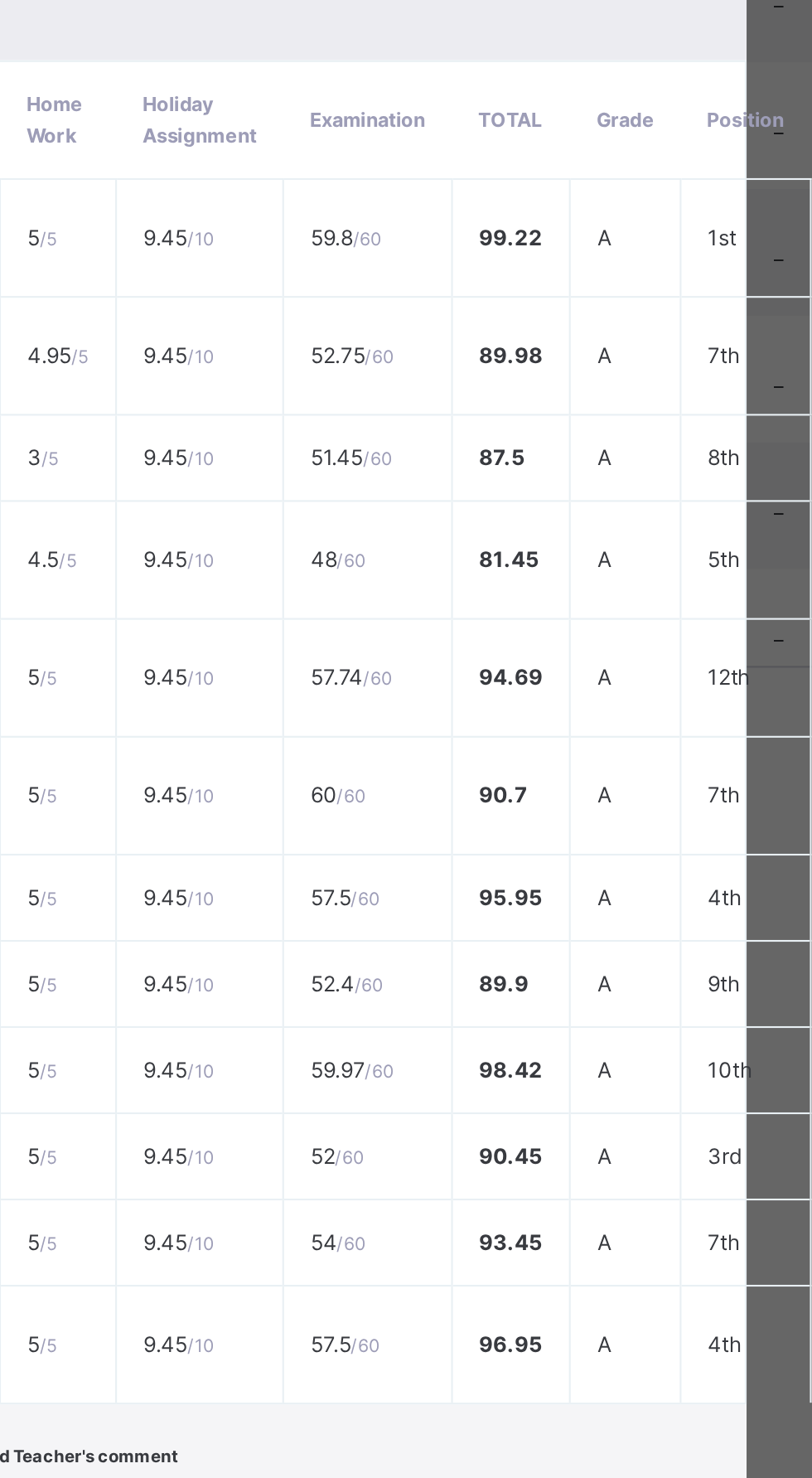 scroll, scrollTop: 0, scrollLeft: 0, axis: both 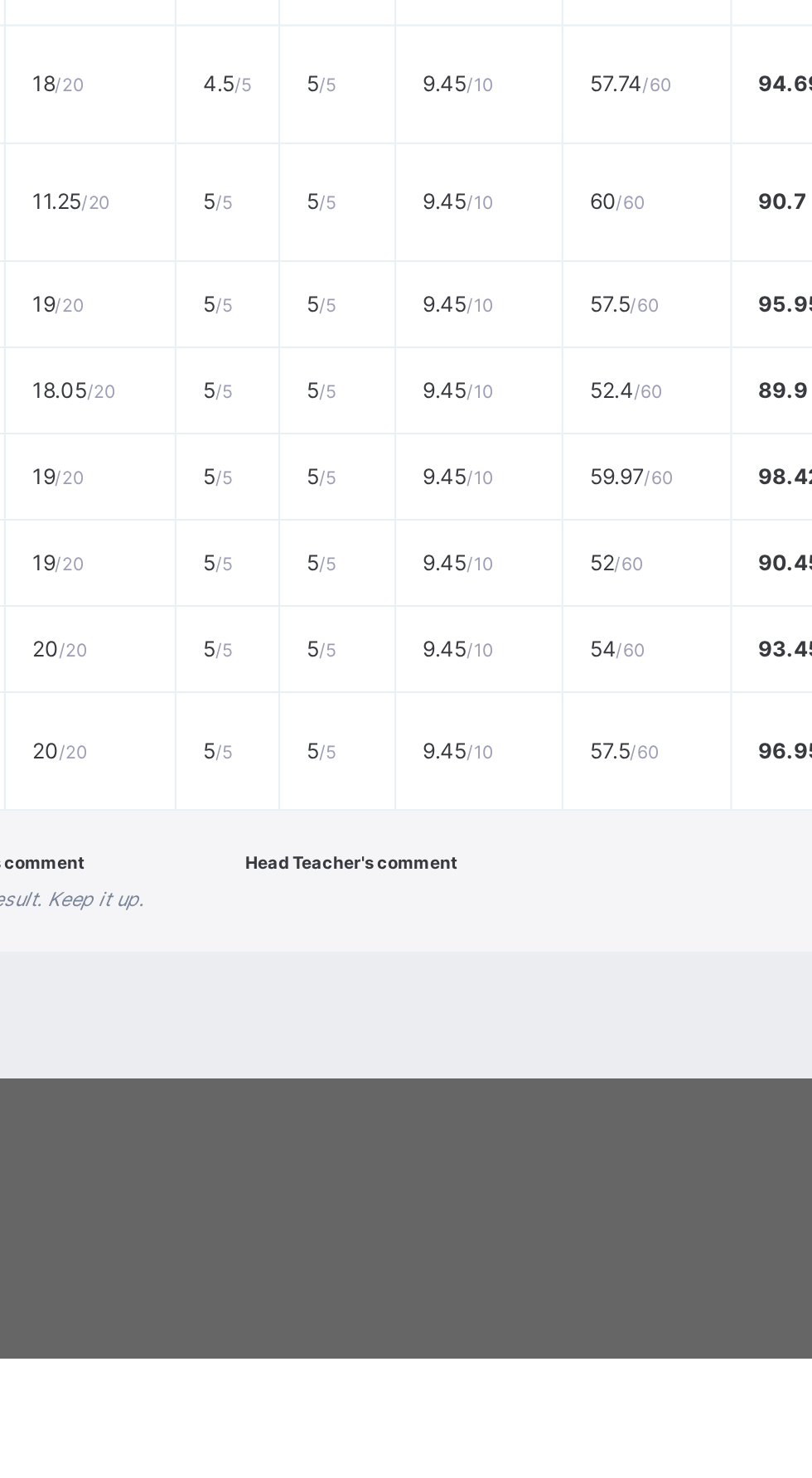 click on "French" at bounding box center (167, 1144) 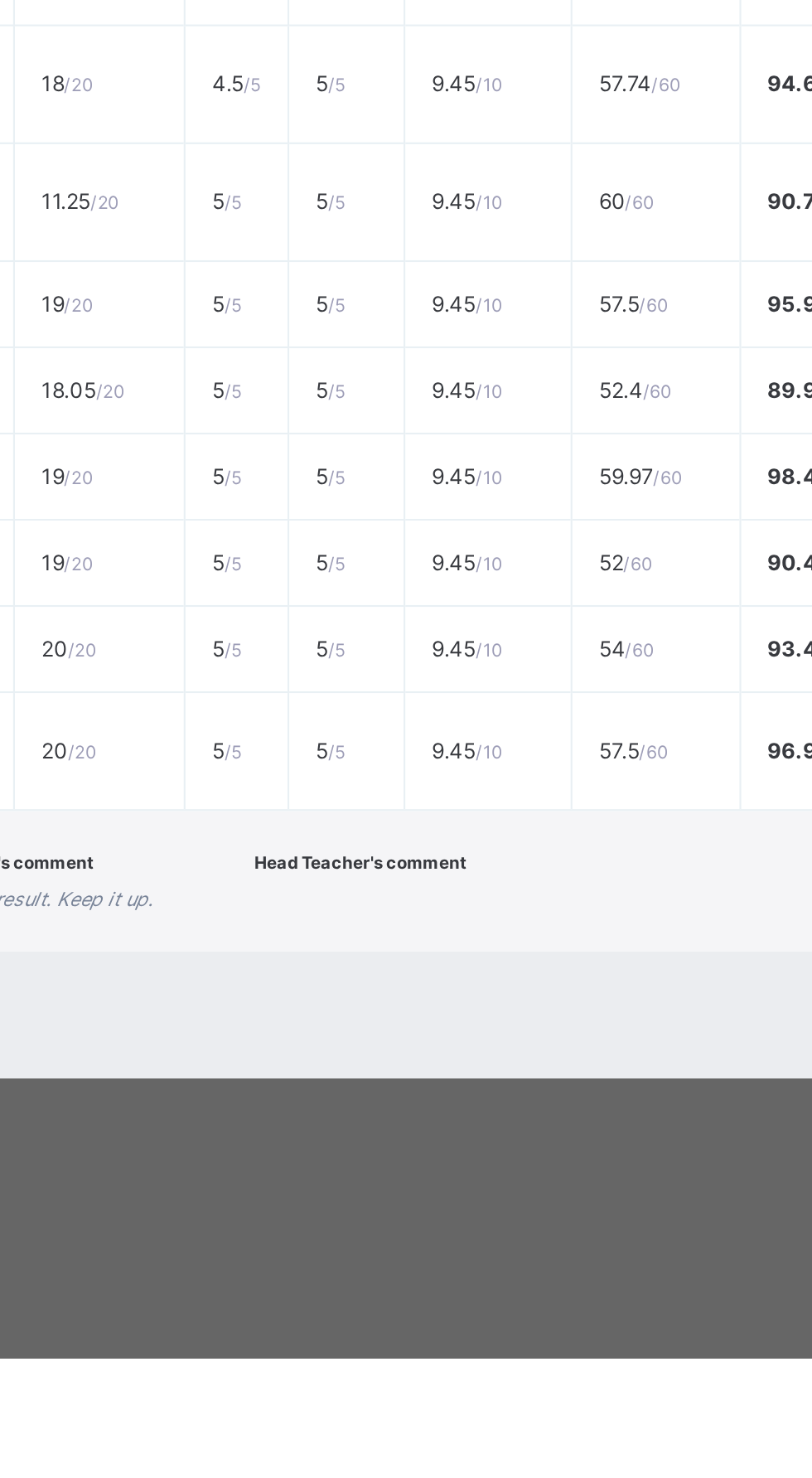 click on "Computer Science" at bounding box center [167, 1192] 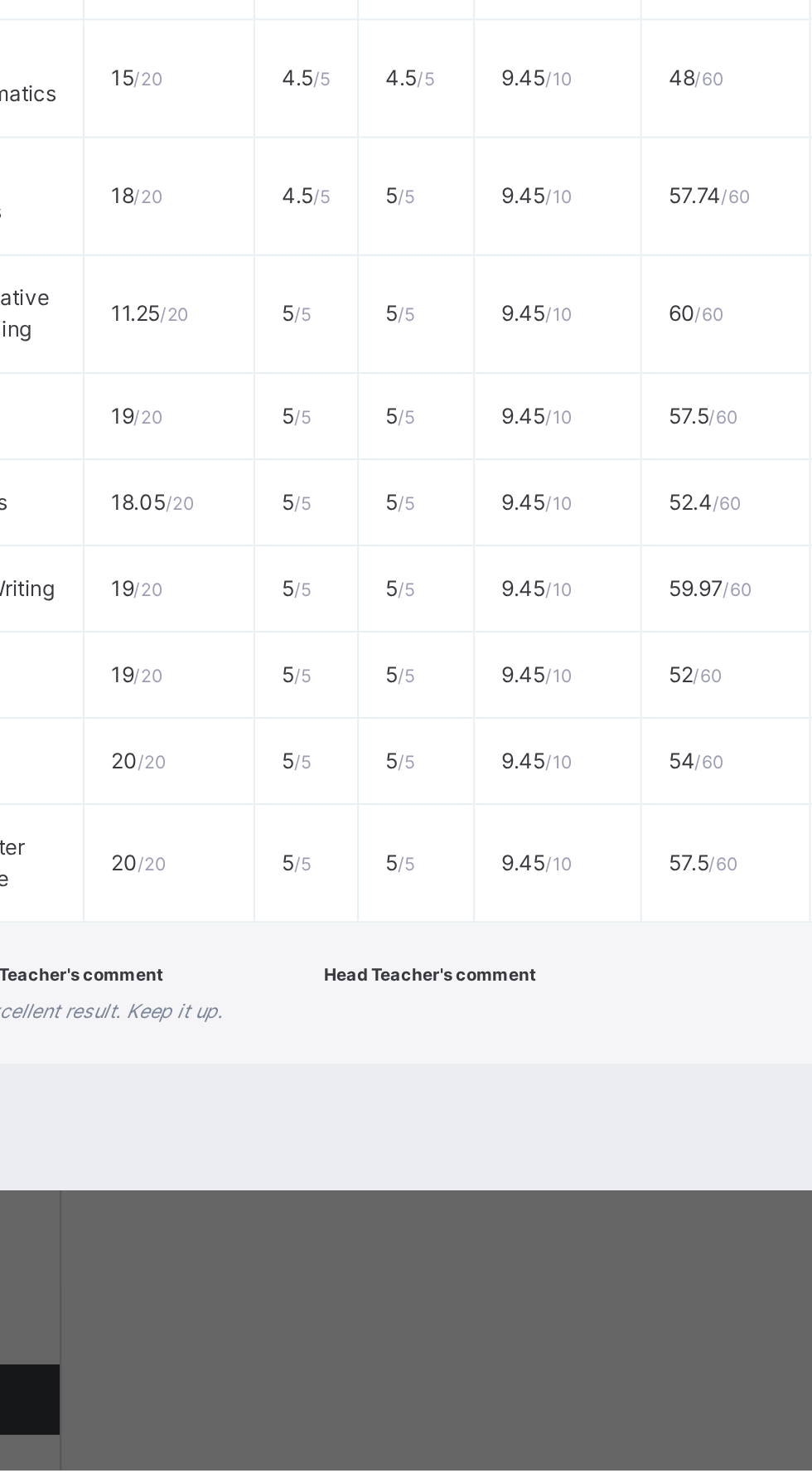 click on "18.6 / 20" at bounding box center [249, 774] 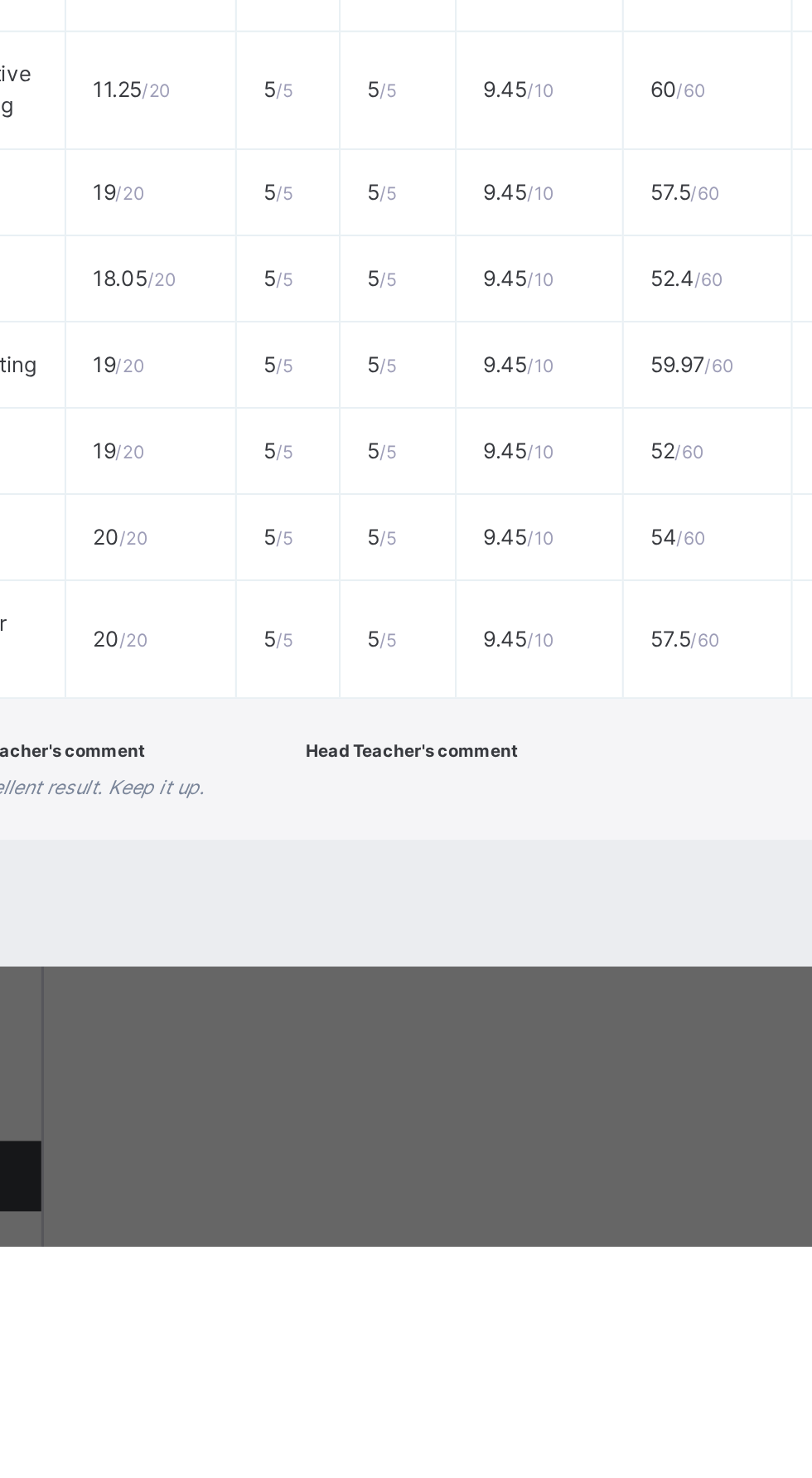click on "Social Studies" at bounding box center [167, 878] 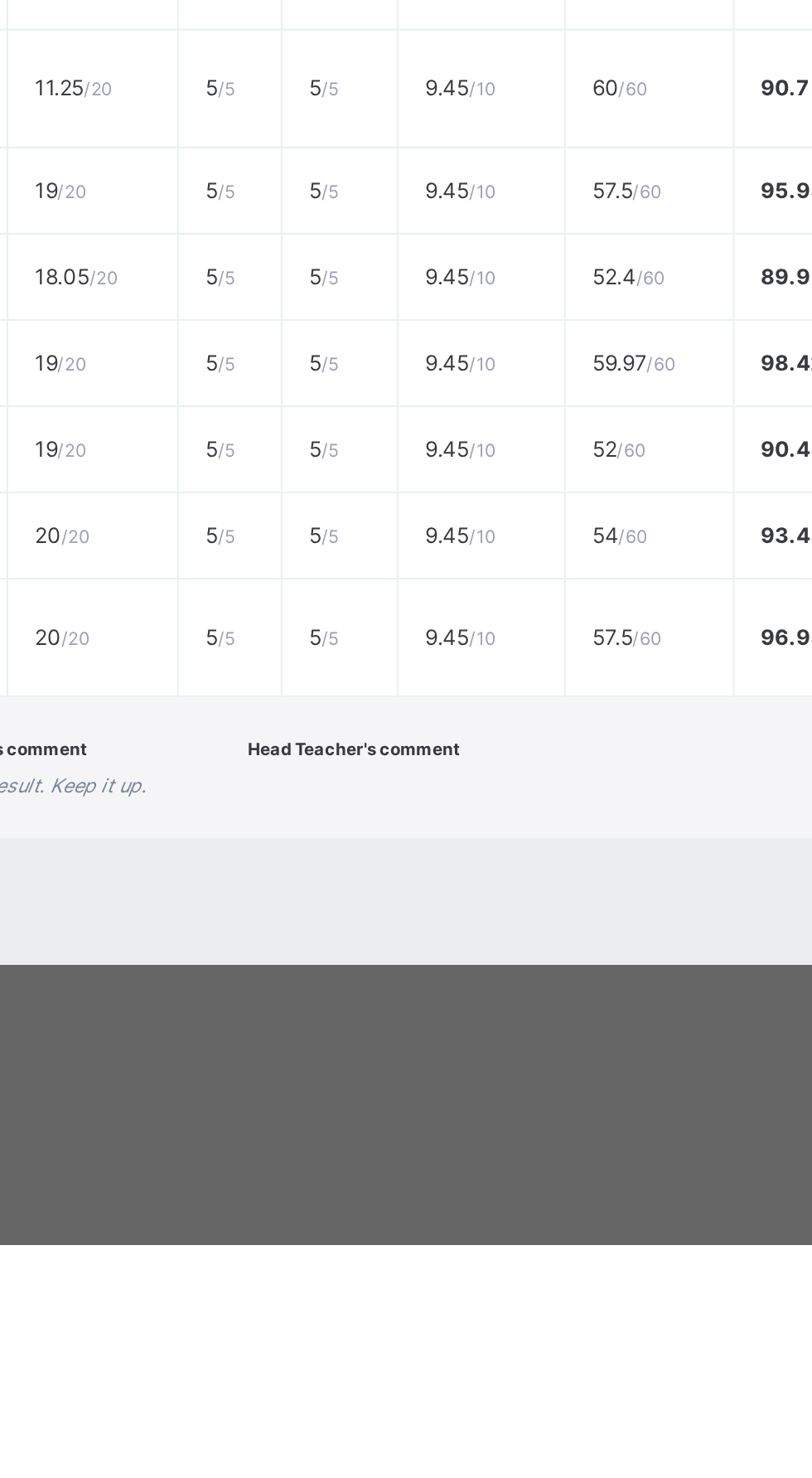 click on "19 / 20" at bounding box center [249, 981] 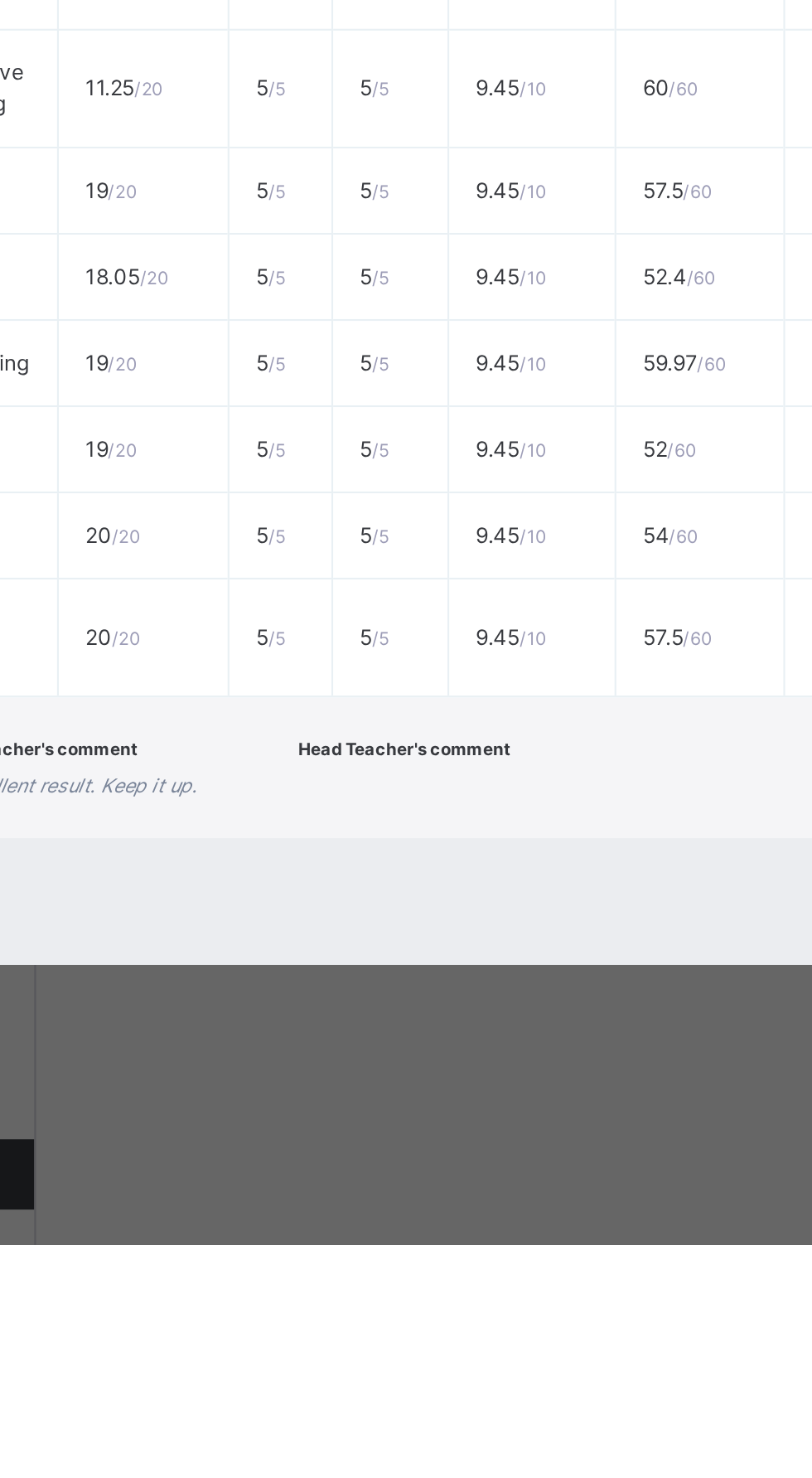 click on "IRK" at bounding box center (167, 1103) 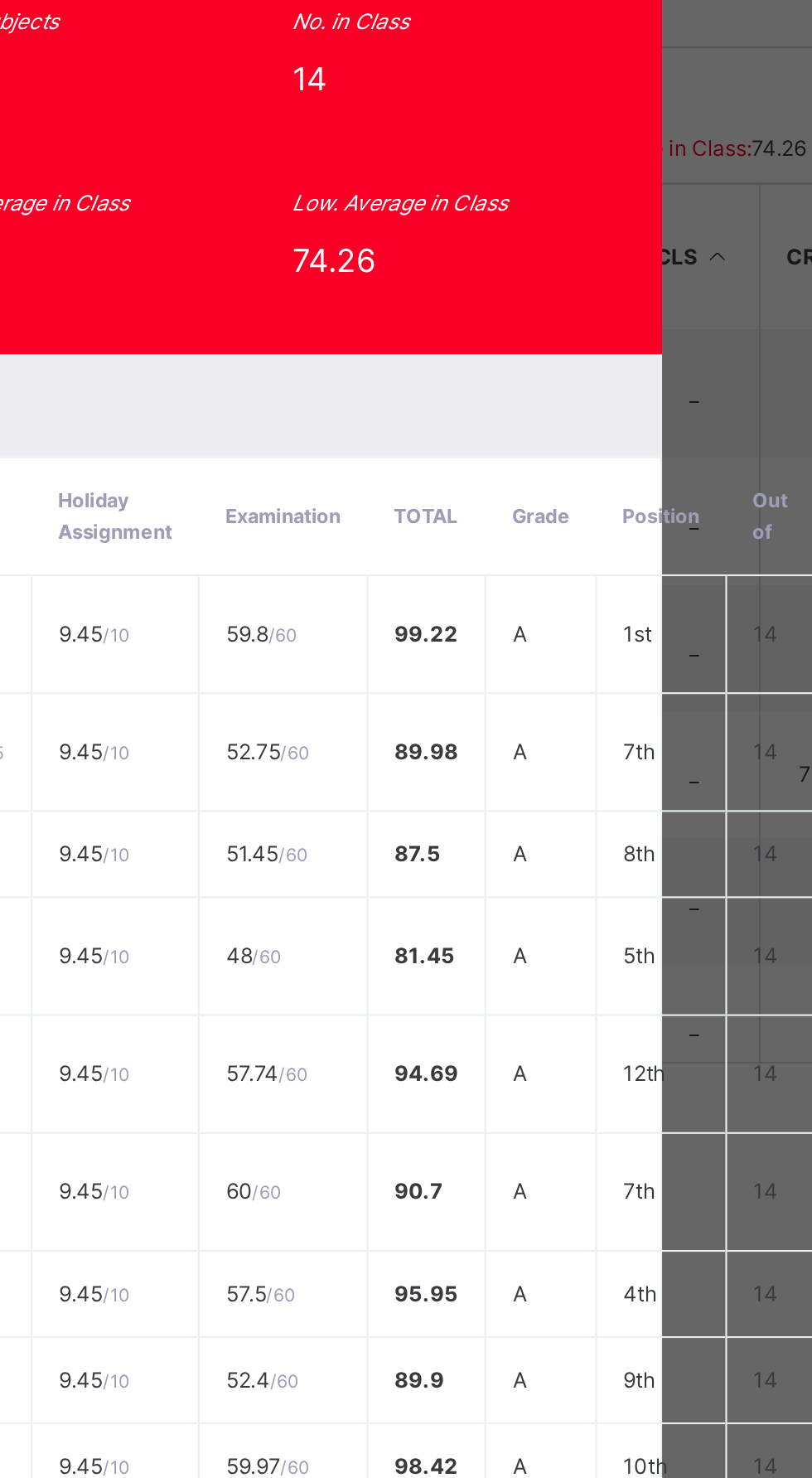 scroll, scrollTop: 0, scrollLeft: 0, axis: both 